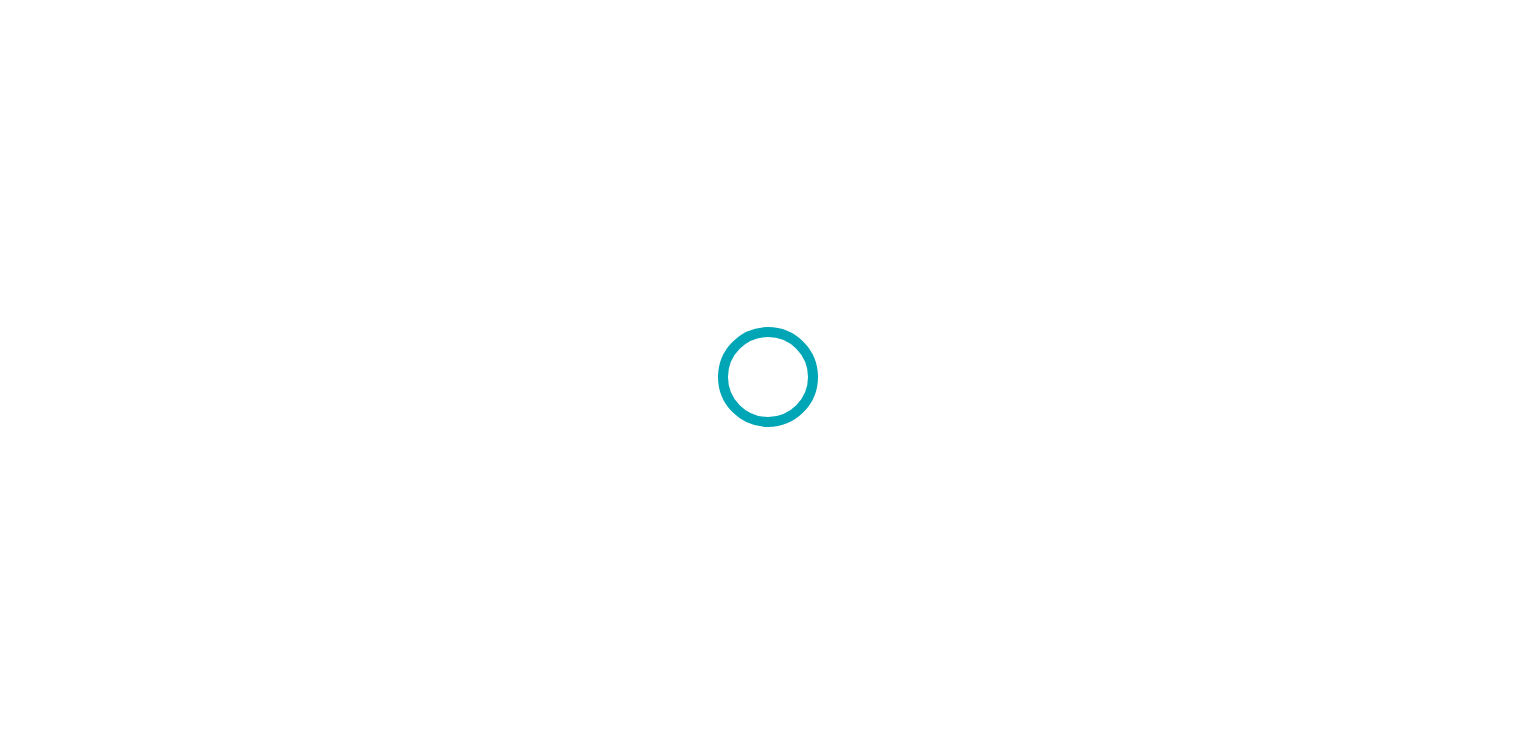 scroll, scrollTop: 0, scrollLeft: 0, axis: both 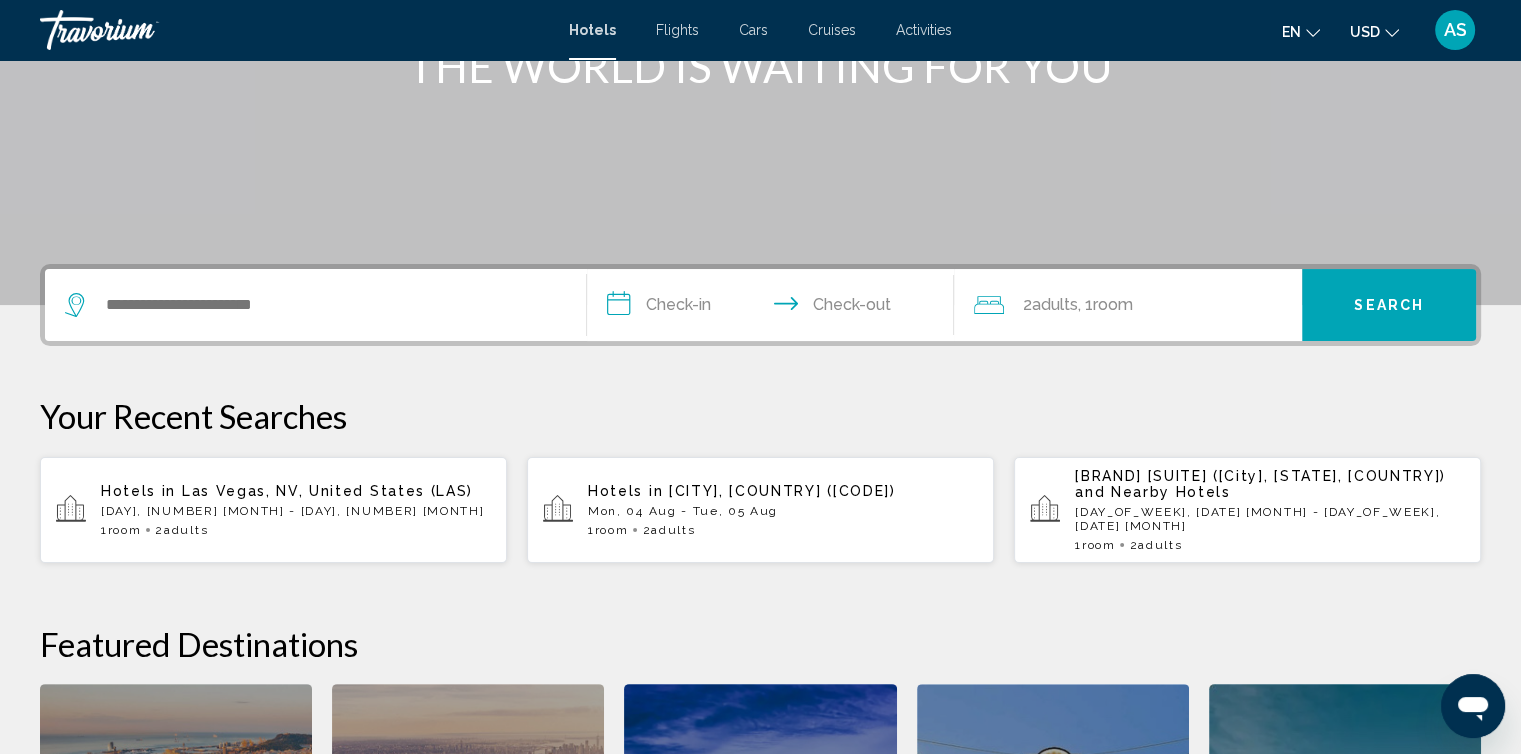 click on "2  Adult Adults" at bounding box center [181, 530] 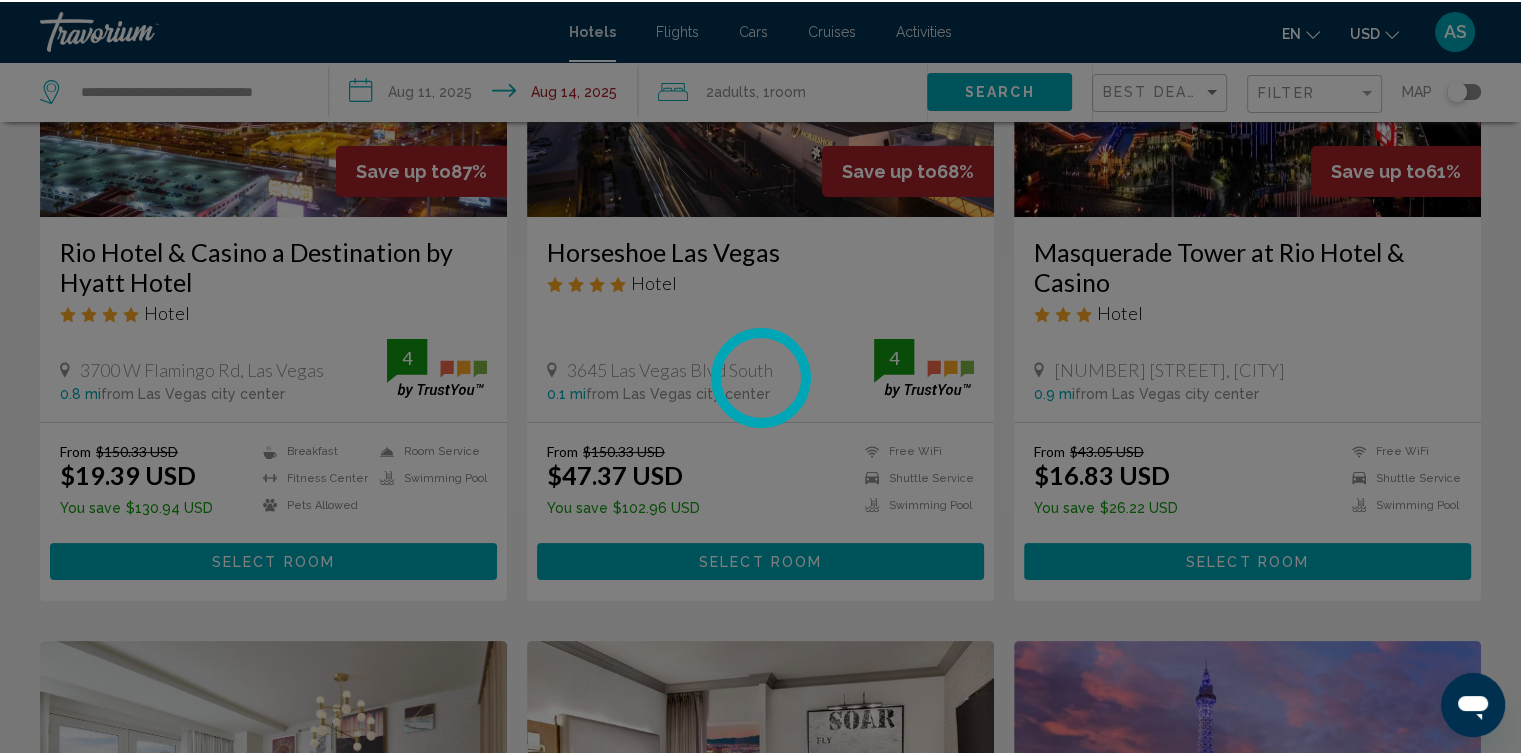 scroll, scrollTop: 0, scrollLeft: 0, axis: both 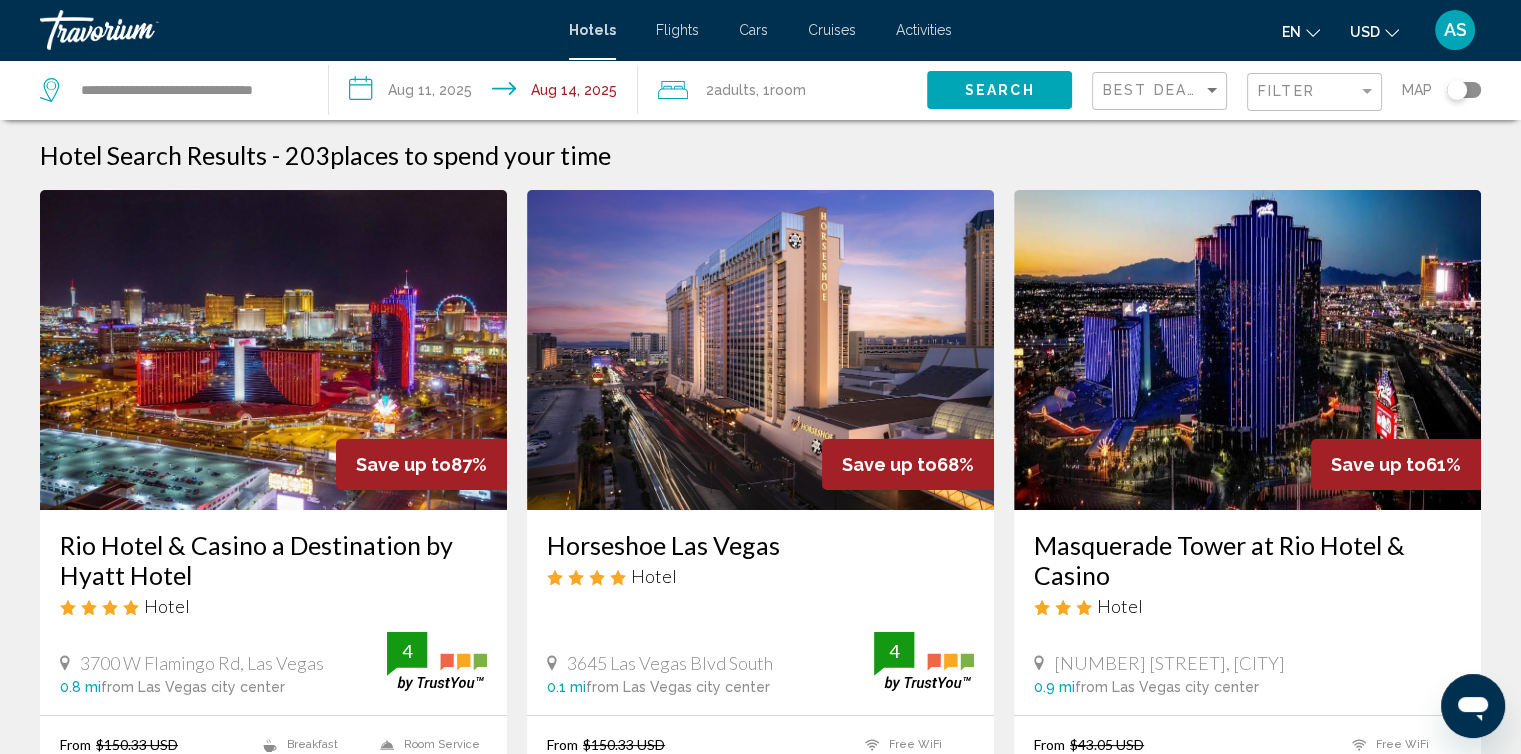 click on "Filter" 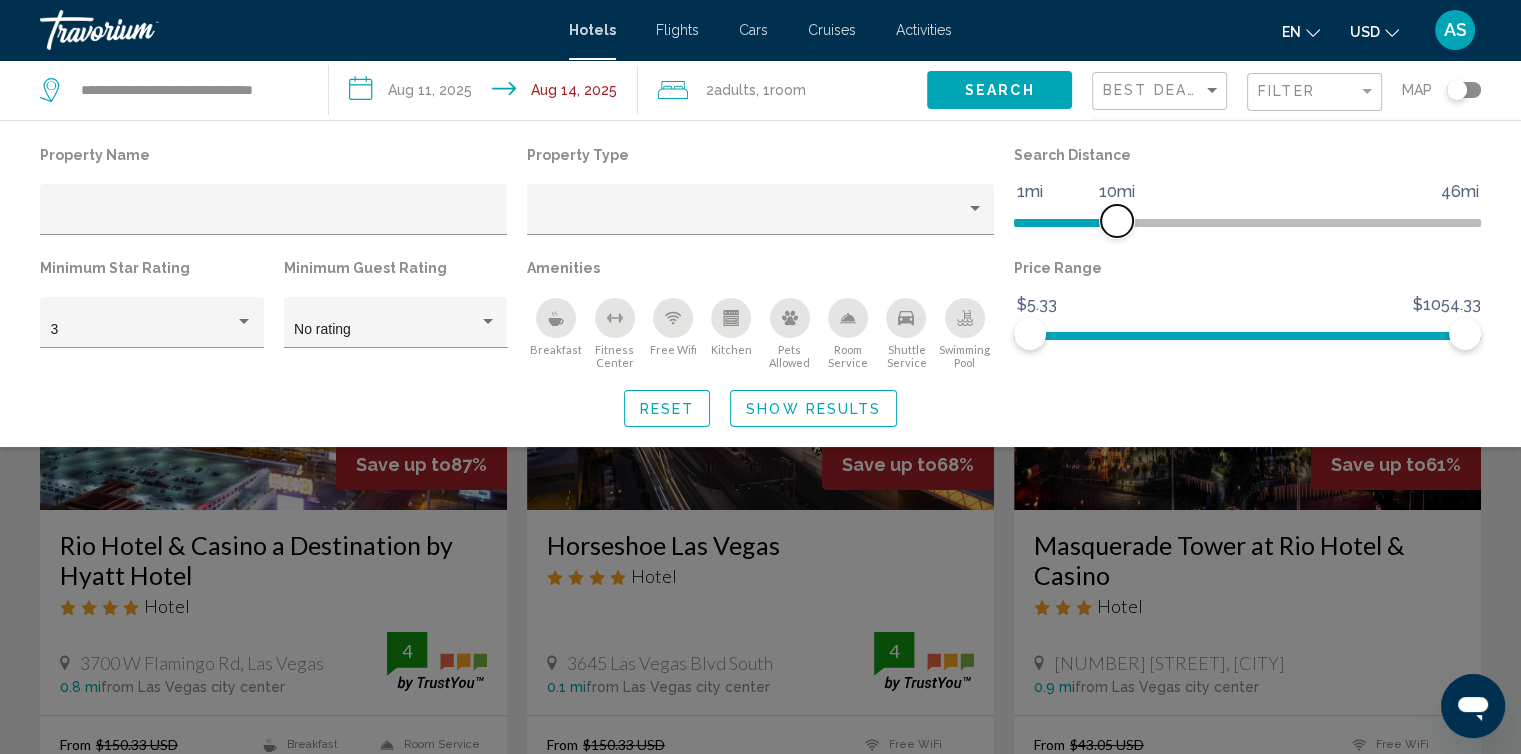 drag, startPoint x: 1300, startPoint y: 217, endPoint x: 1116, endPoint y: 269, distance: 191.2067 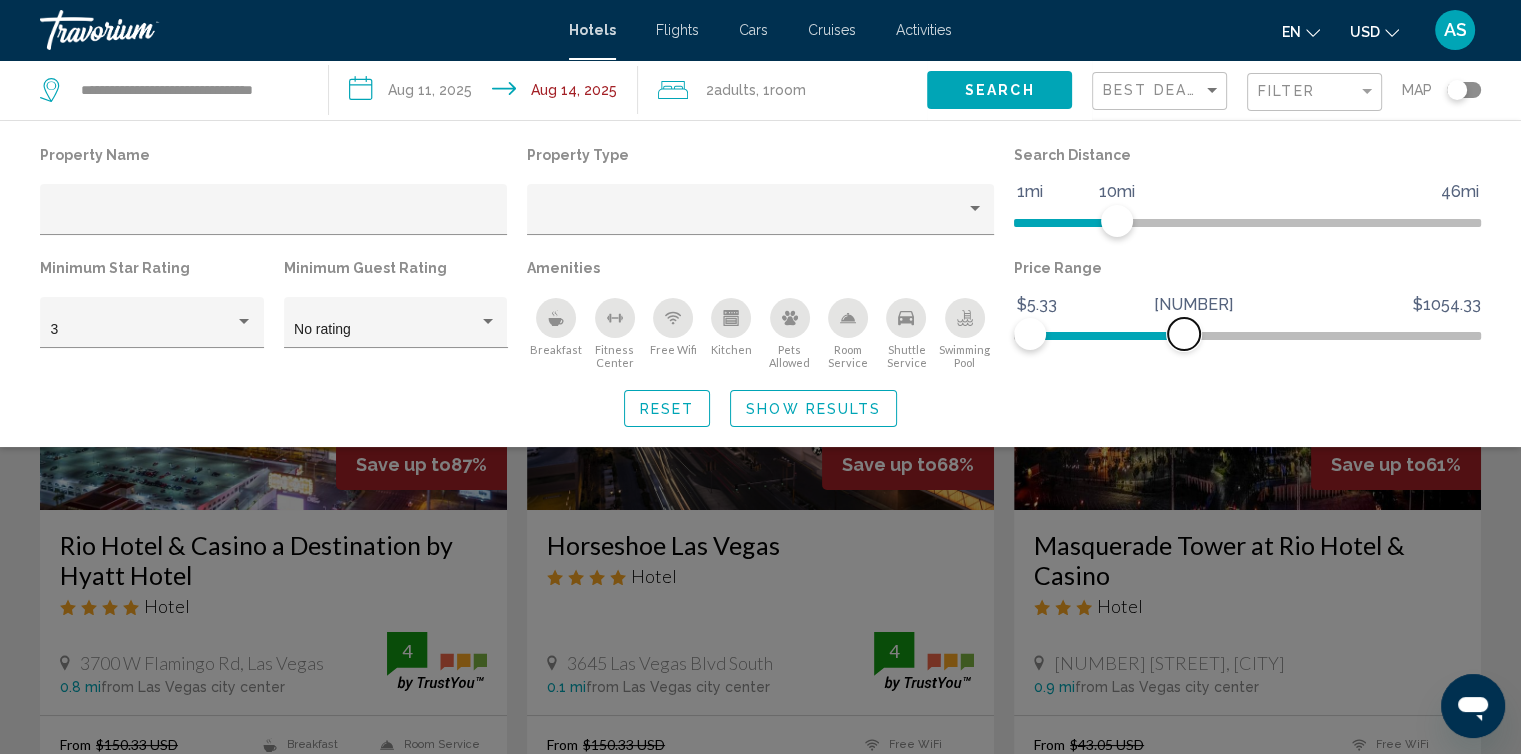 drag, startPoint x: 1457, startPoint y: 349, endPoint x: 1184, endPoint y: 370, distance: 273.8065 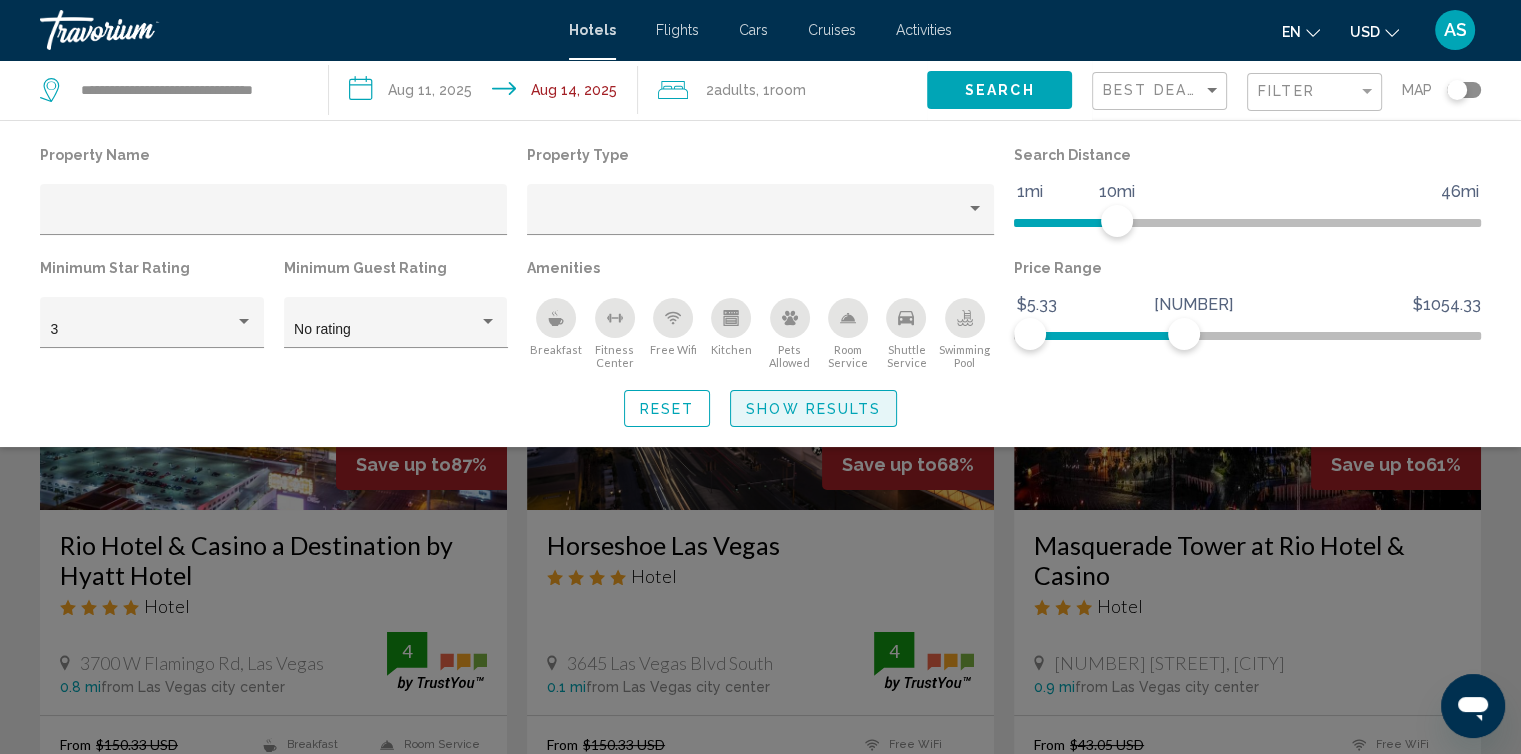 click on "Show Results" 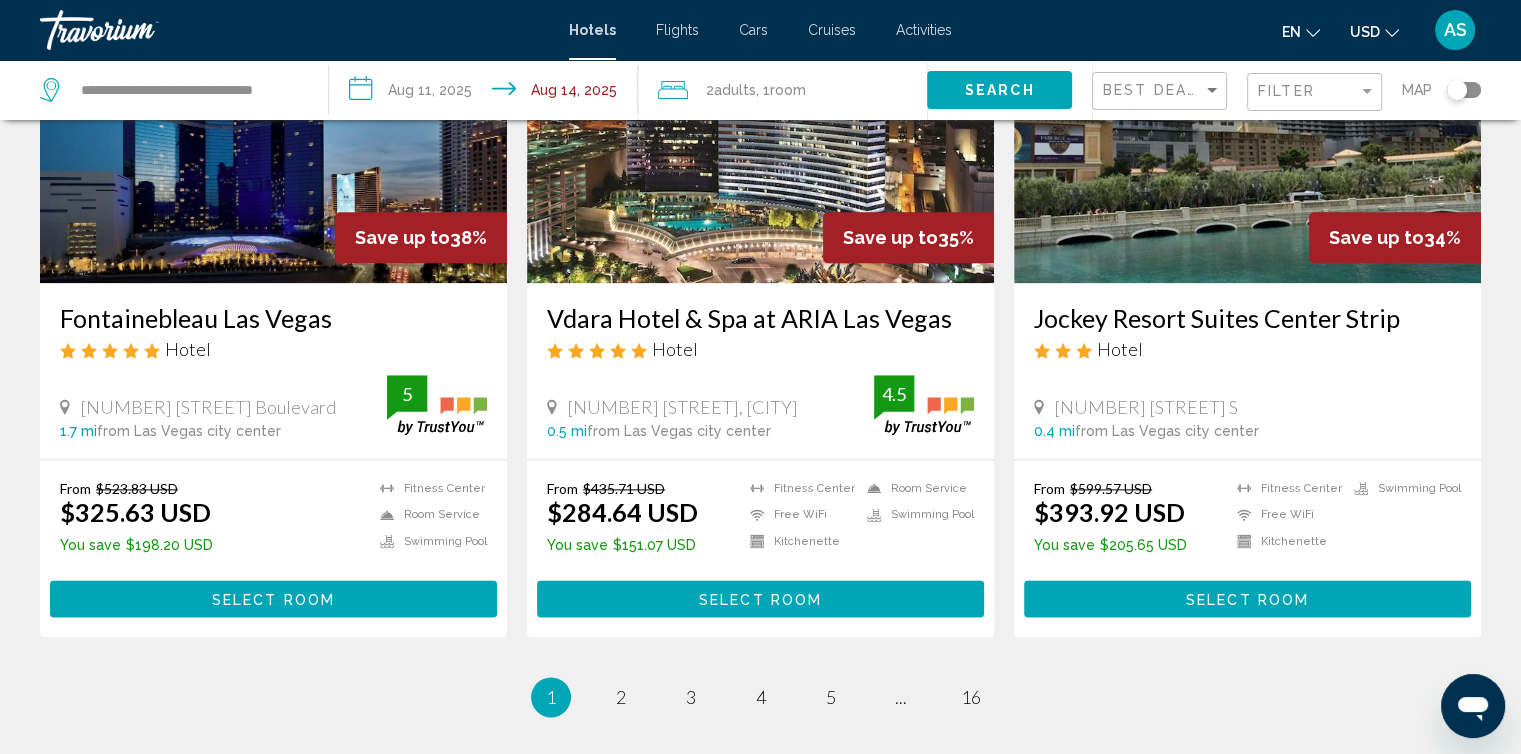 scroll, scrollTop: 2428, scrollLeft: 0, axis: vertical 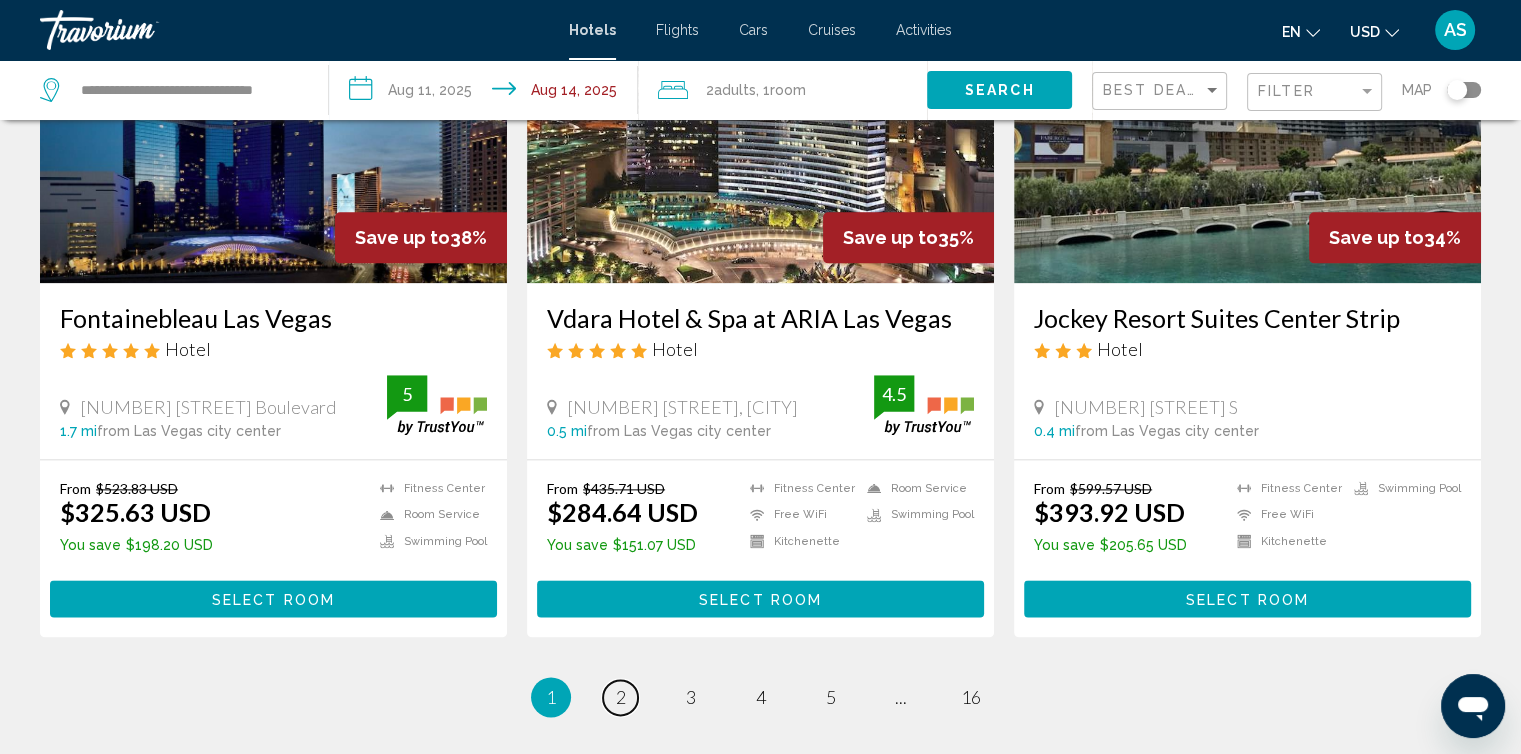 click on "2" at bounding box center [621, 697] 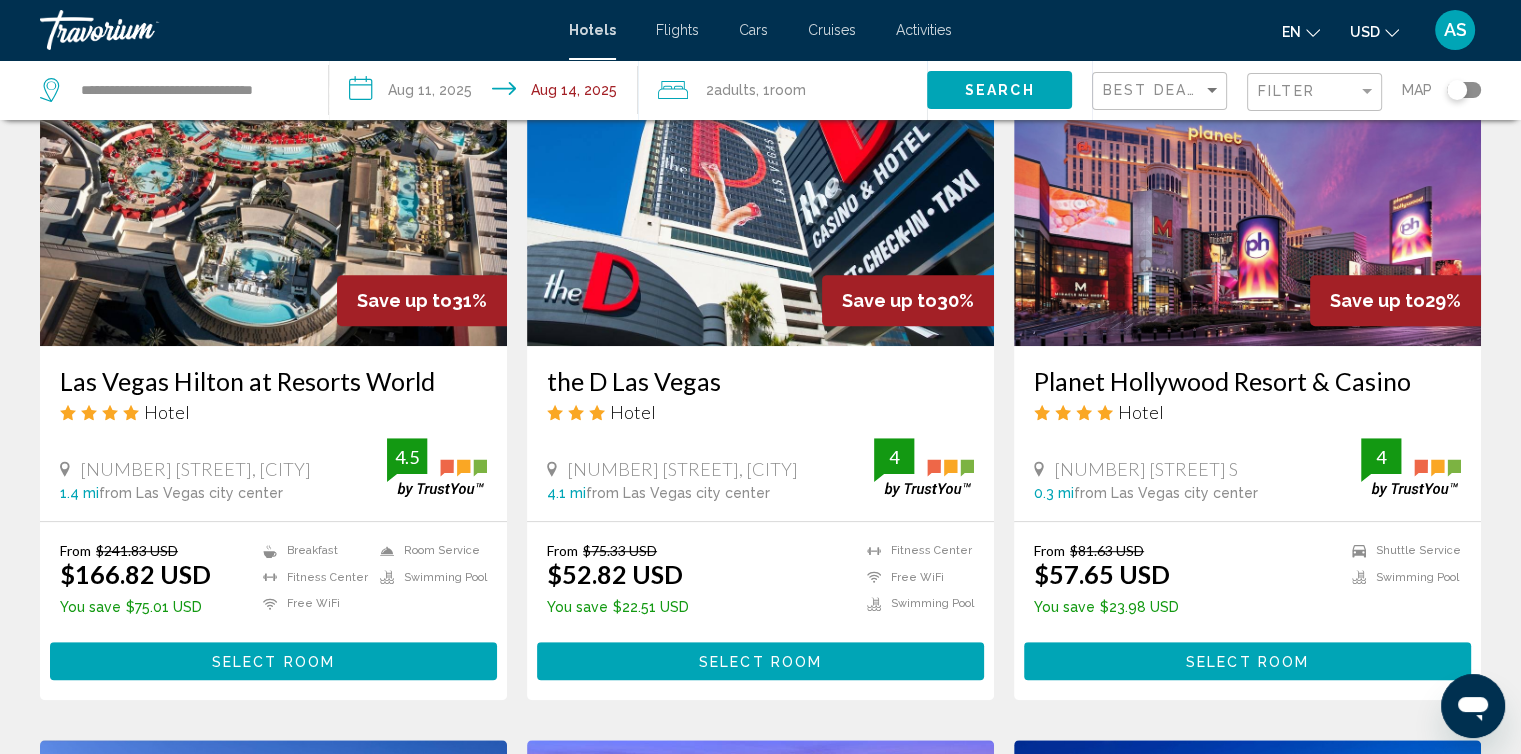 scroll, scrollTop: 880, scrollLeft: 0, axis: vertical 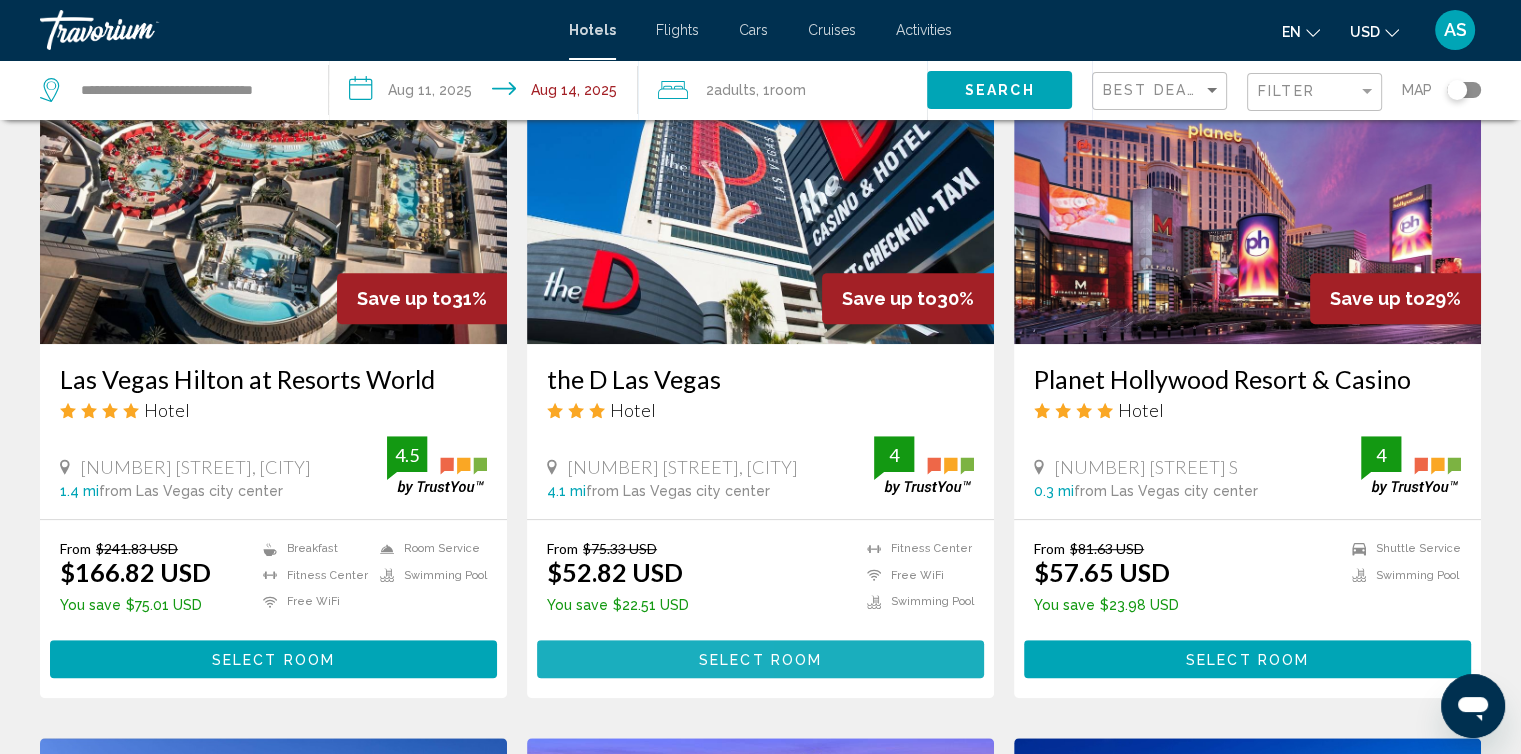 click on "Select Room" at bounding box center [760, 658] 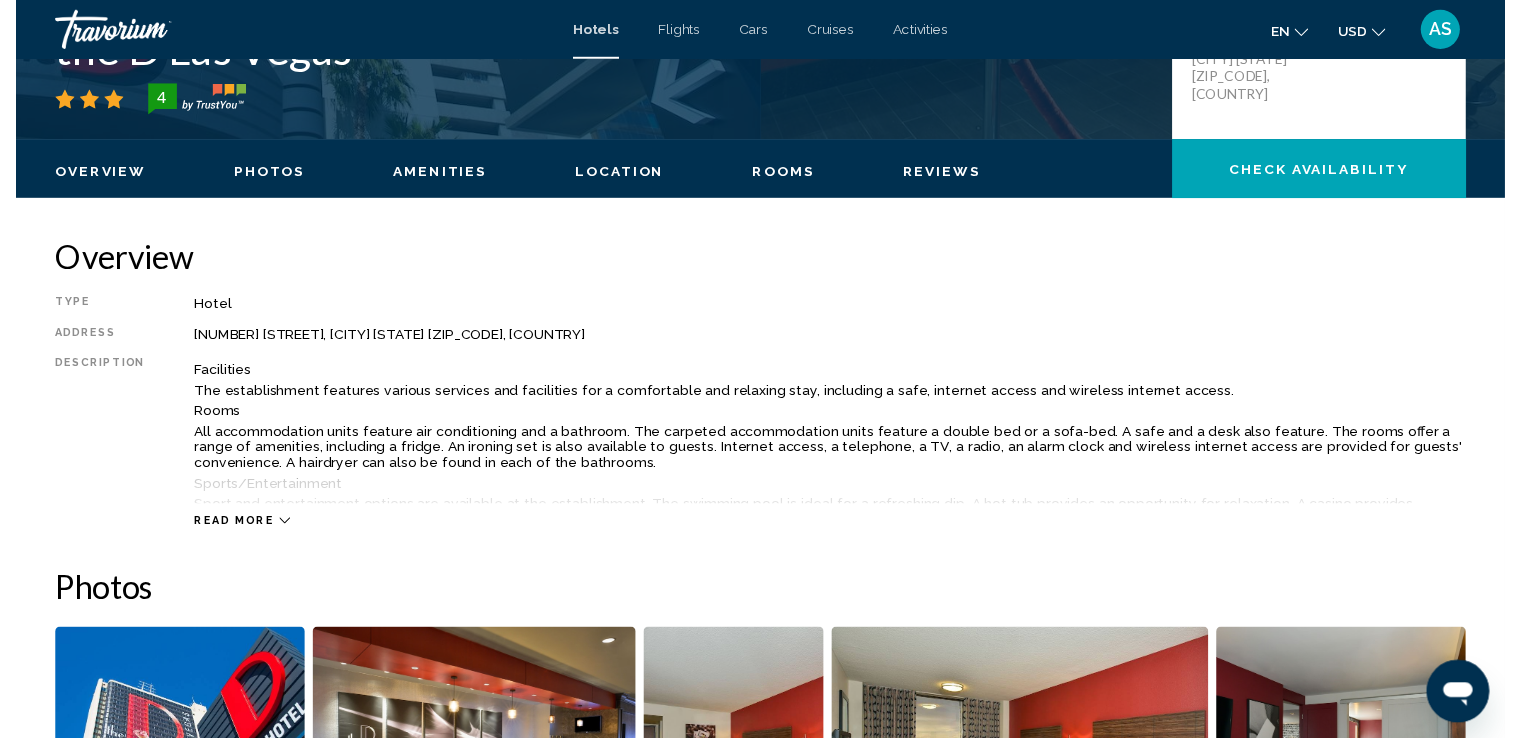 scroll, scrollTop: 520, scrollLeft: 0, axis: vertical 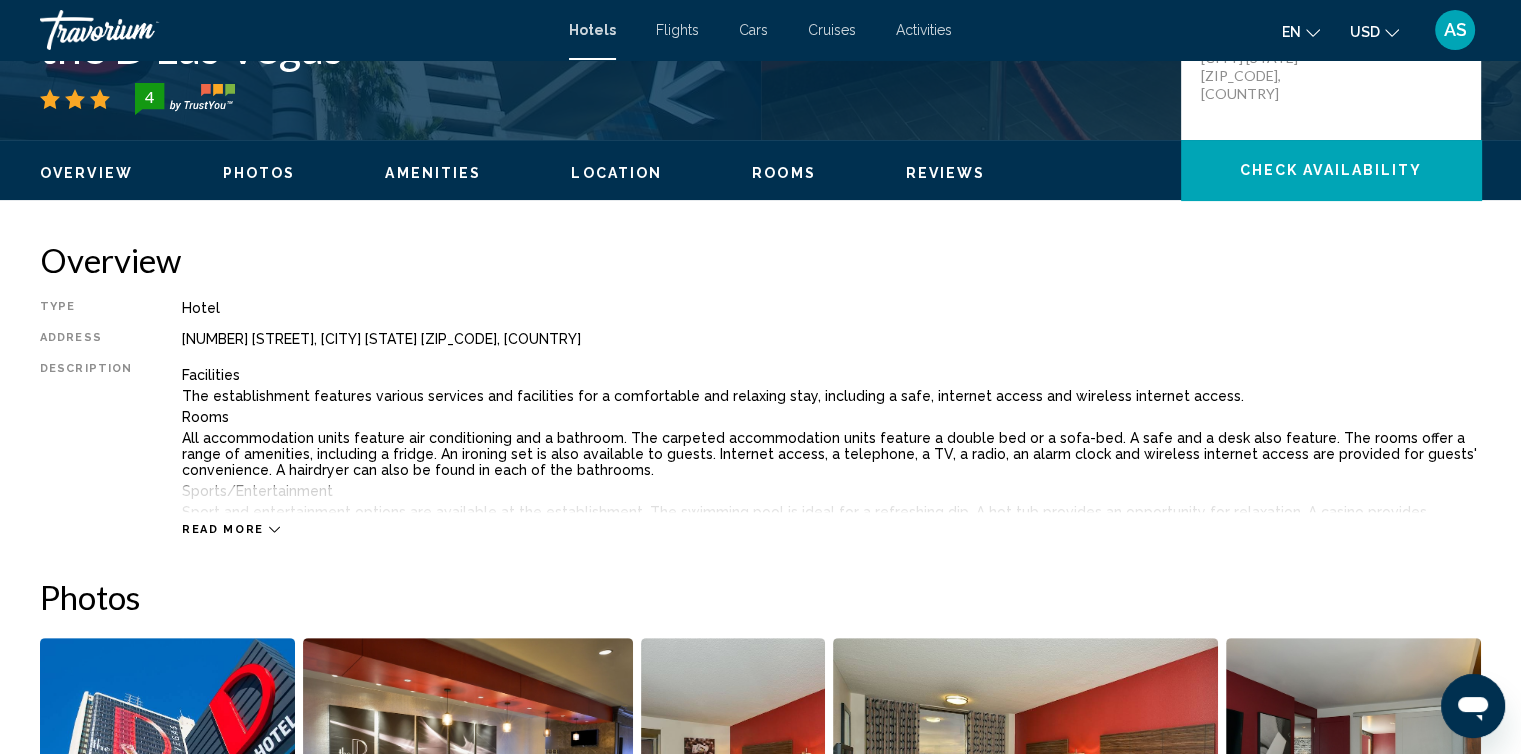 click 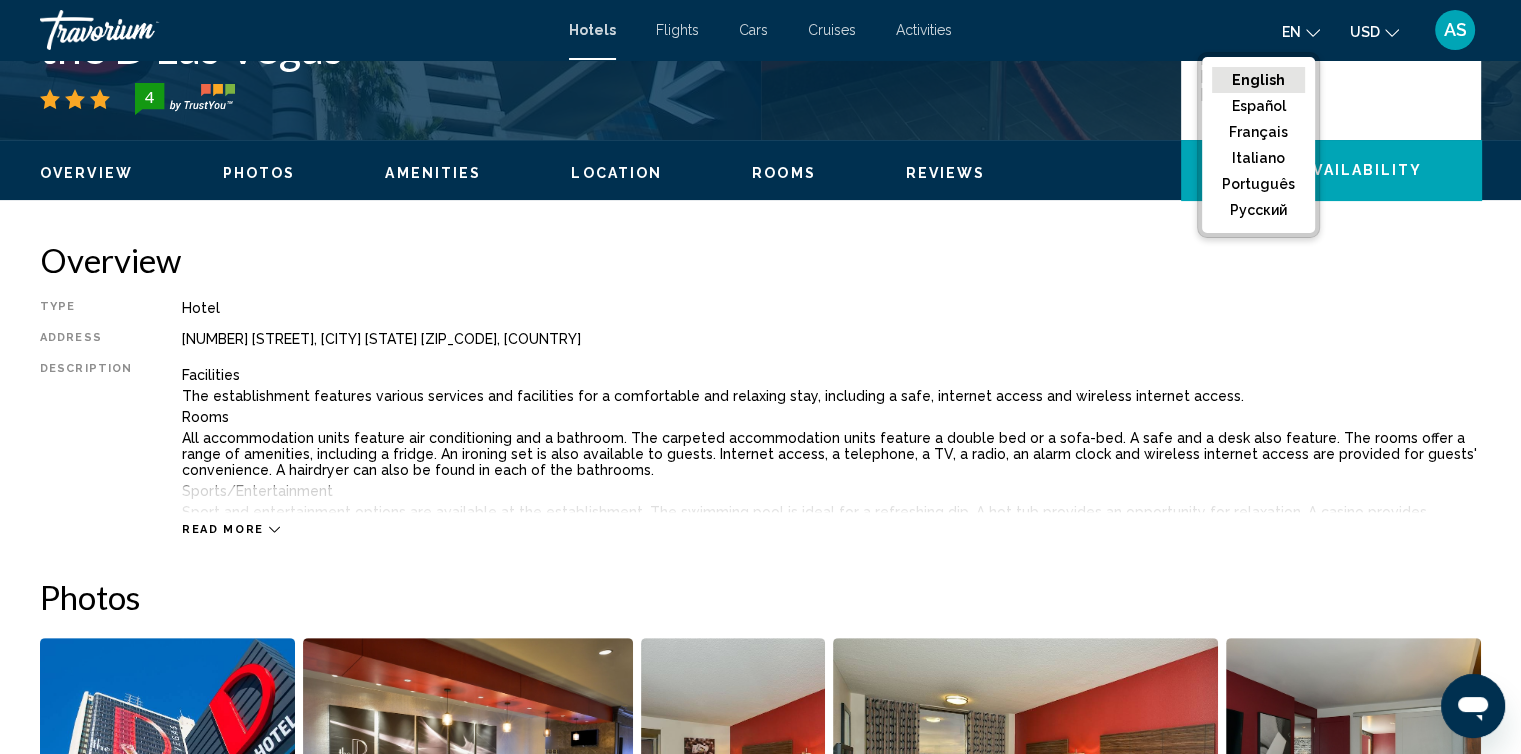 click on "русский" 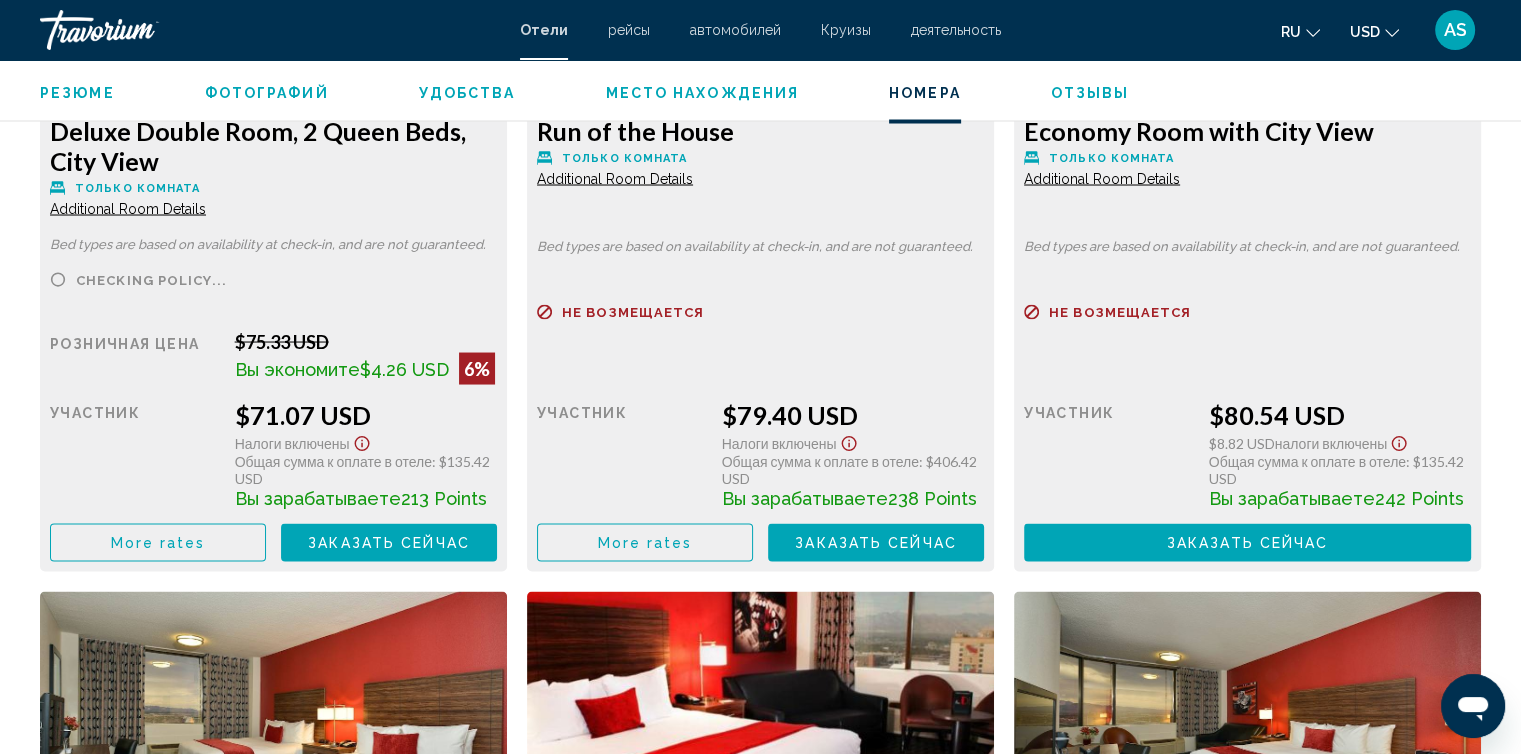 scroll, scrollTop: 3696, scrollLeft: 0, axis: vertical 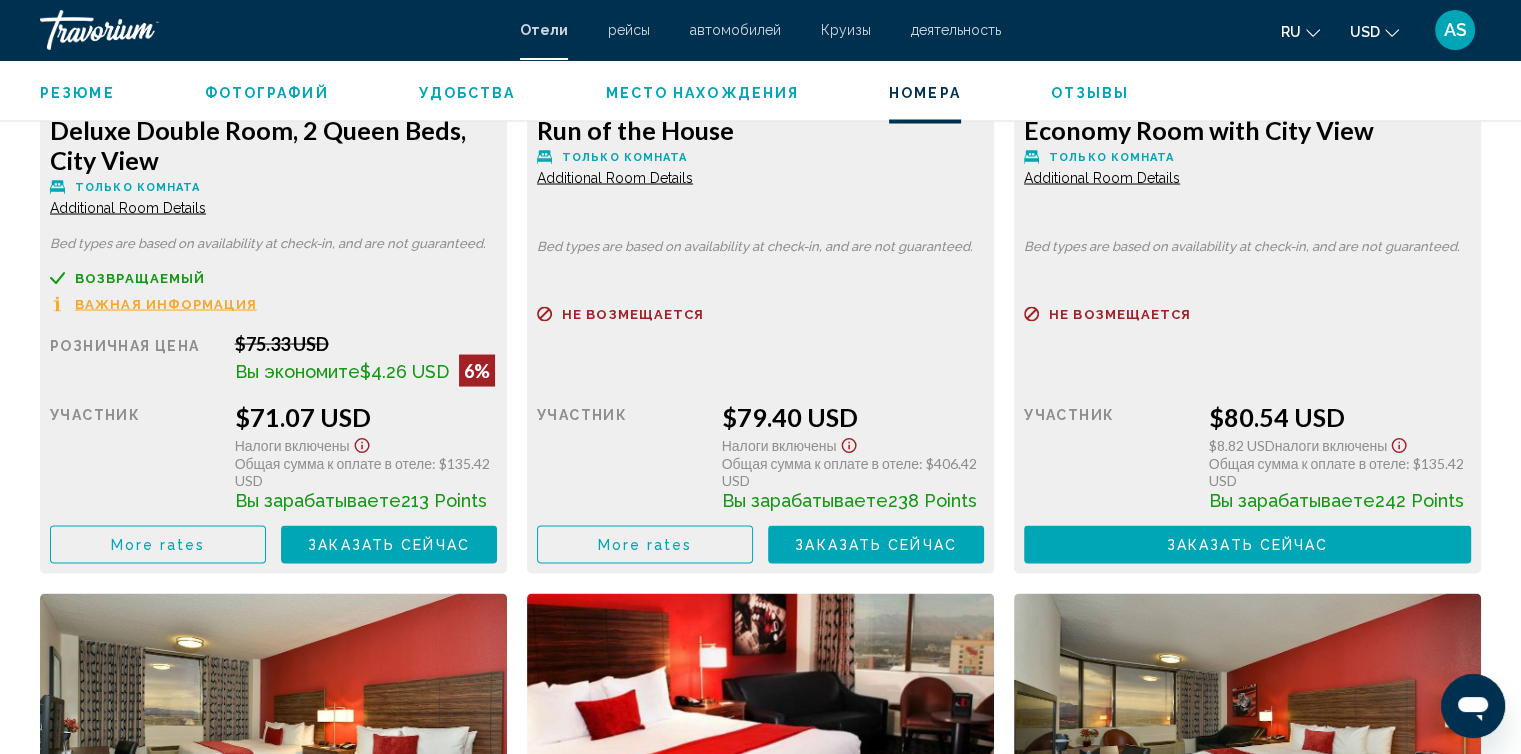 click on "Важная информация" at bounding box center [166, -445] 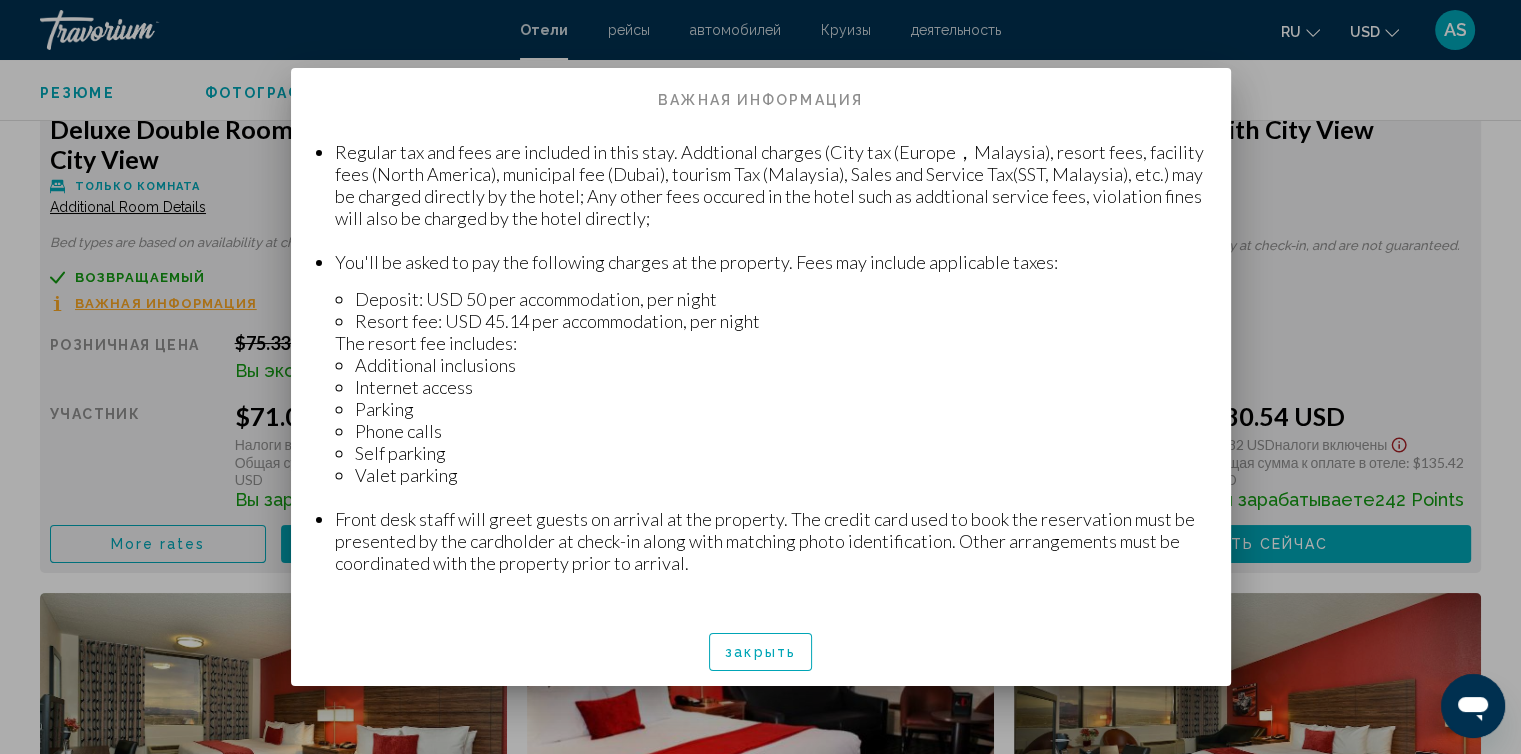 scroll, scrollTop: 405, scrollLeft: 0, axis: vertical 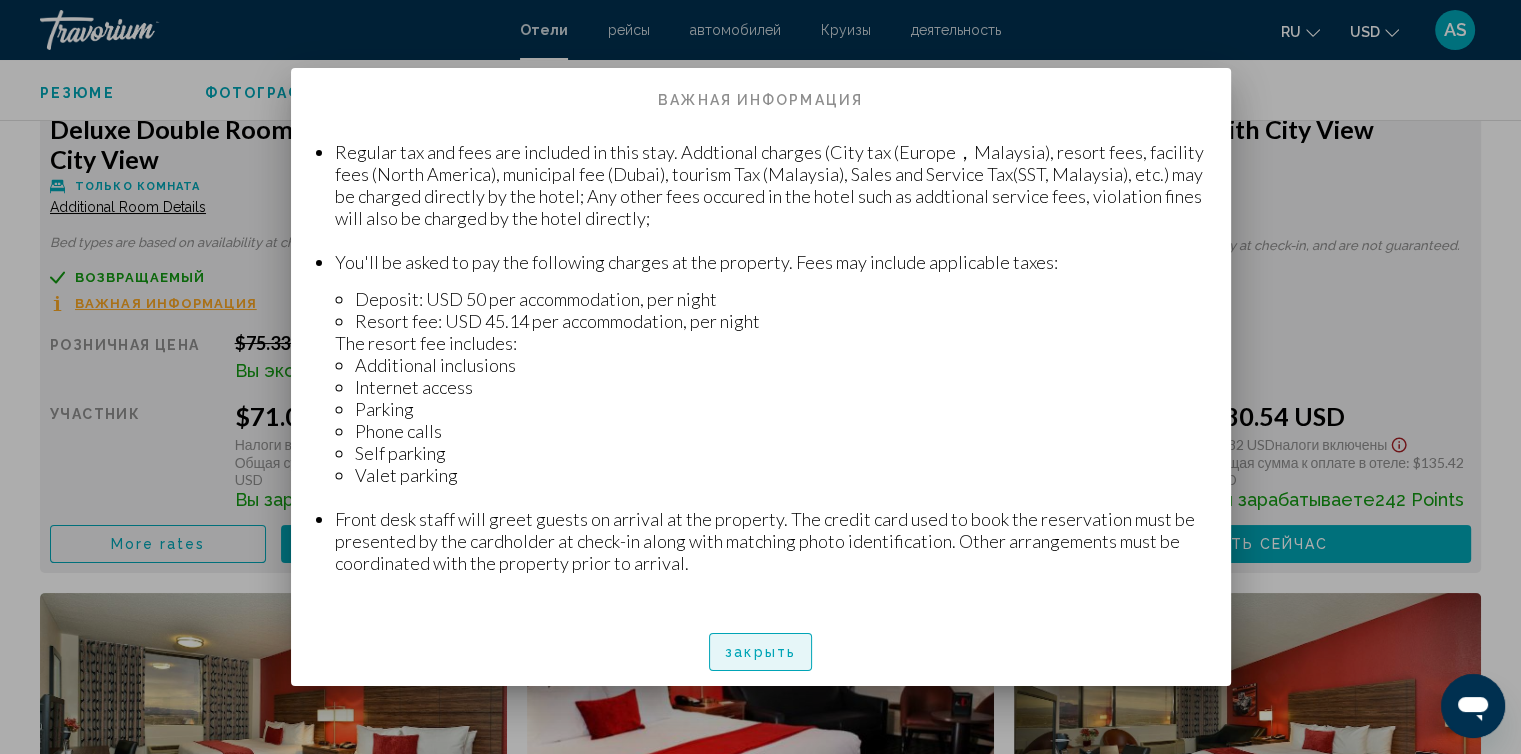 click on "закрыть" at bounding box center [760, 653] 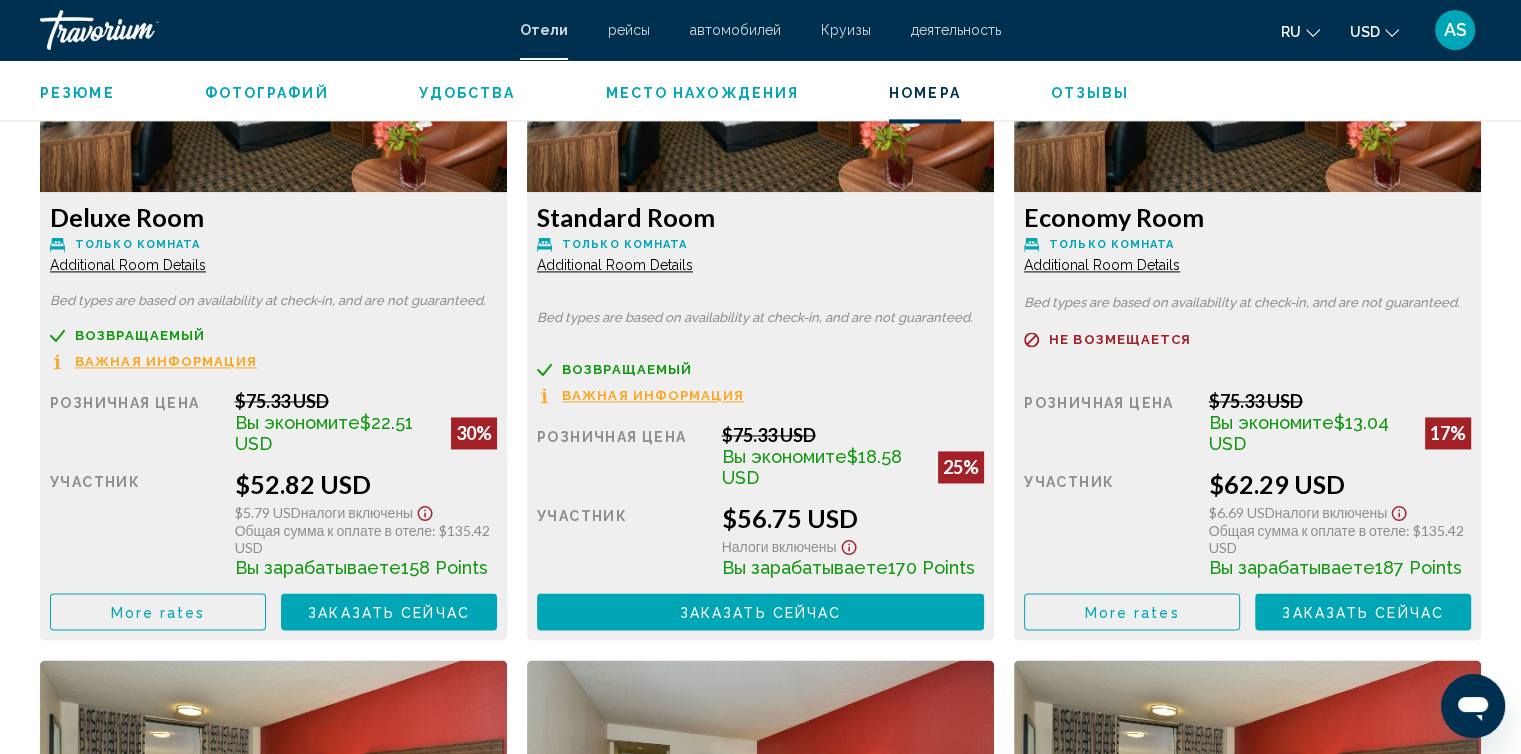 scroll, scrollTop: 2891, scrollLeft: 0, axis: vertical 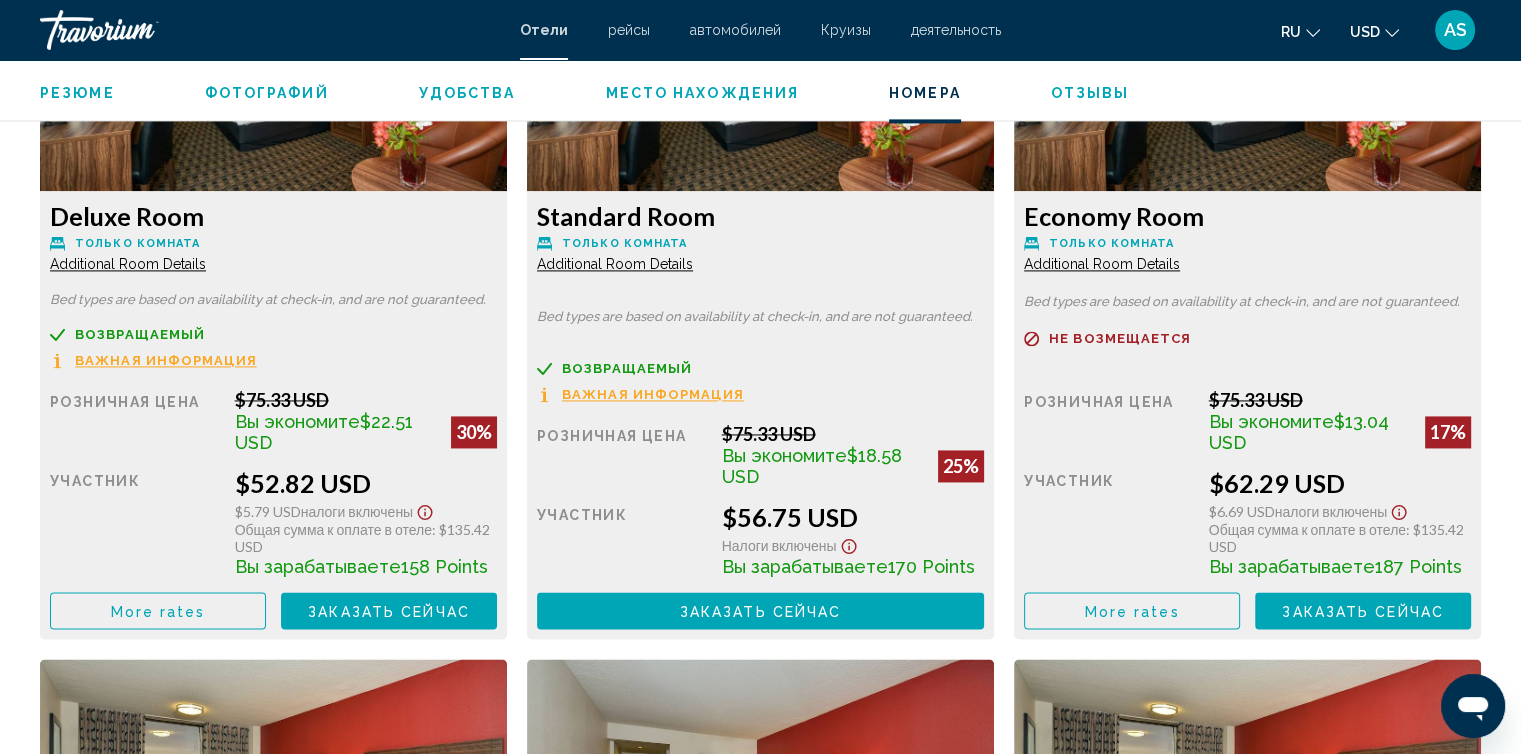click on "Additional Room Details" at bounding box center (128, 264) 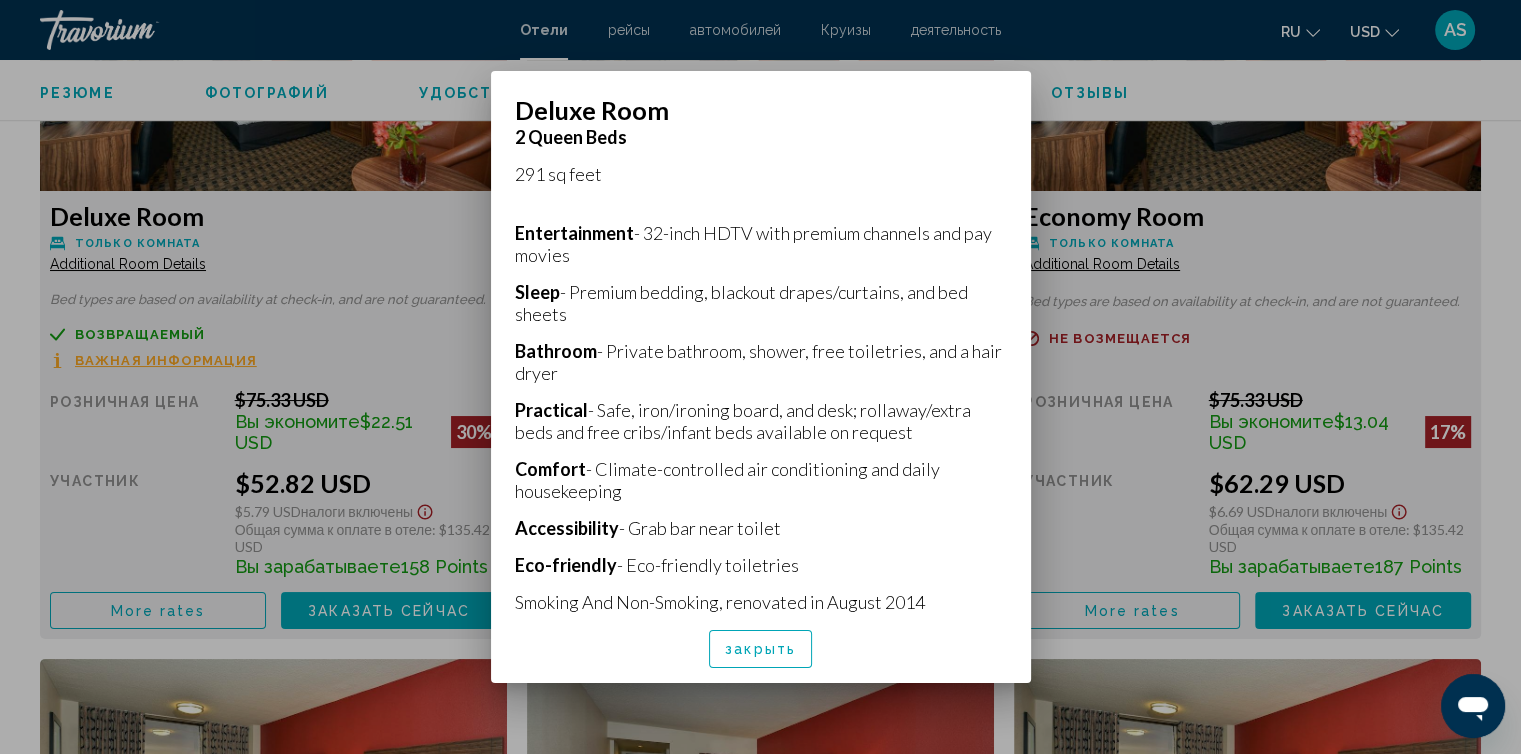 scroll, scrollTop: 433, scrollLeft: 0, axis: vertical 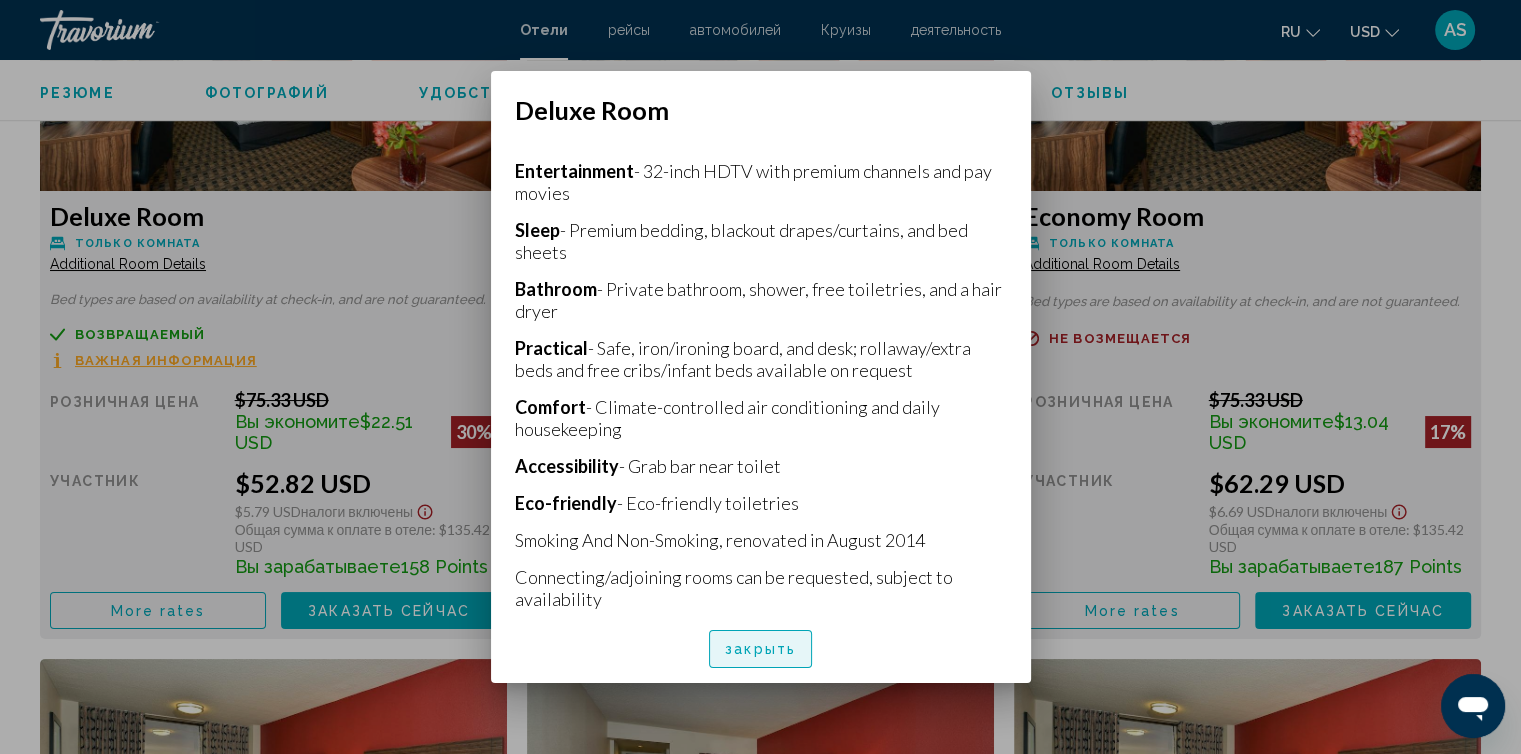 click on "закрыть" at bounding box center [760, 648] 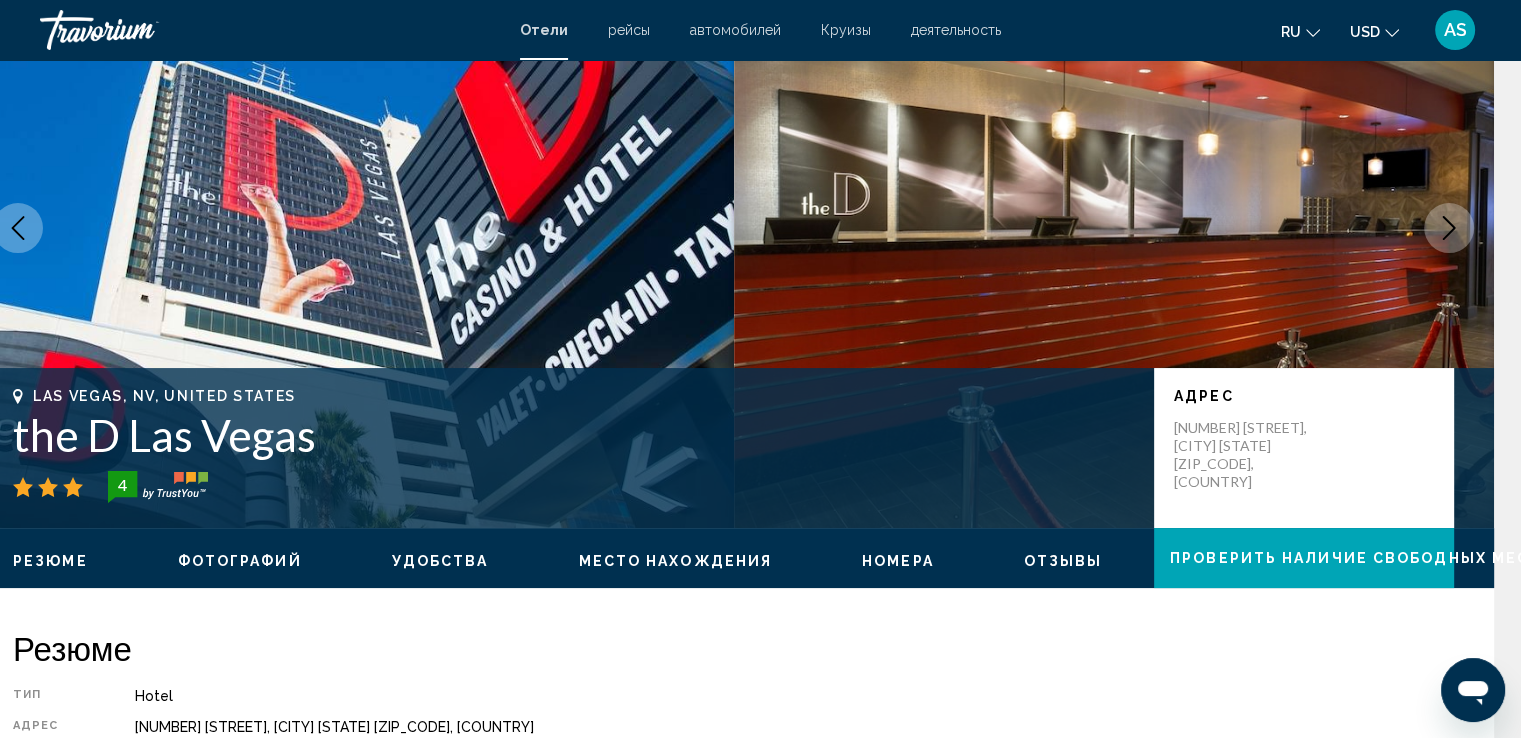 scroll, scrollTop: 0, scrollLeft: 39, axis: horizontal 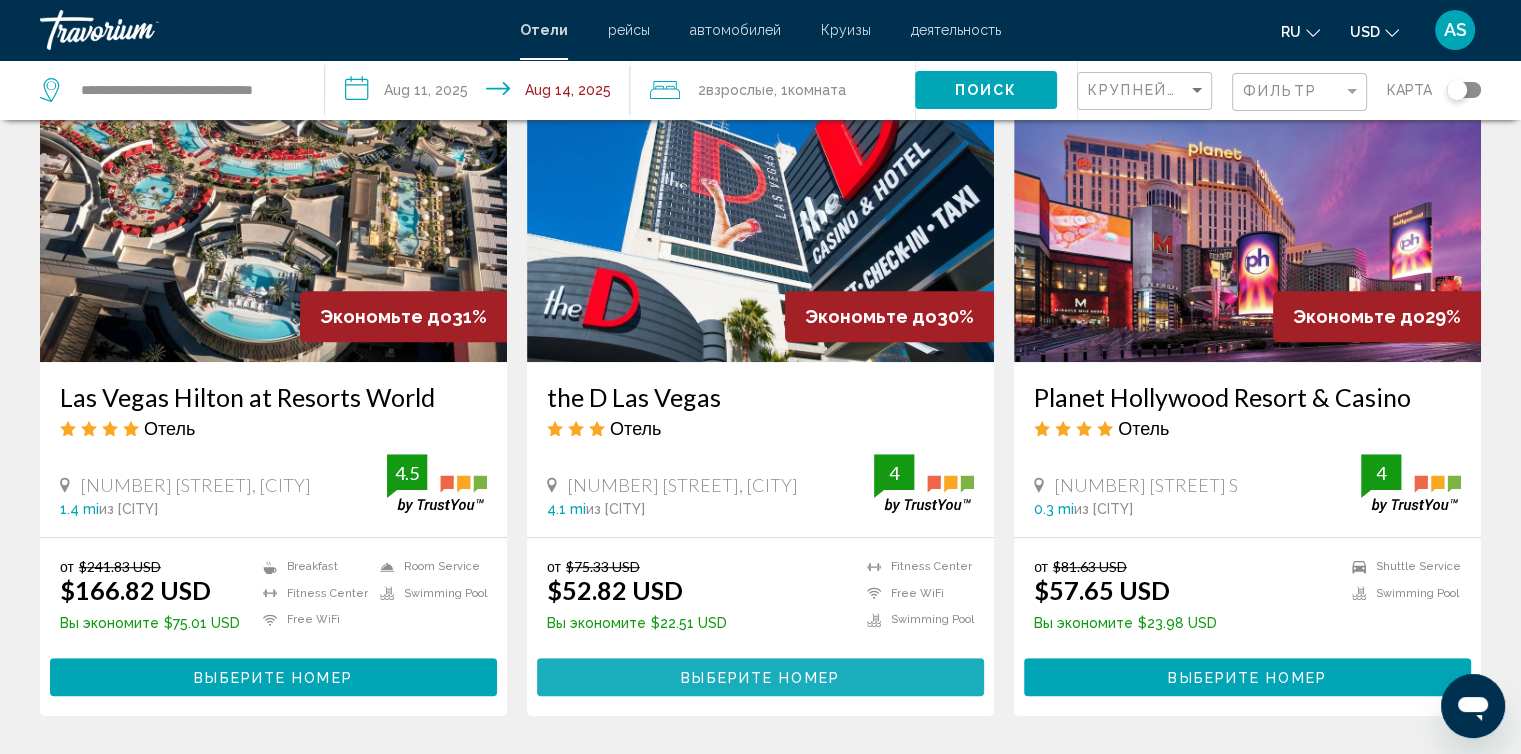 click on "Выберите номер" at bounding box center [760, 678] 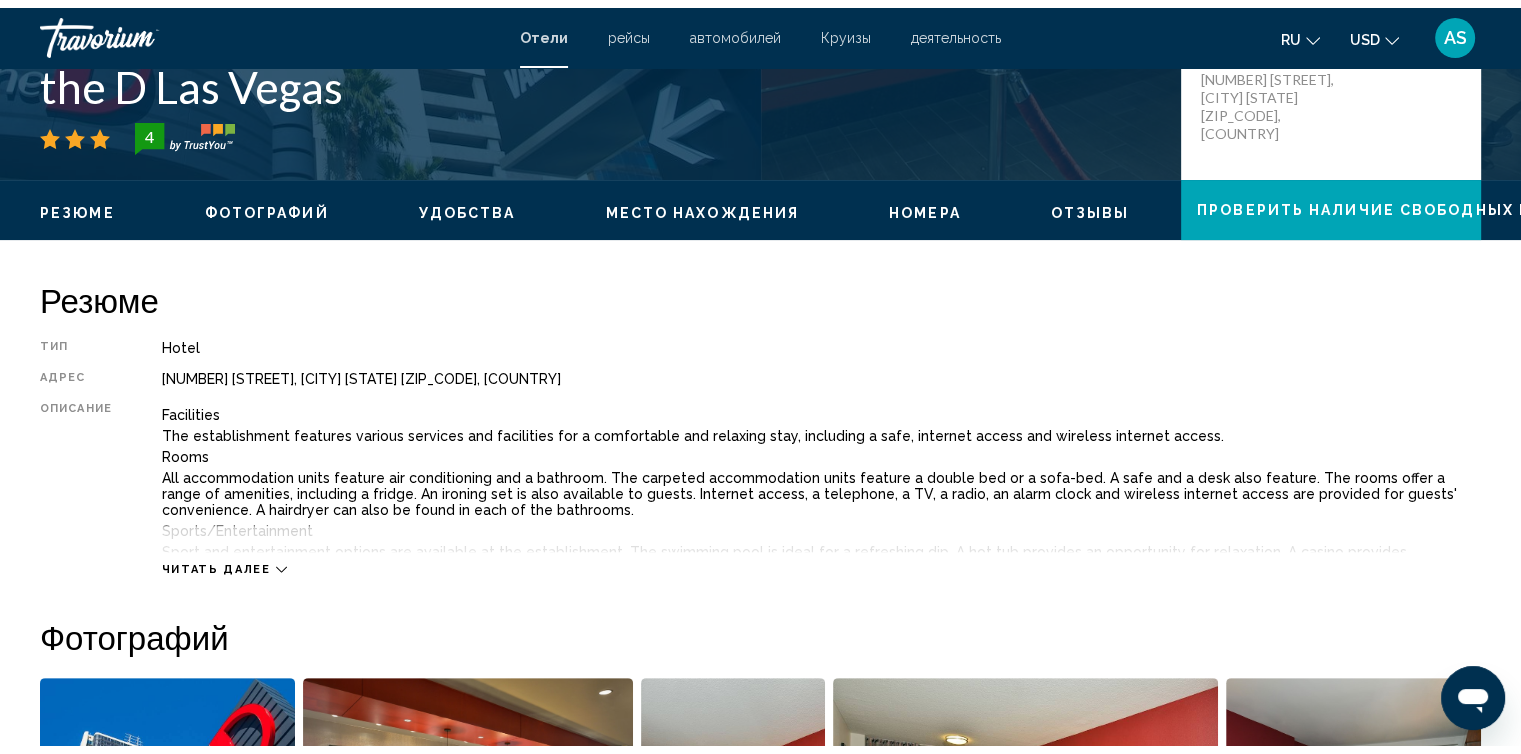 scroll, scrollTop: 616, scrollLeft: 0, axis: vertical 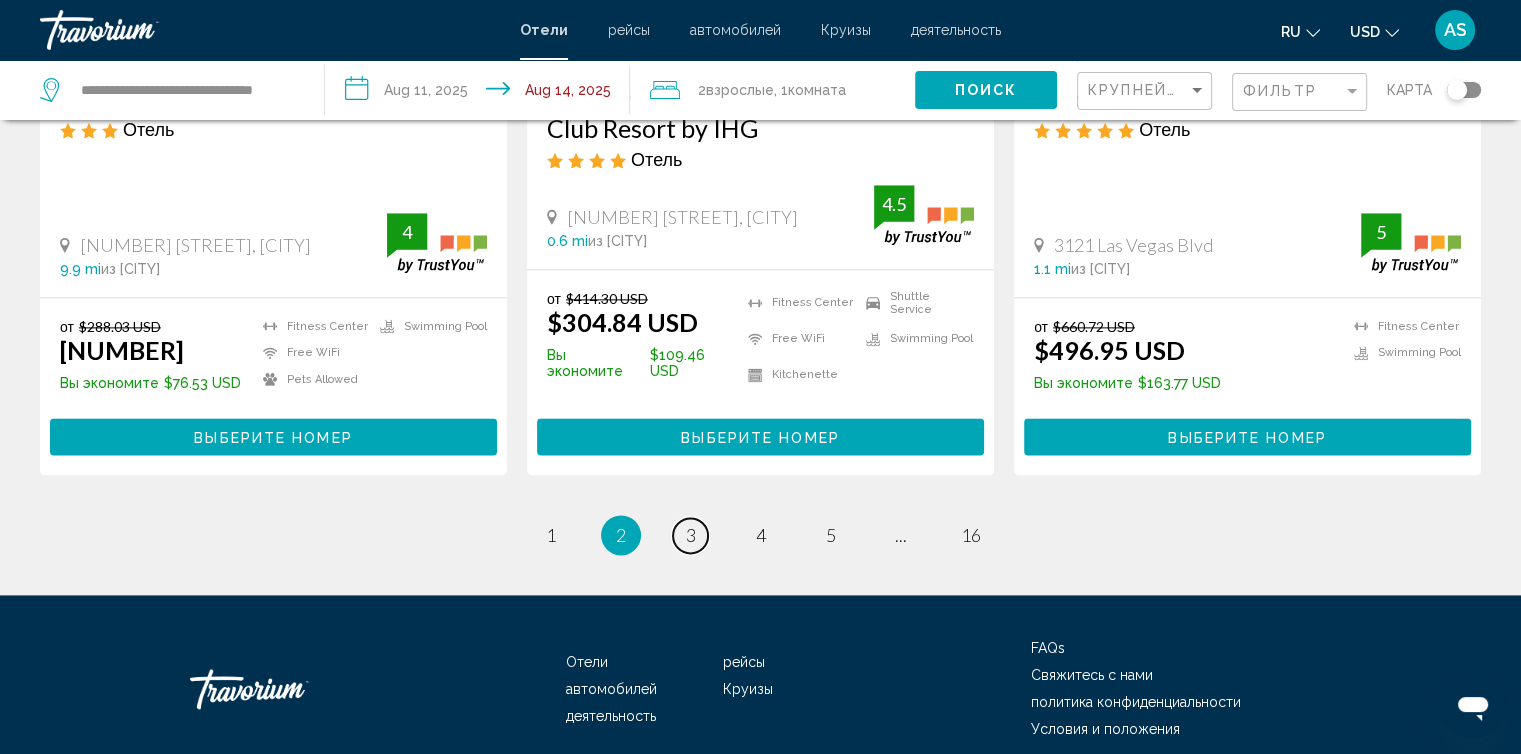 click on "3" at bounding box center [691, 535] 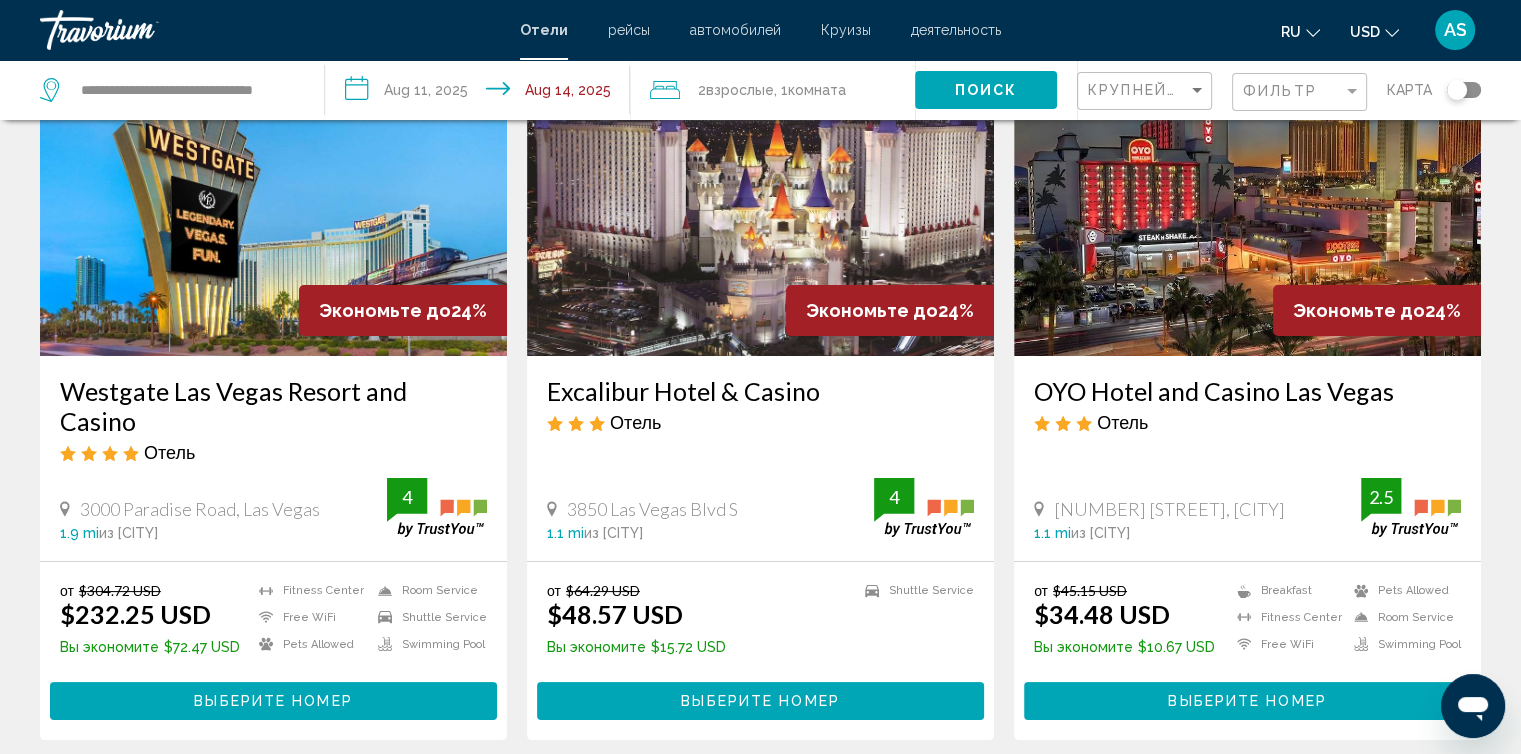 scroll, scrollTop: 156, scrollLeft: 0, axis: vertical 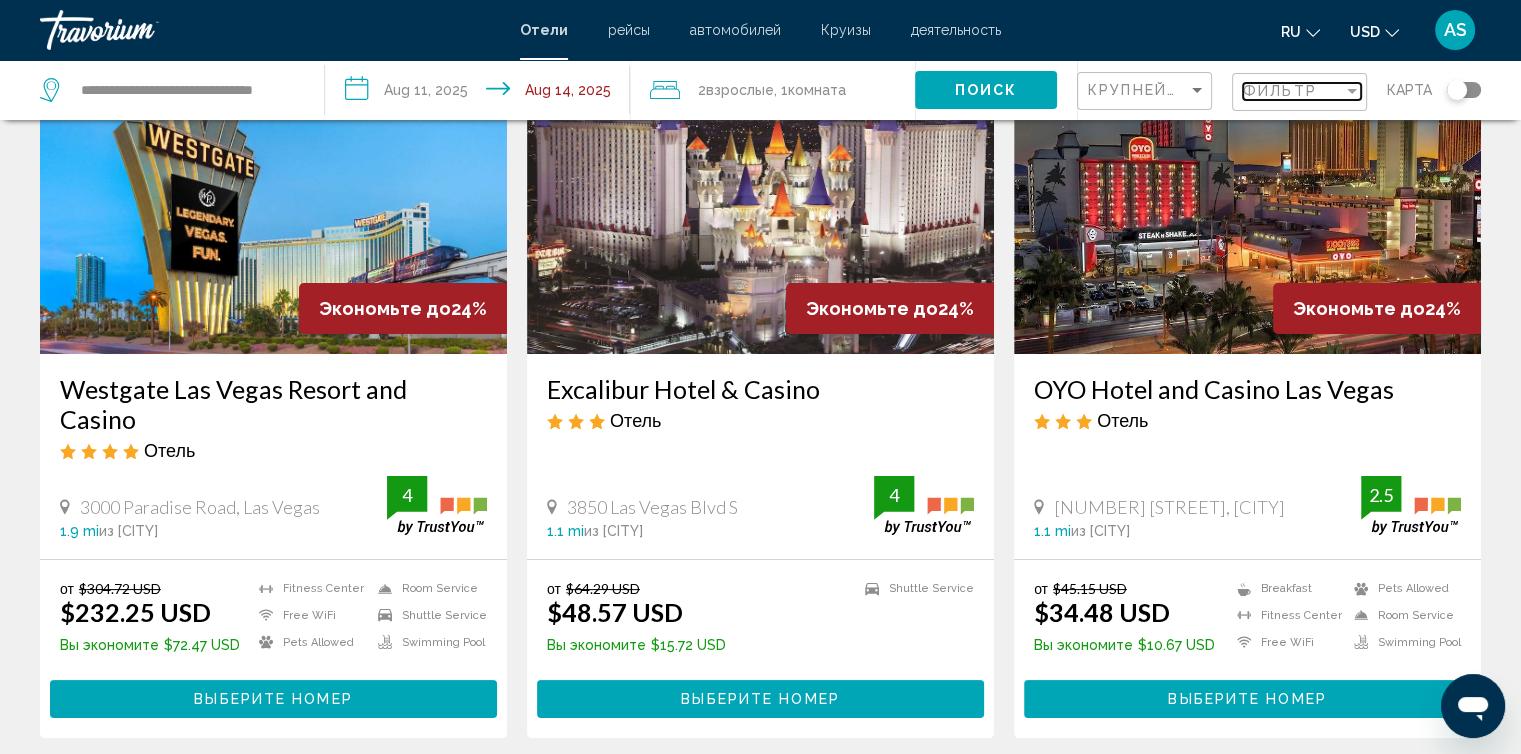 click on "Фильтр" at bounding box center (1280, 91) 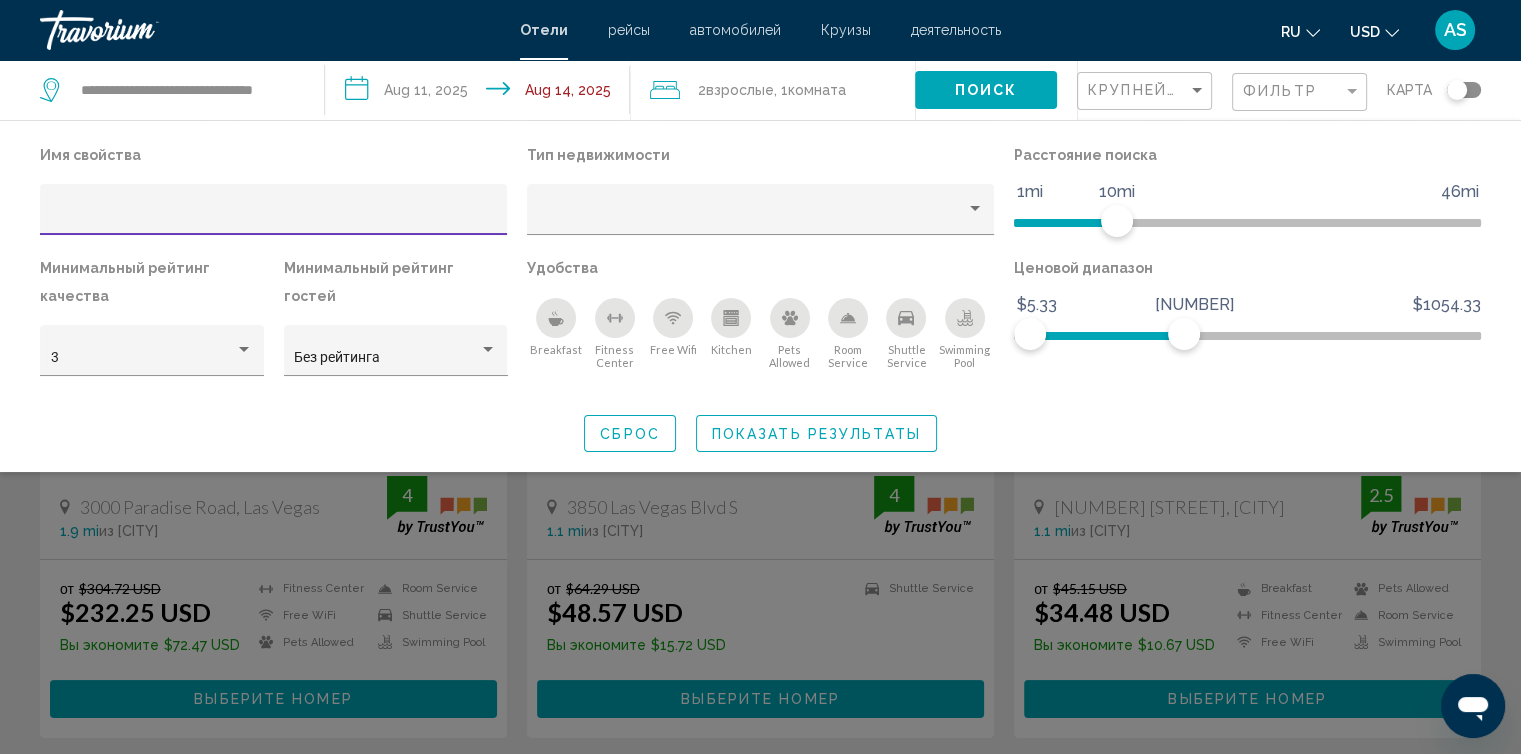 scroll, scrollTop: 815, scrollLeft: 0, axis: vertical 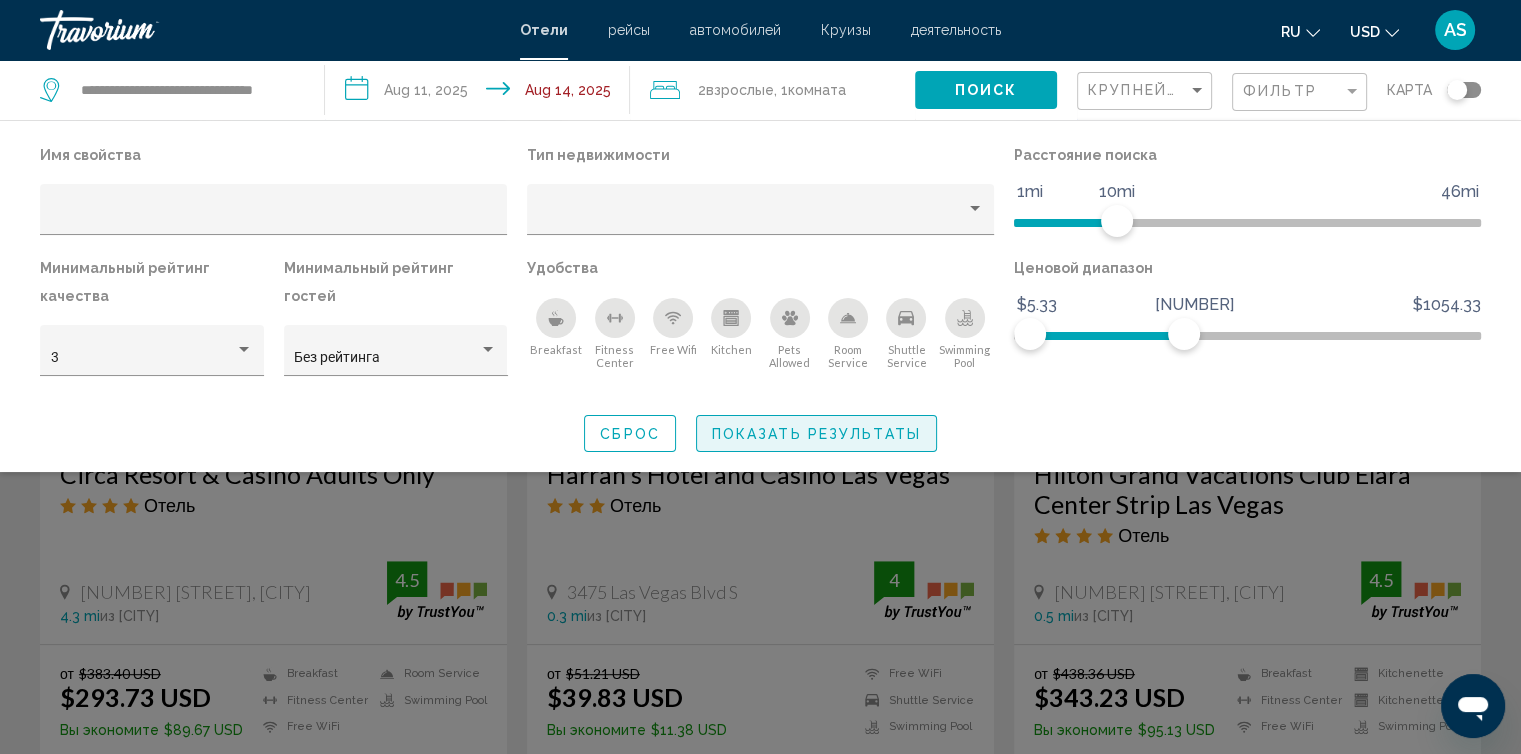 click on "Показать результаты" 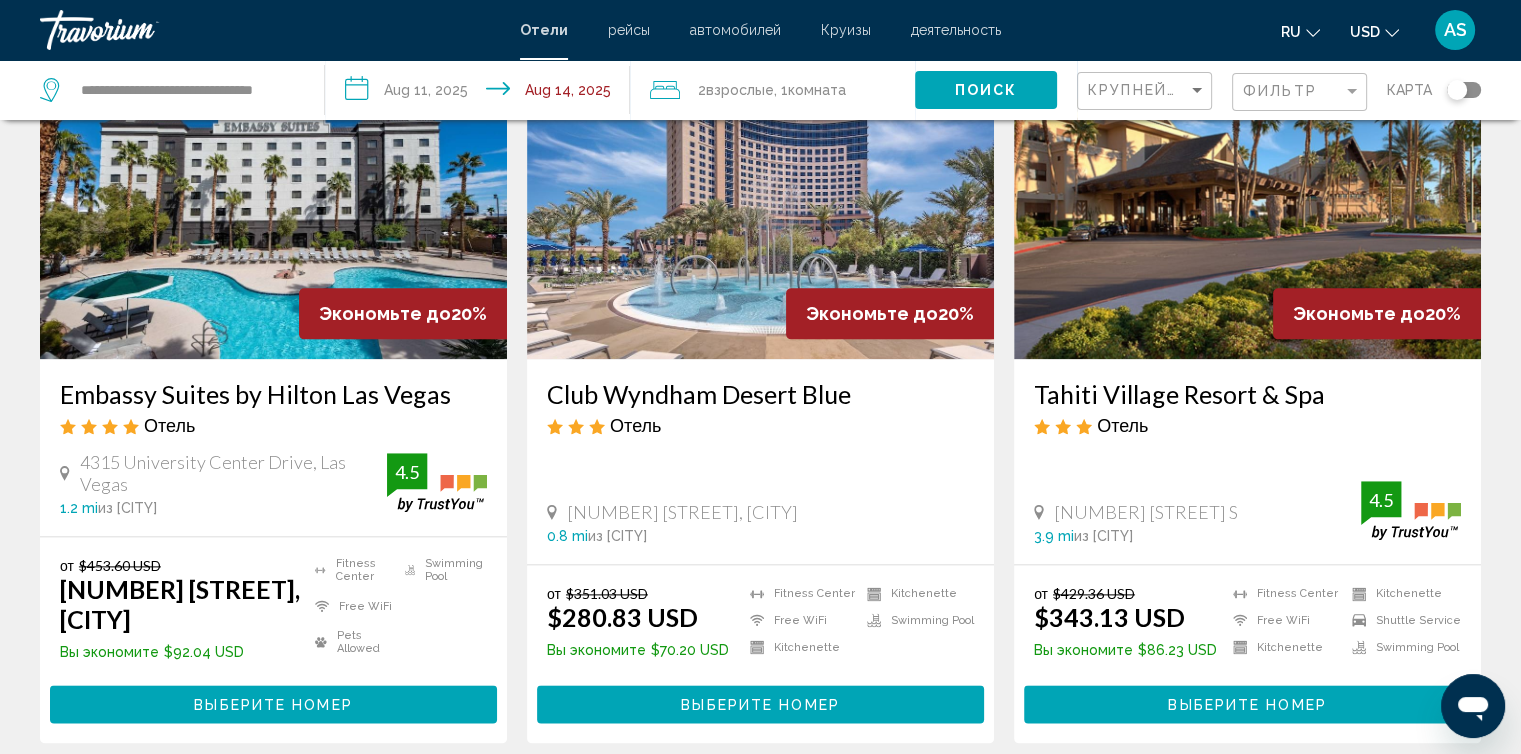 scroll, scrollTop: 2645, scrollLeft: 0, axis: vertical 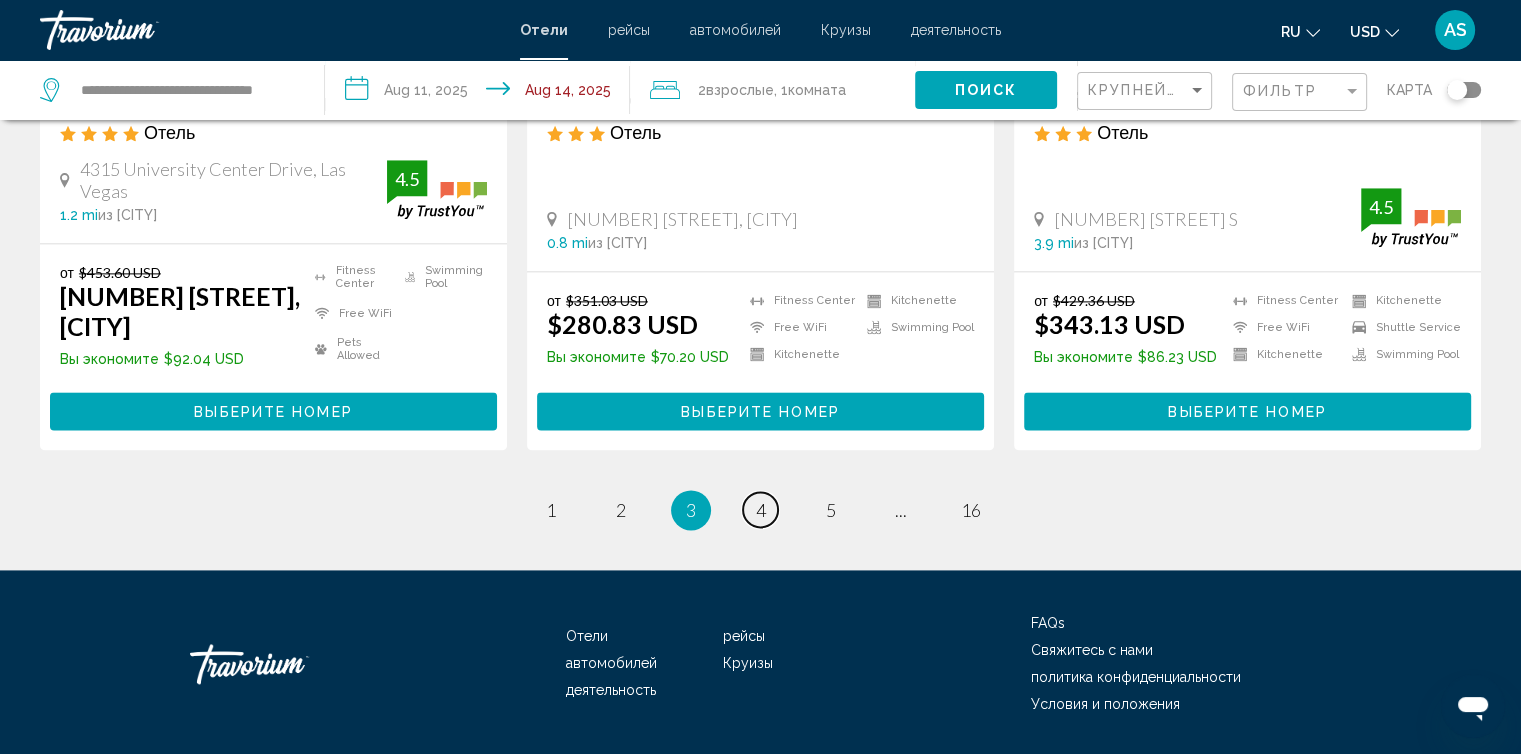 click on "page  4" at bounding box center [760, 509] 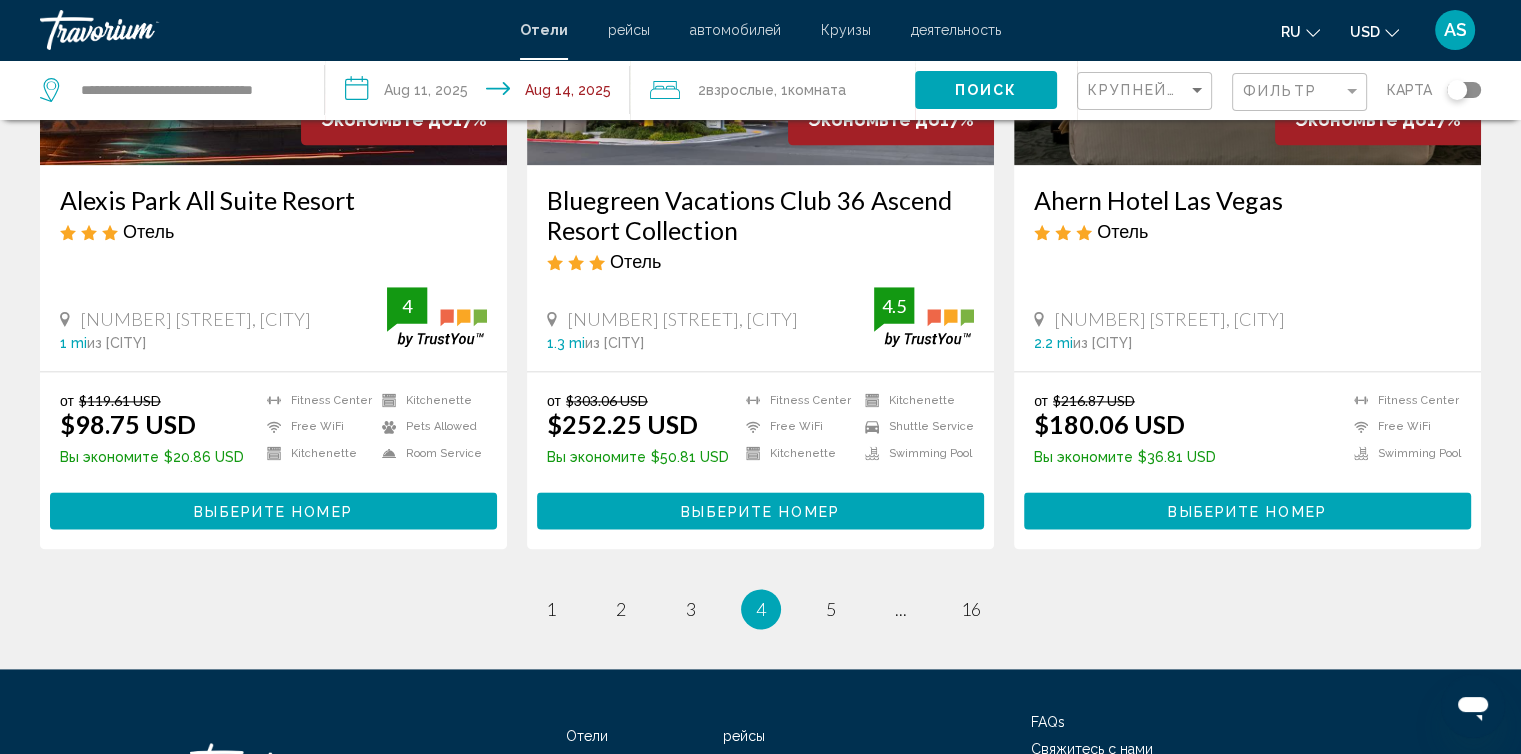 scroll, scrollTop: 2559, scrollLeft: 0, axis: vertical 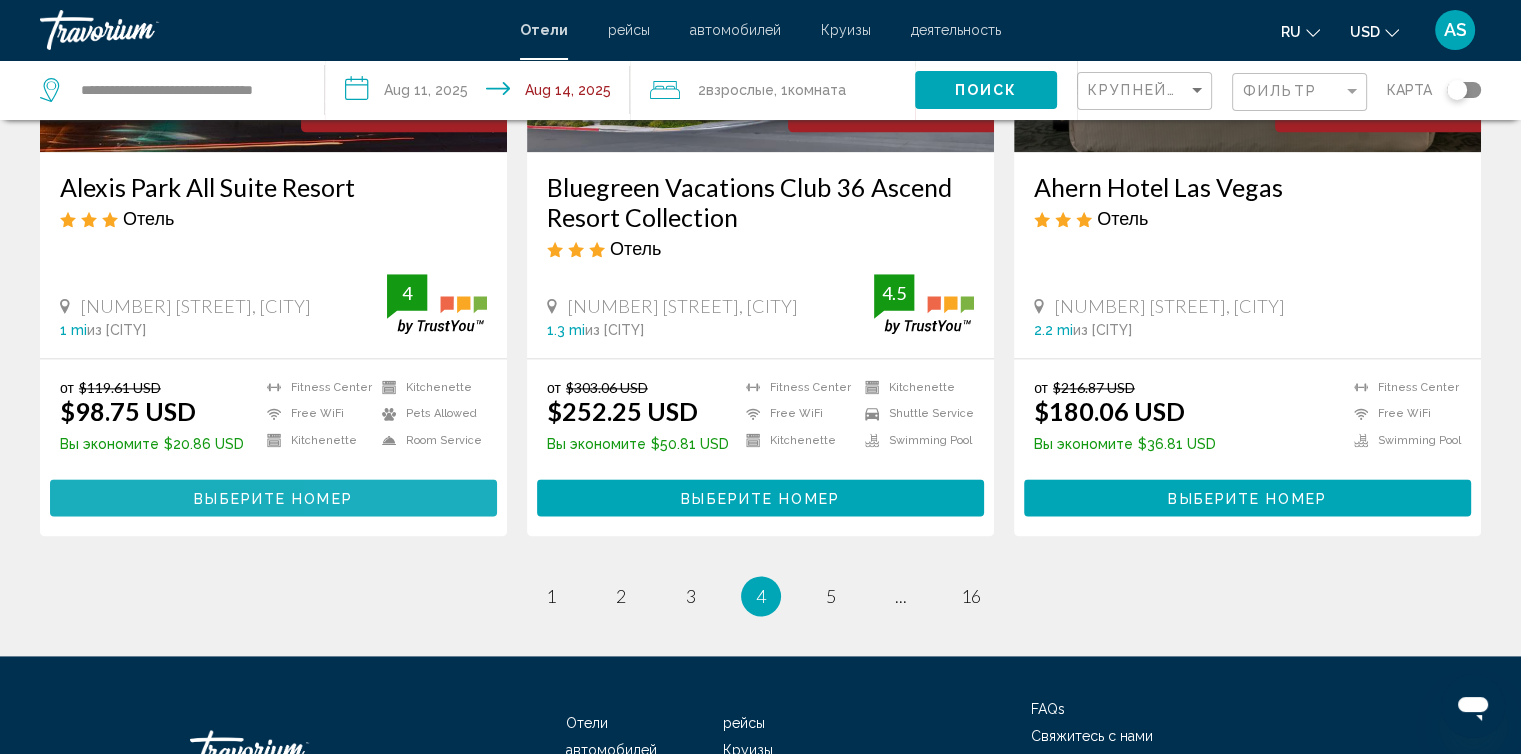 click on "Выберите номер" at bounding box center [273, 497] 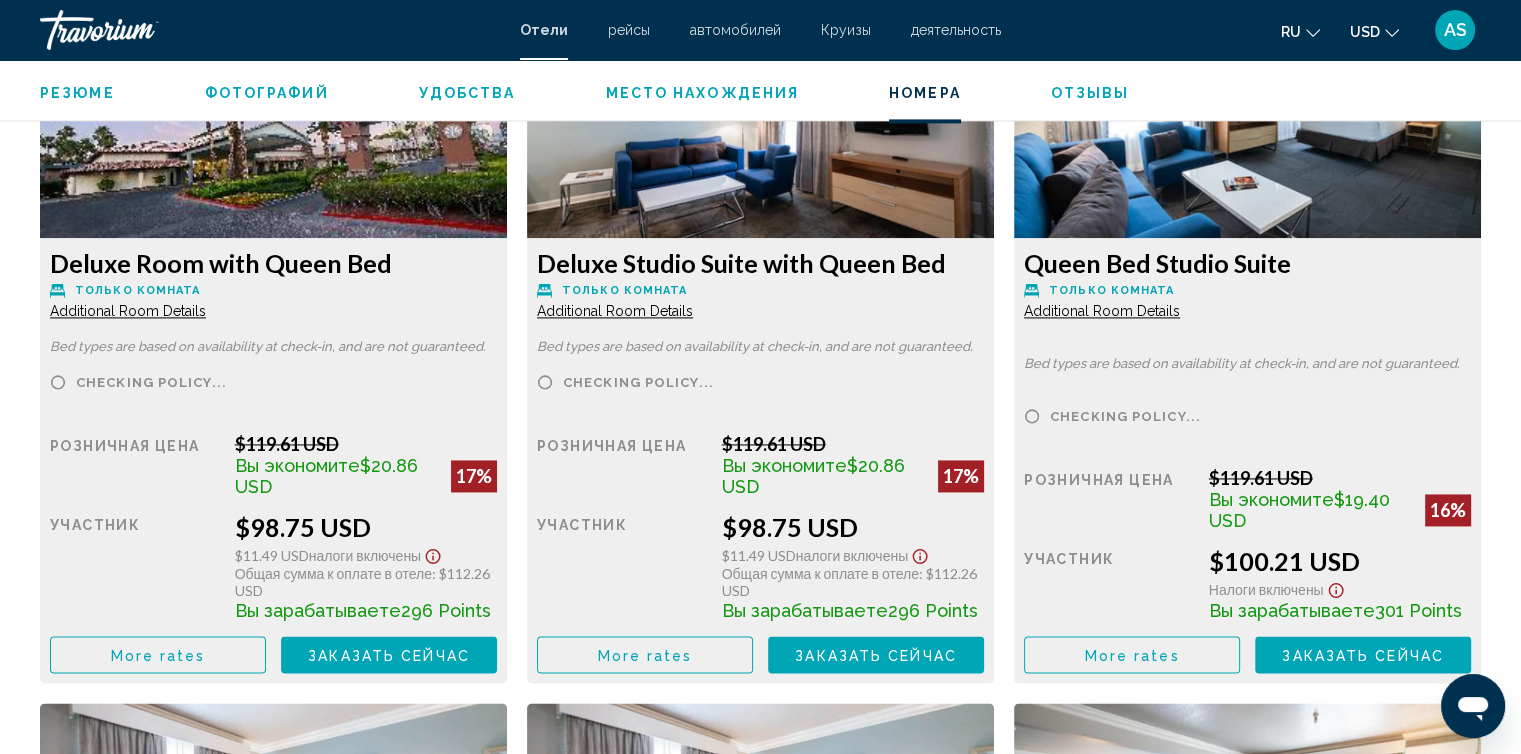 scroll, scrollTop: 2847, scrollLeft: 0, axis: vertical 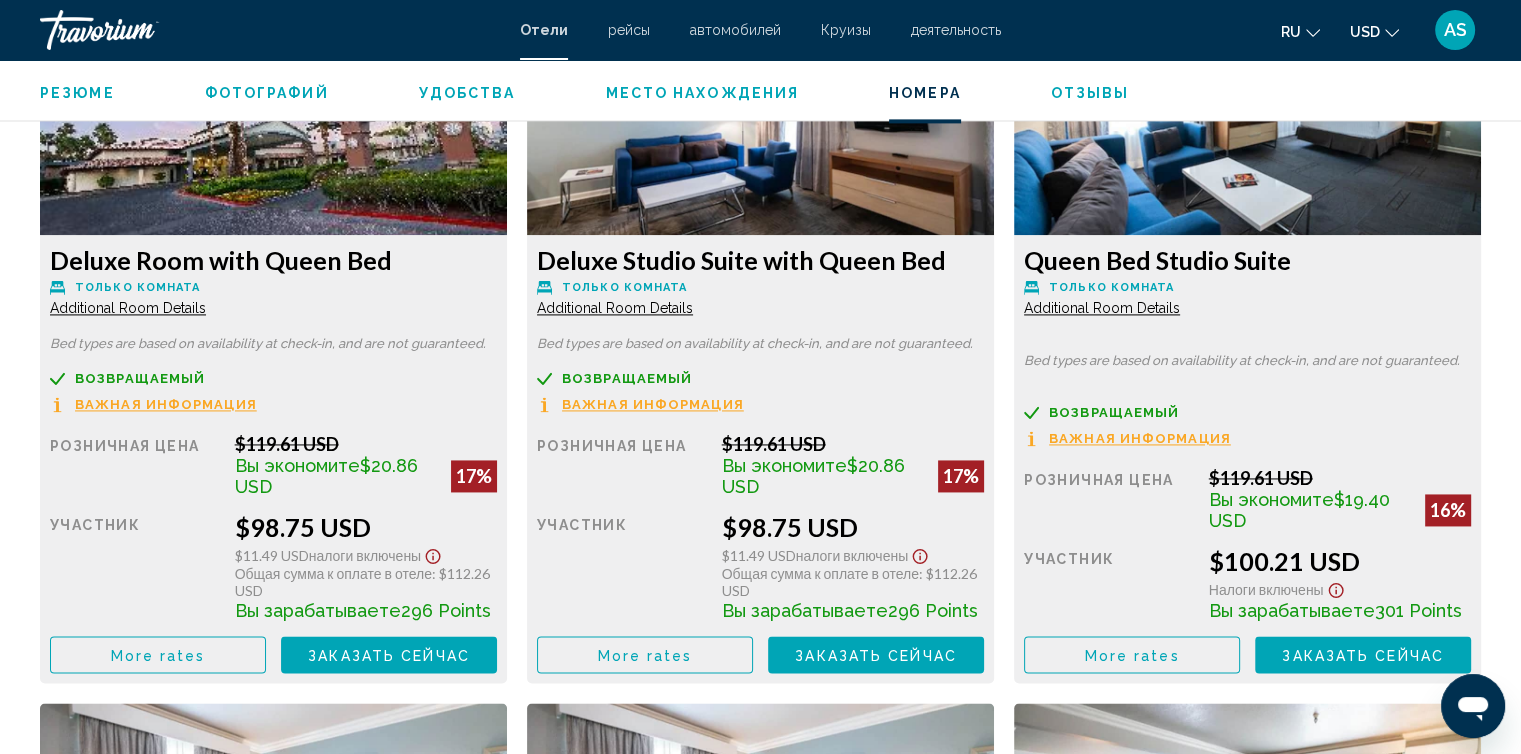 click on "Важная информация" at bounding box center [166, 404] 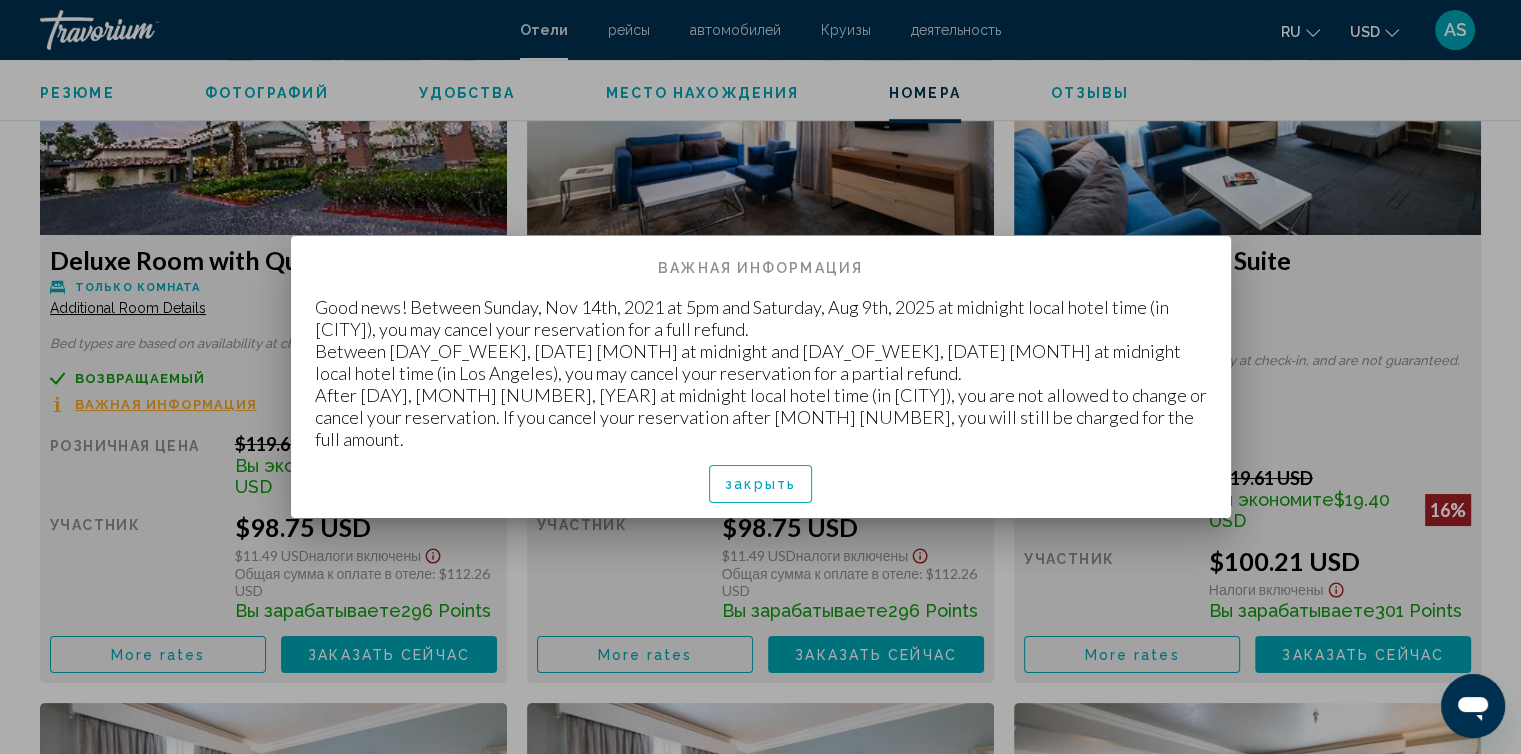 scroll, scrollTop: 0, scrollLeft: 0, axis: both 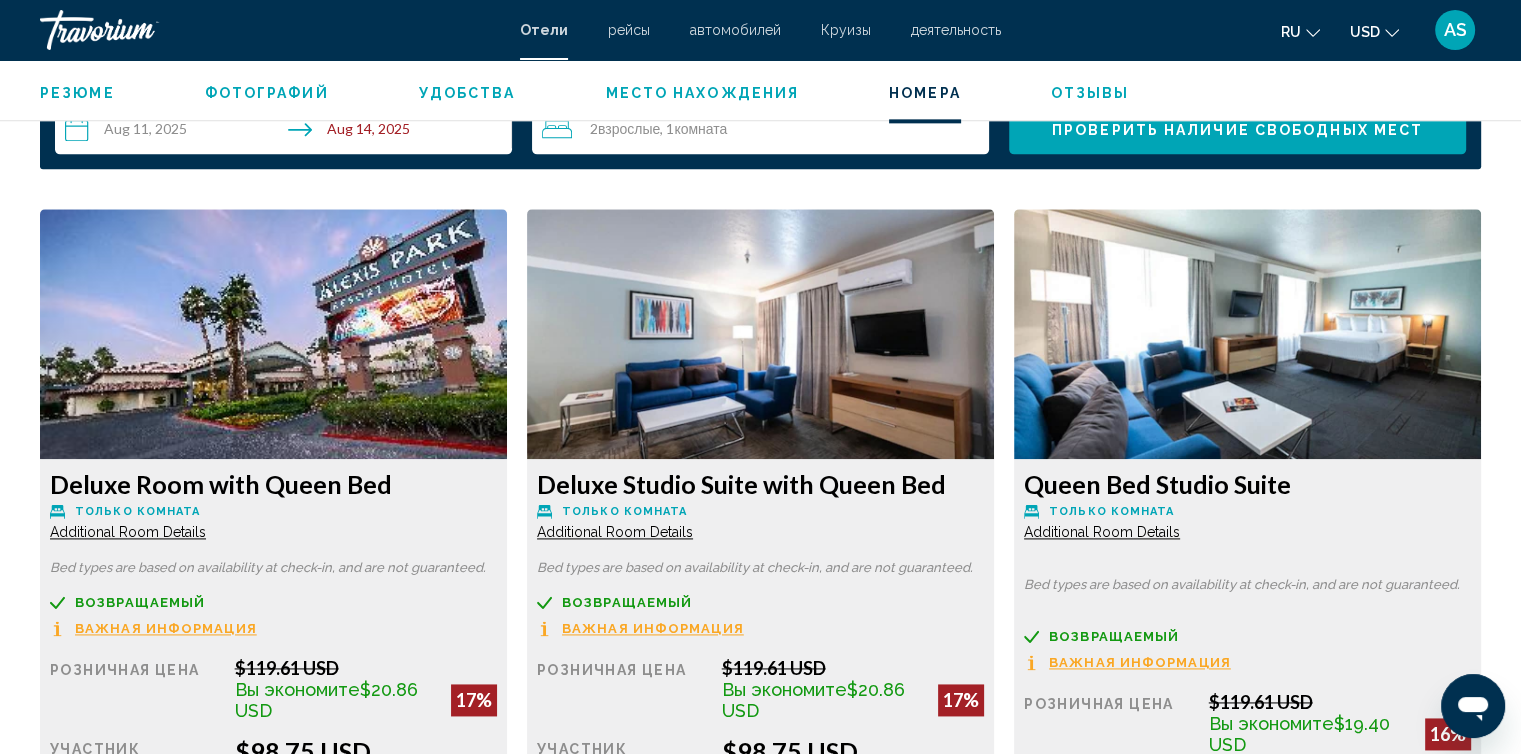 click at bounding box center [273, 334] 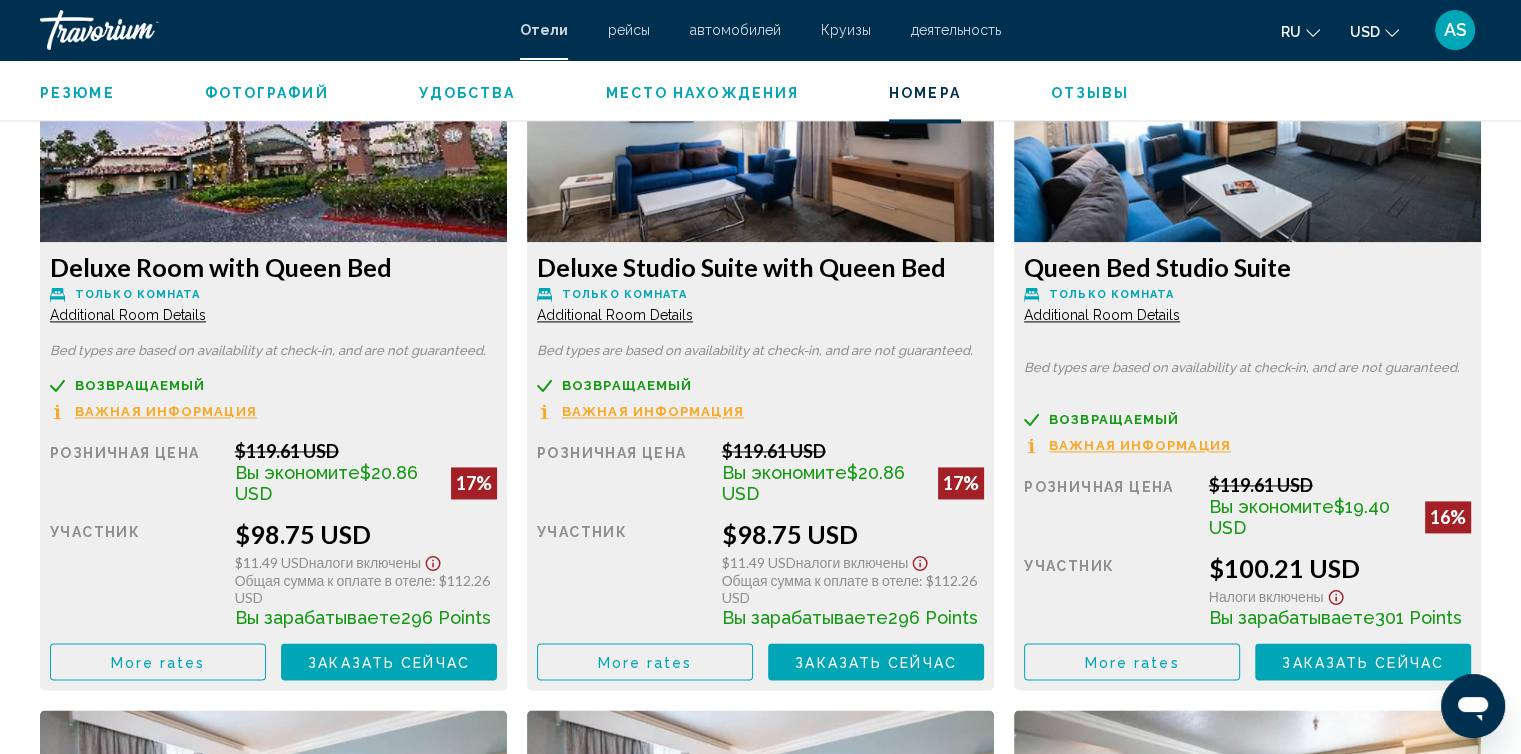 scroll, scrollTop: 2841, scrollLeft: 0, axis: vertical 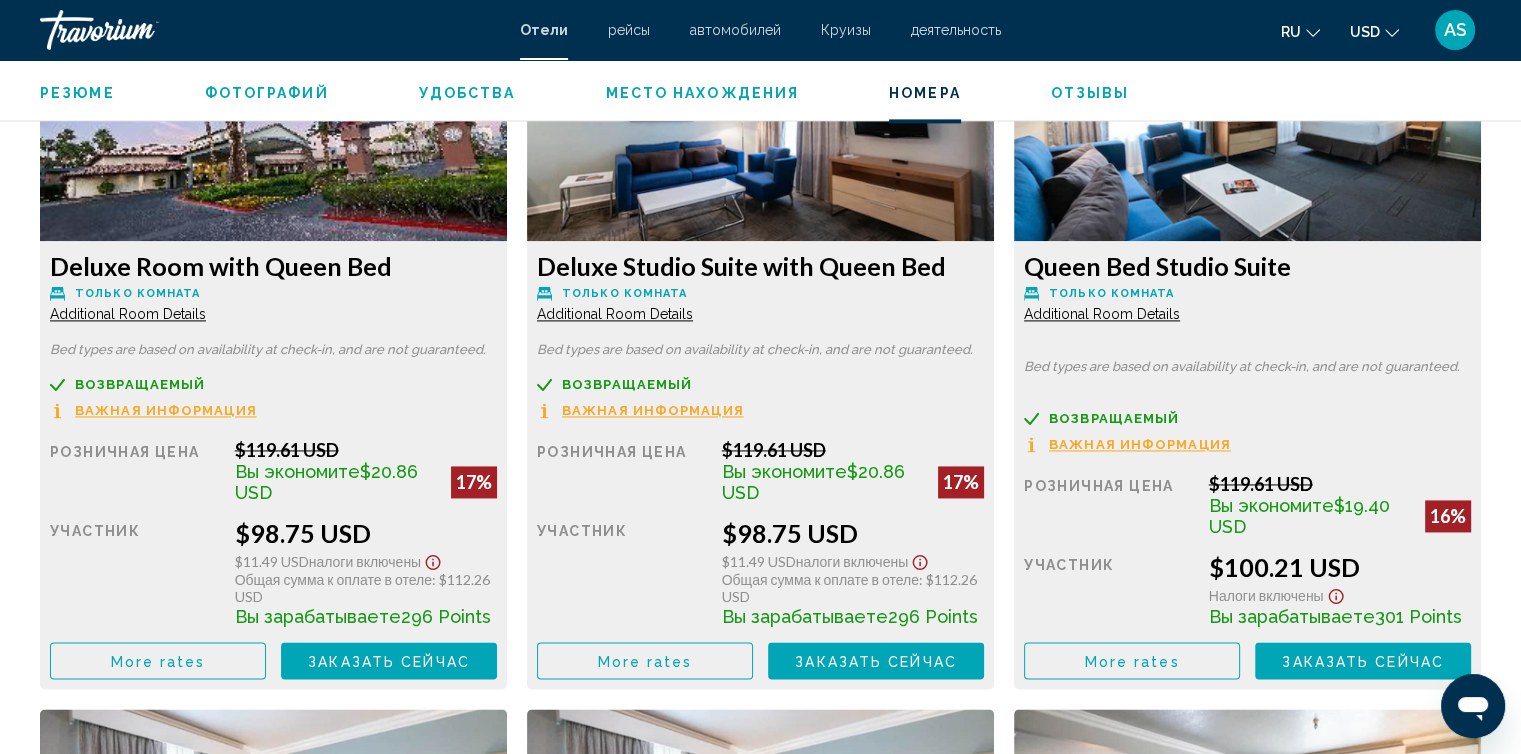 click on "Важная информация" at bounding box center (166, 410) 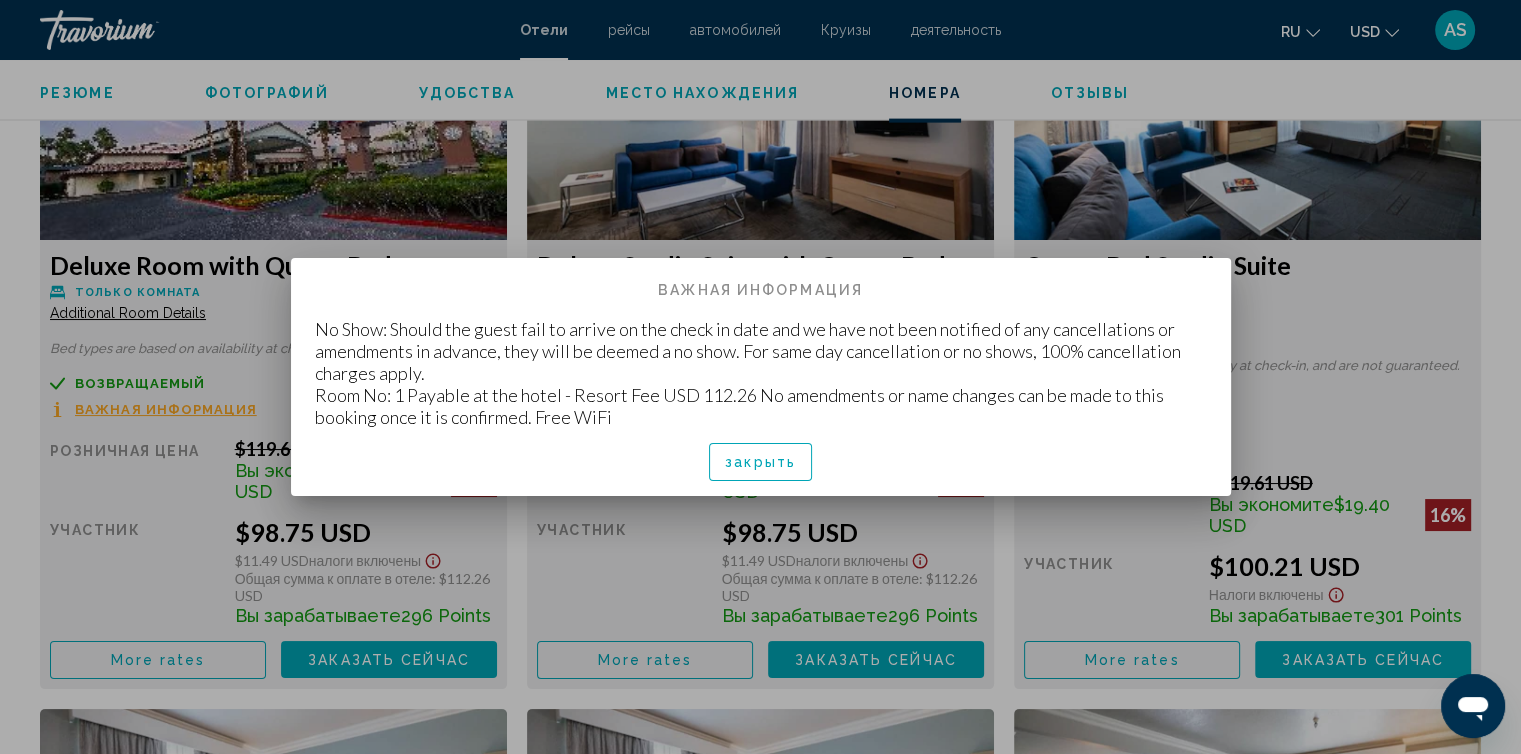 scroll, scrollTop: 0, scrollLeft: 0, axis: both 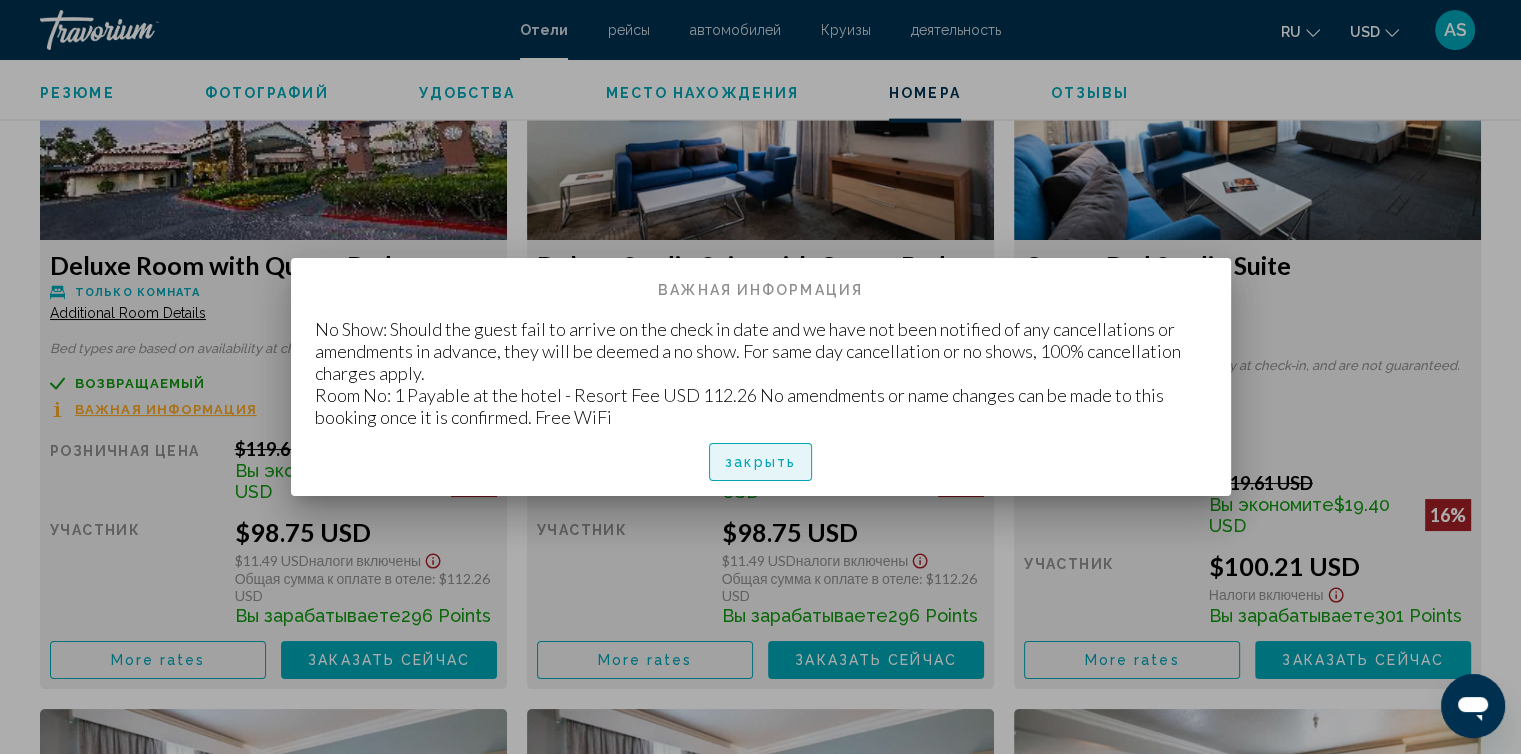 click on "закрыть" at bounding box center (760, 463) 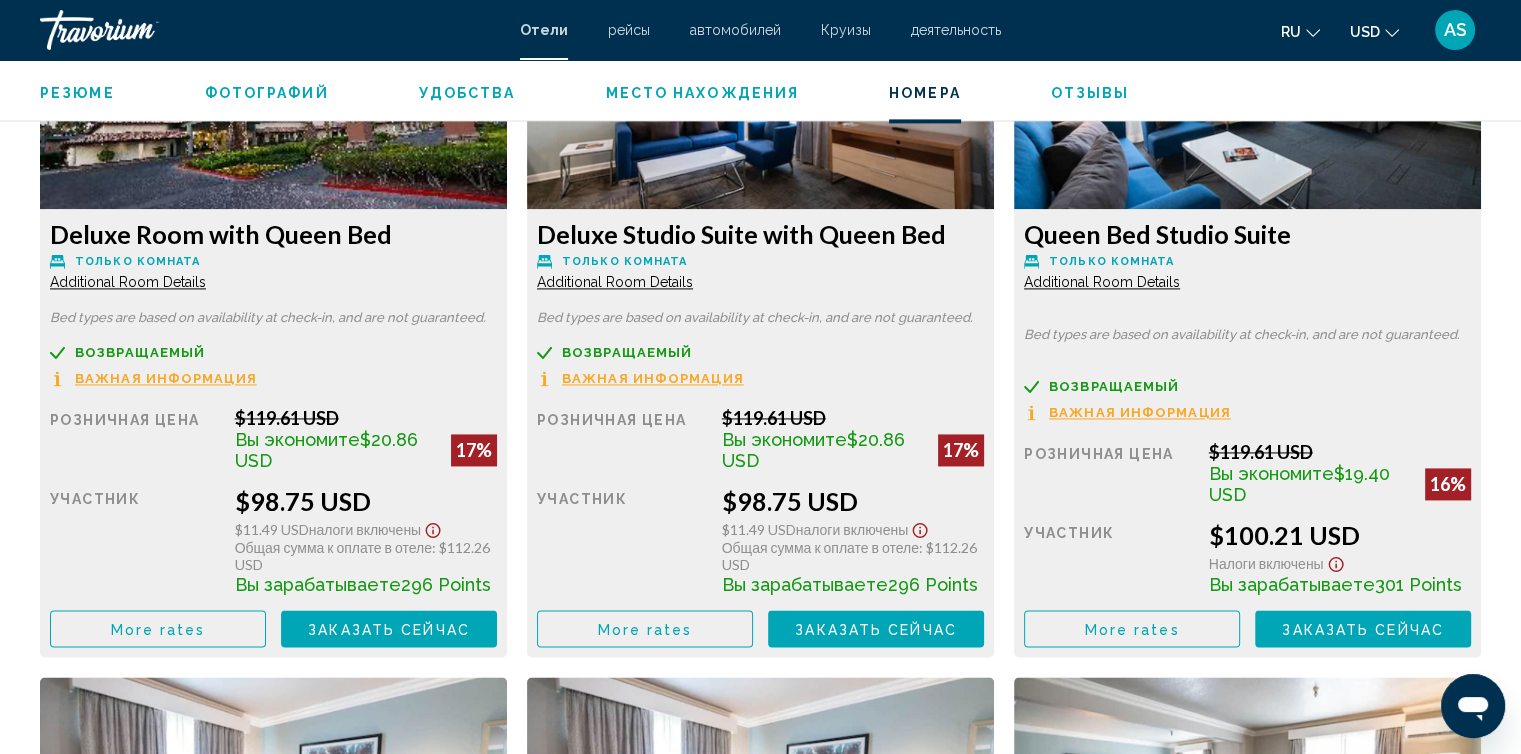 scroll, scrollTop: 2874, scrollLeft: 0, axis: vertical 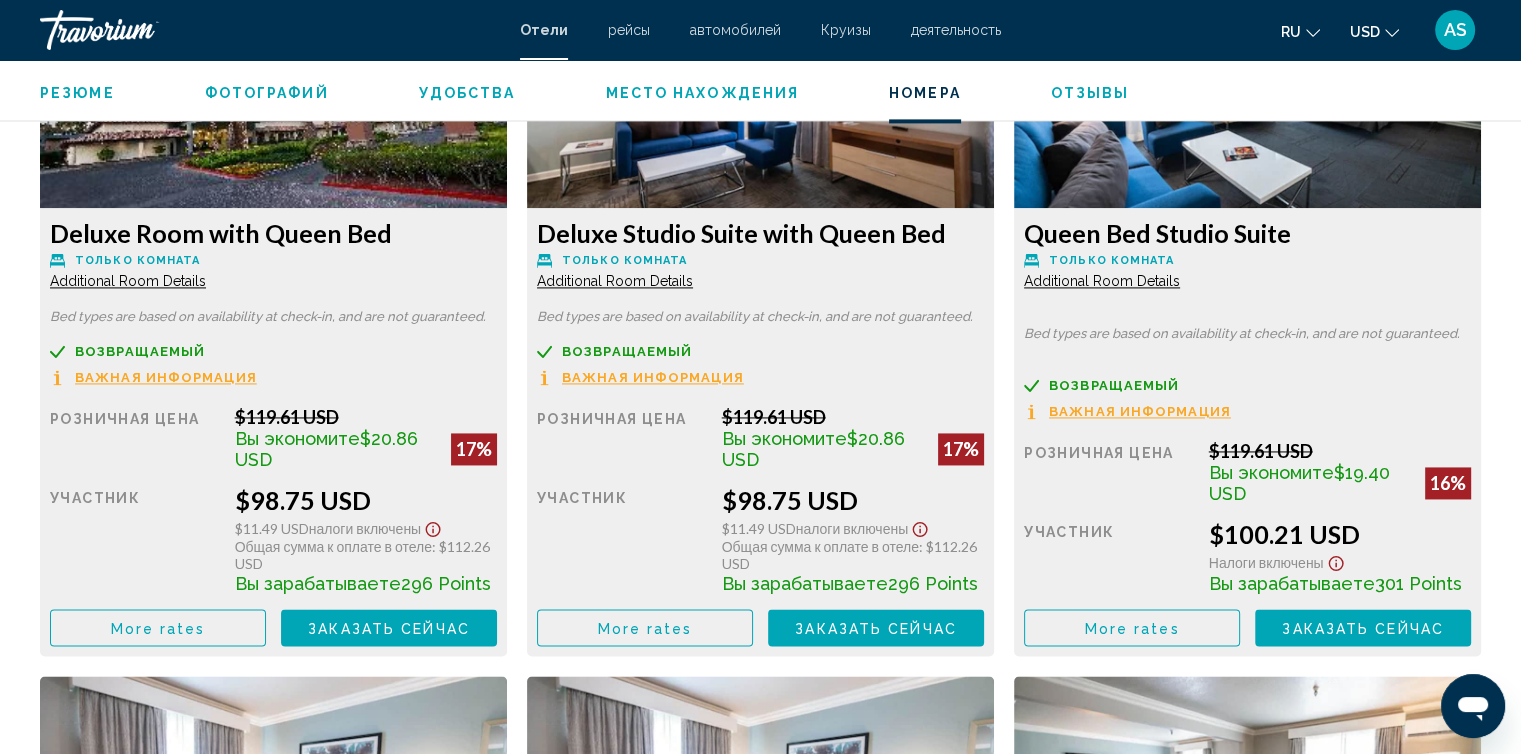 click on "Важная информация" at bounding box center [166, 377] 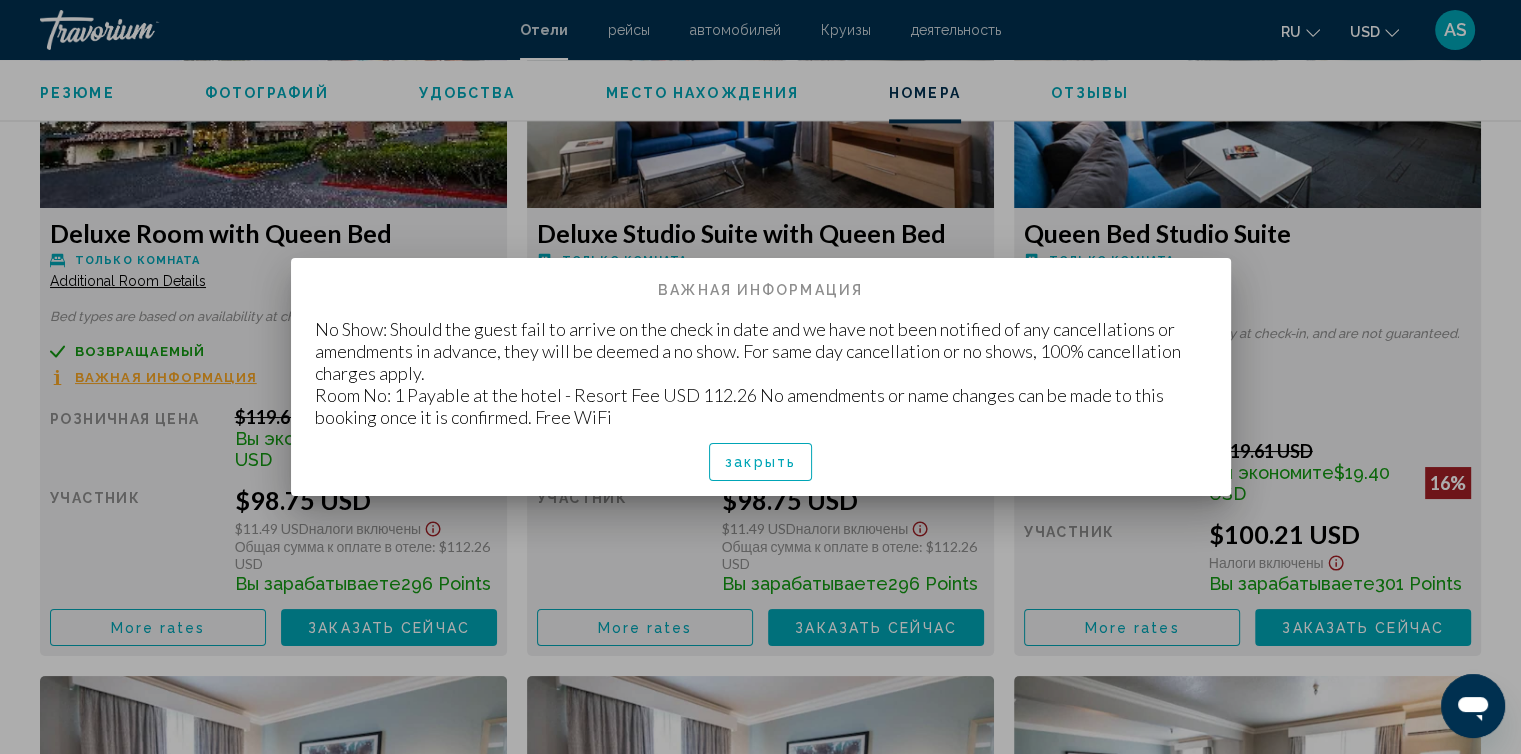 scroll, scrollTop: 0, scrollLeft: 0, axis: both 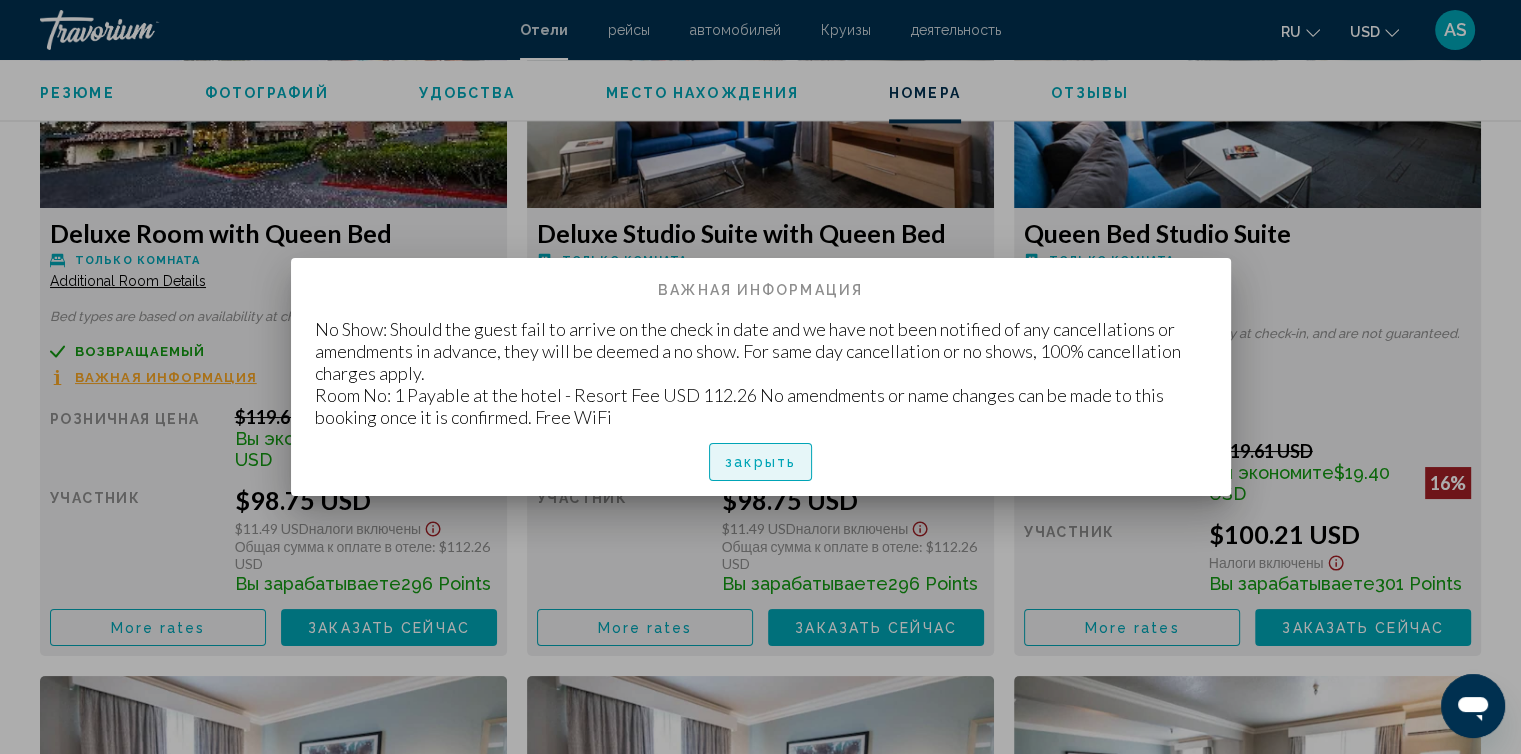 click on "закрыть" at bounding box center (760, 461) 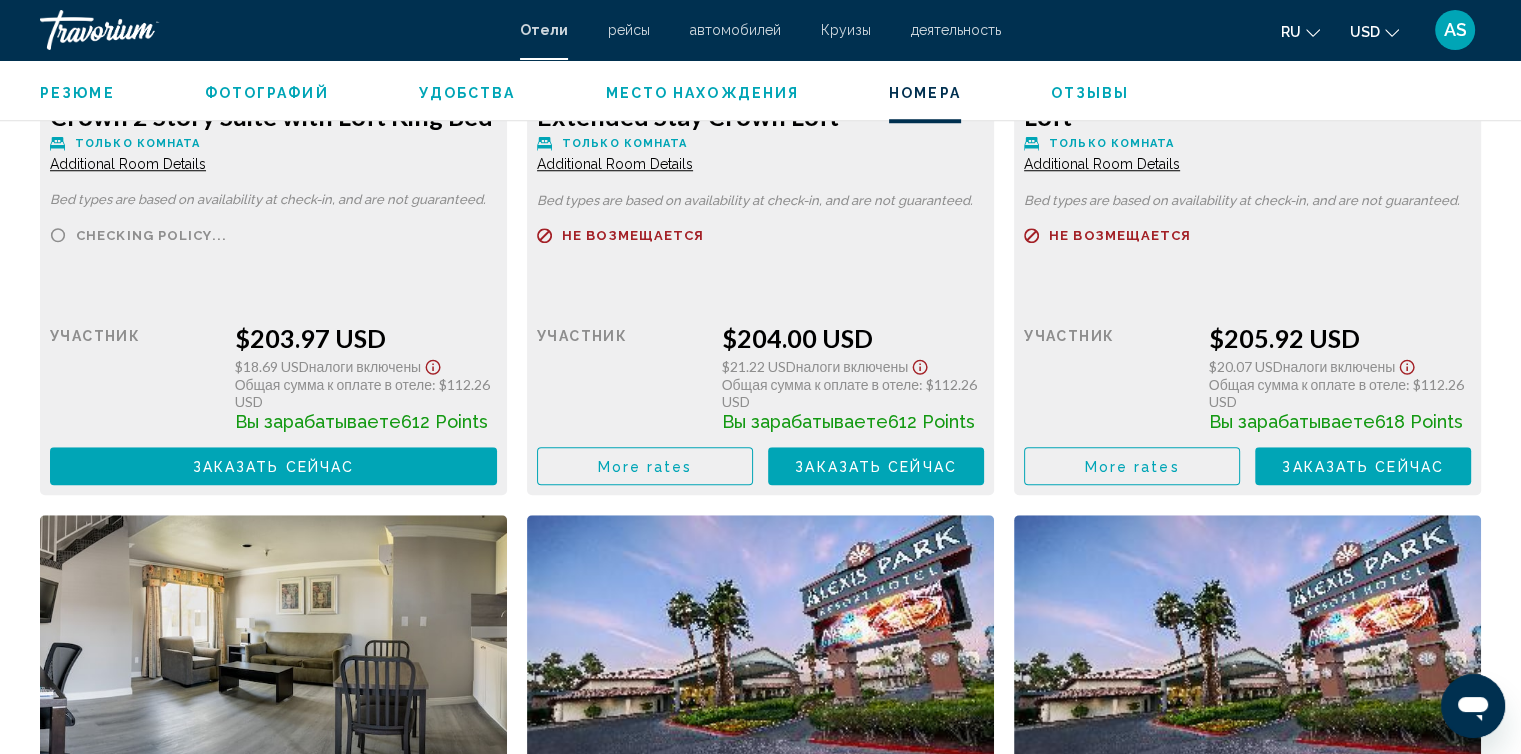 scroll, scrollTop: 9264, scrollLeft: 0, axis: vertical 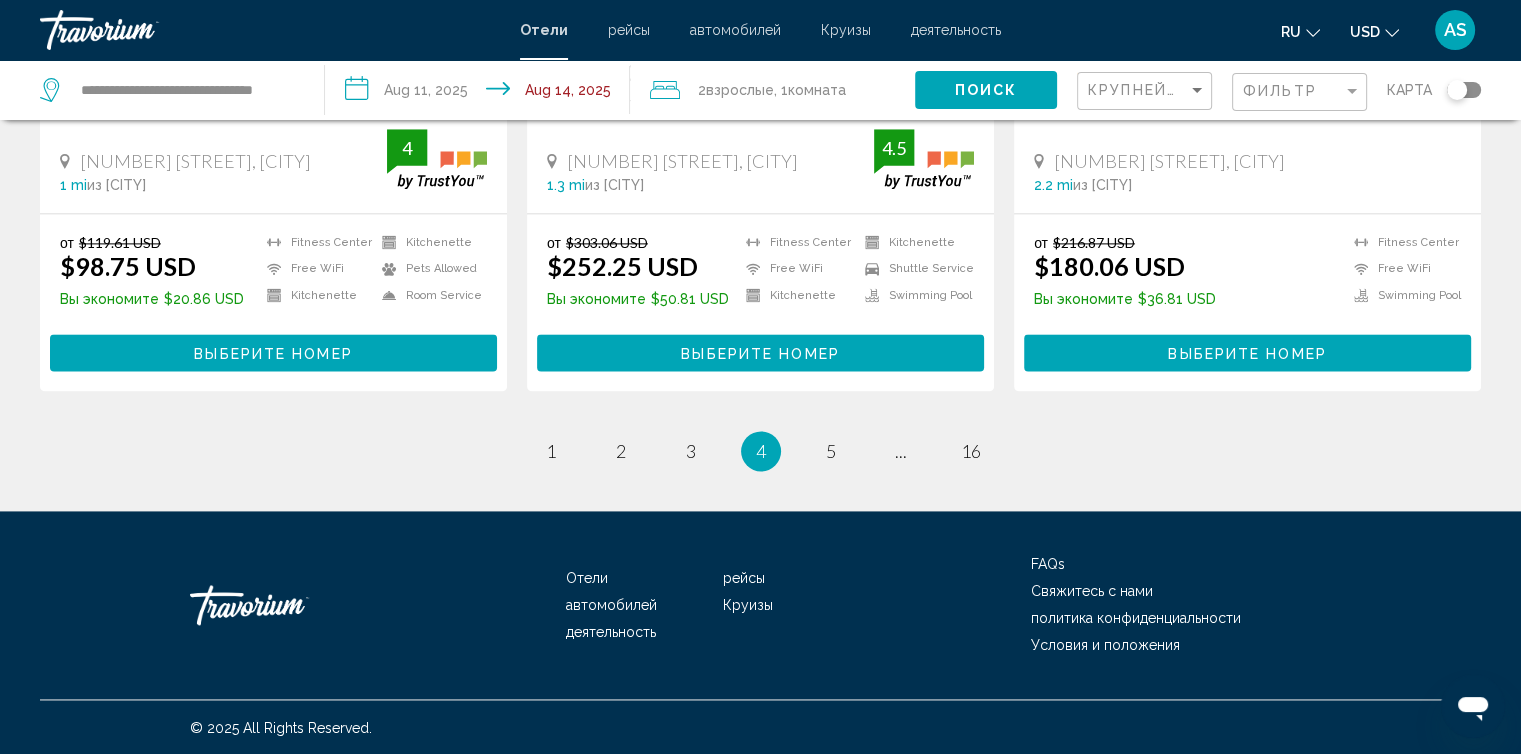 drag, startPoint x: 868, startPoint y: 433, endPoint x: 816, endPoint y: 456, distance: 56.859474 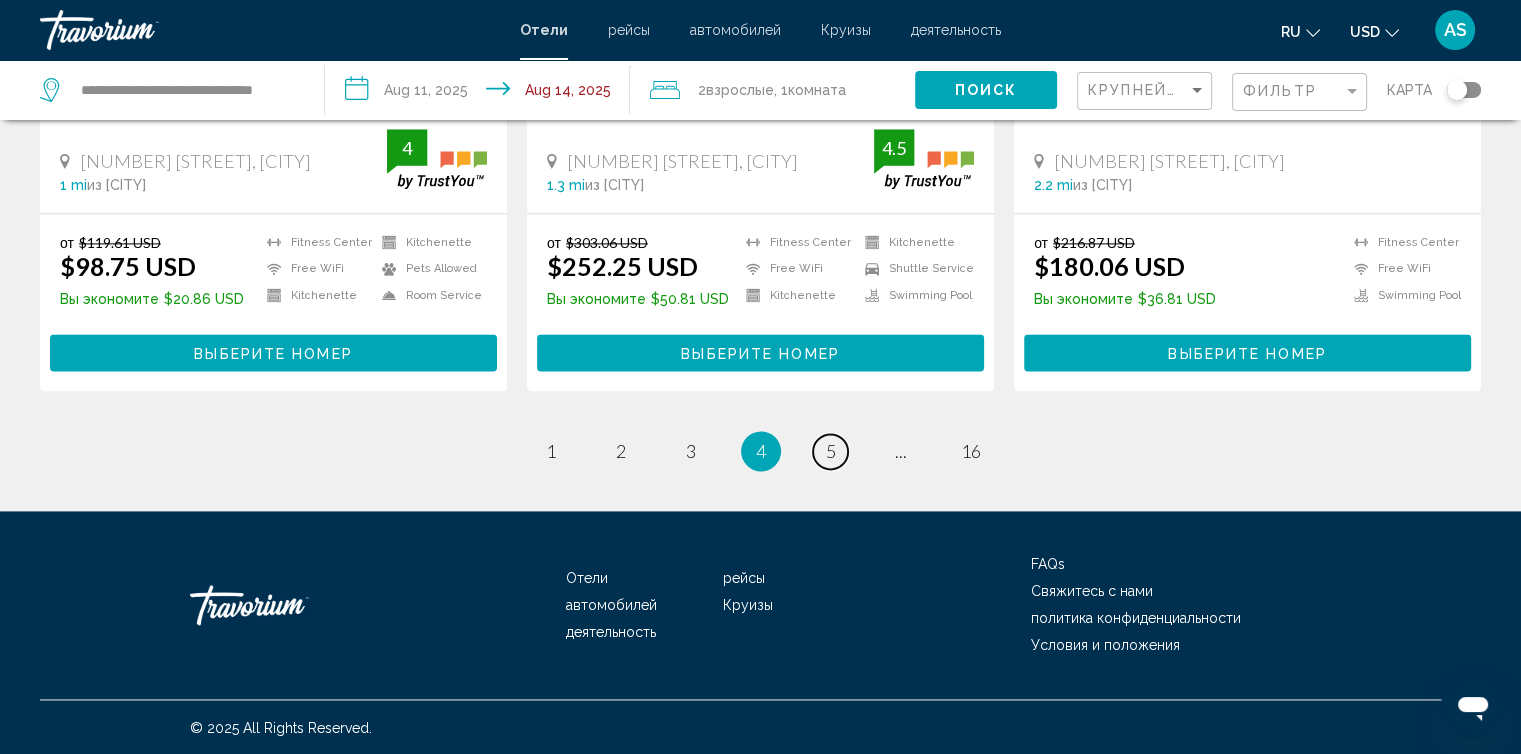 click on "5" at bounding box center [831, 451] 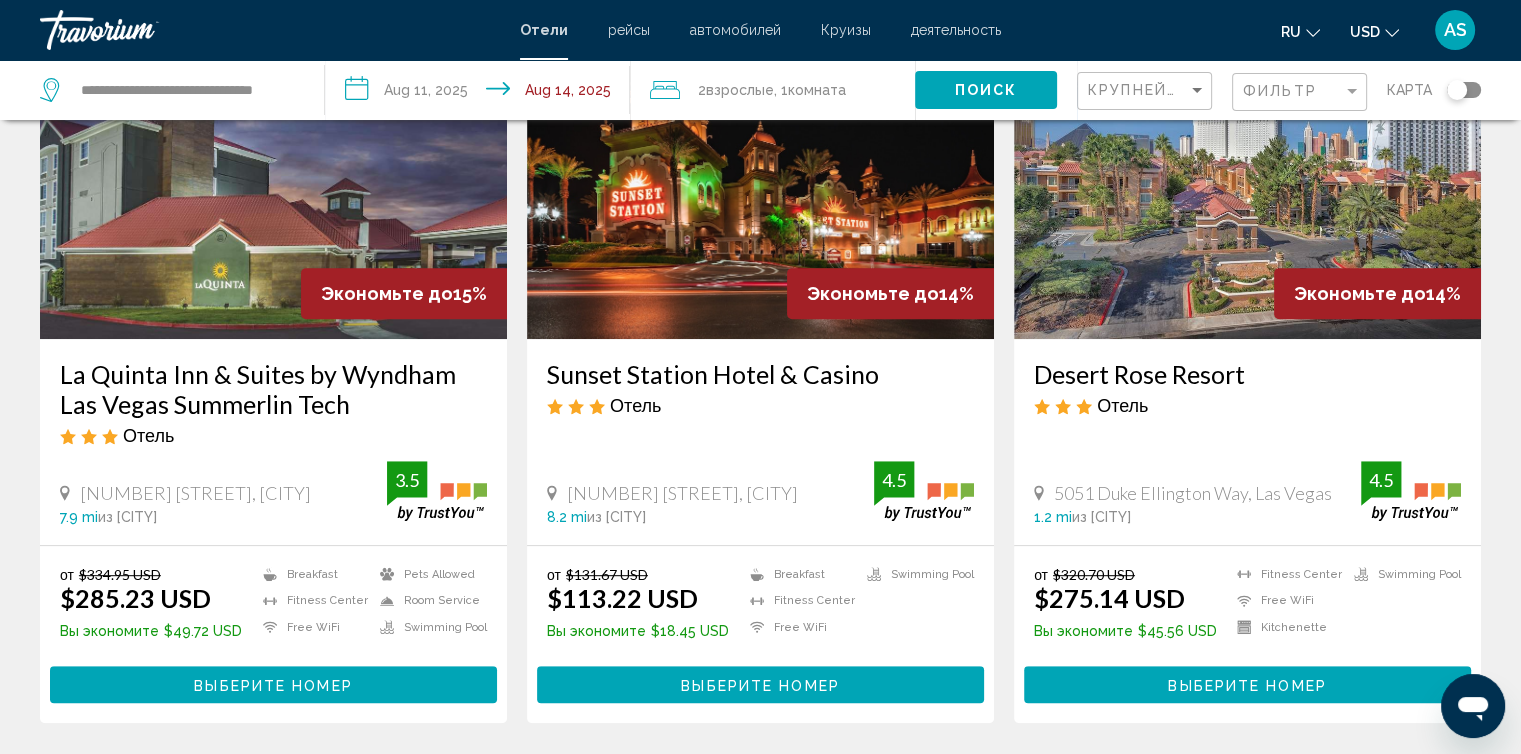scroll, scrollTop: 891, scrollLeft: 0, axis: vertical 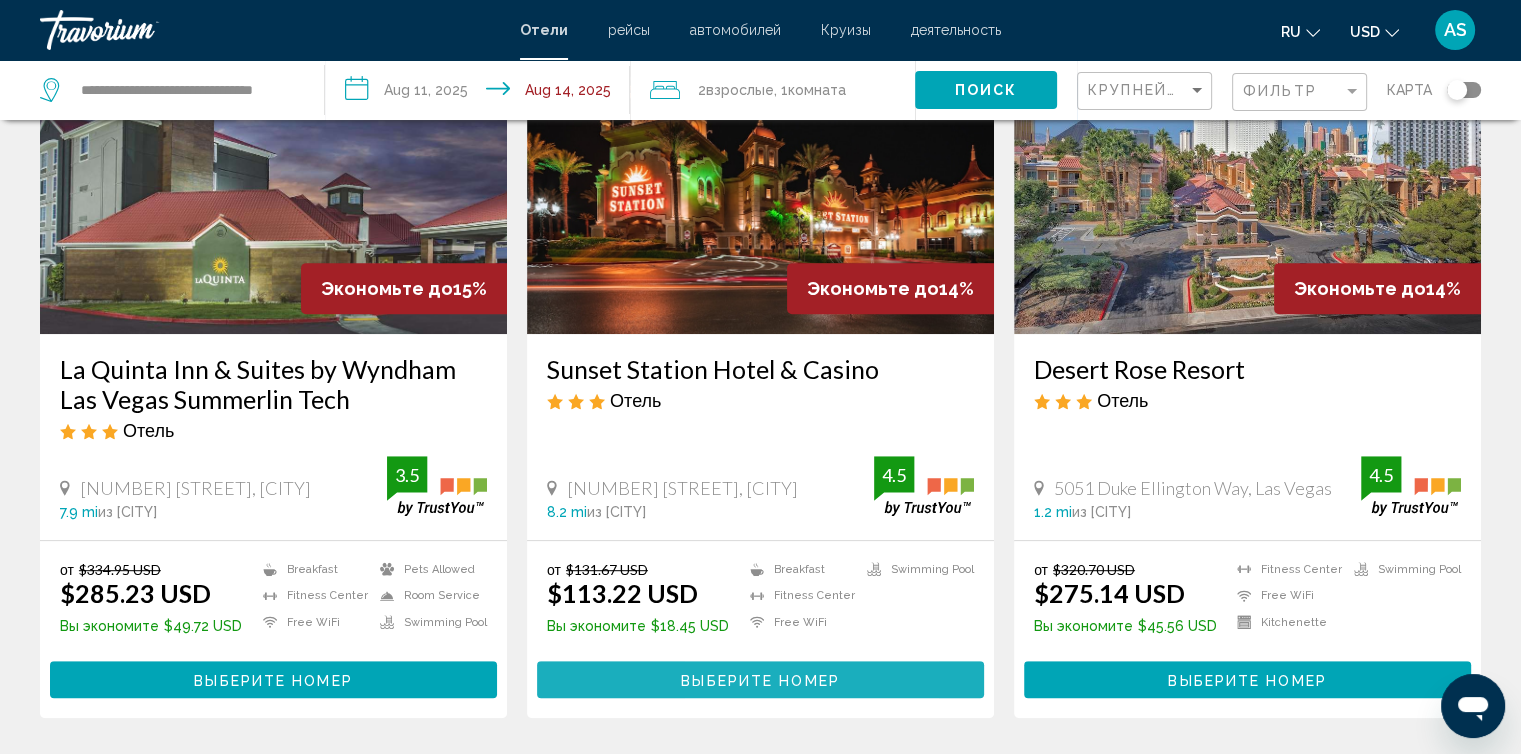 click on "Выберите номер" at bounding box center [760, 680] 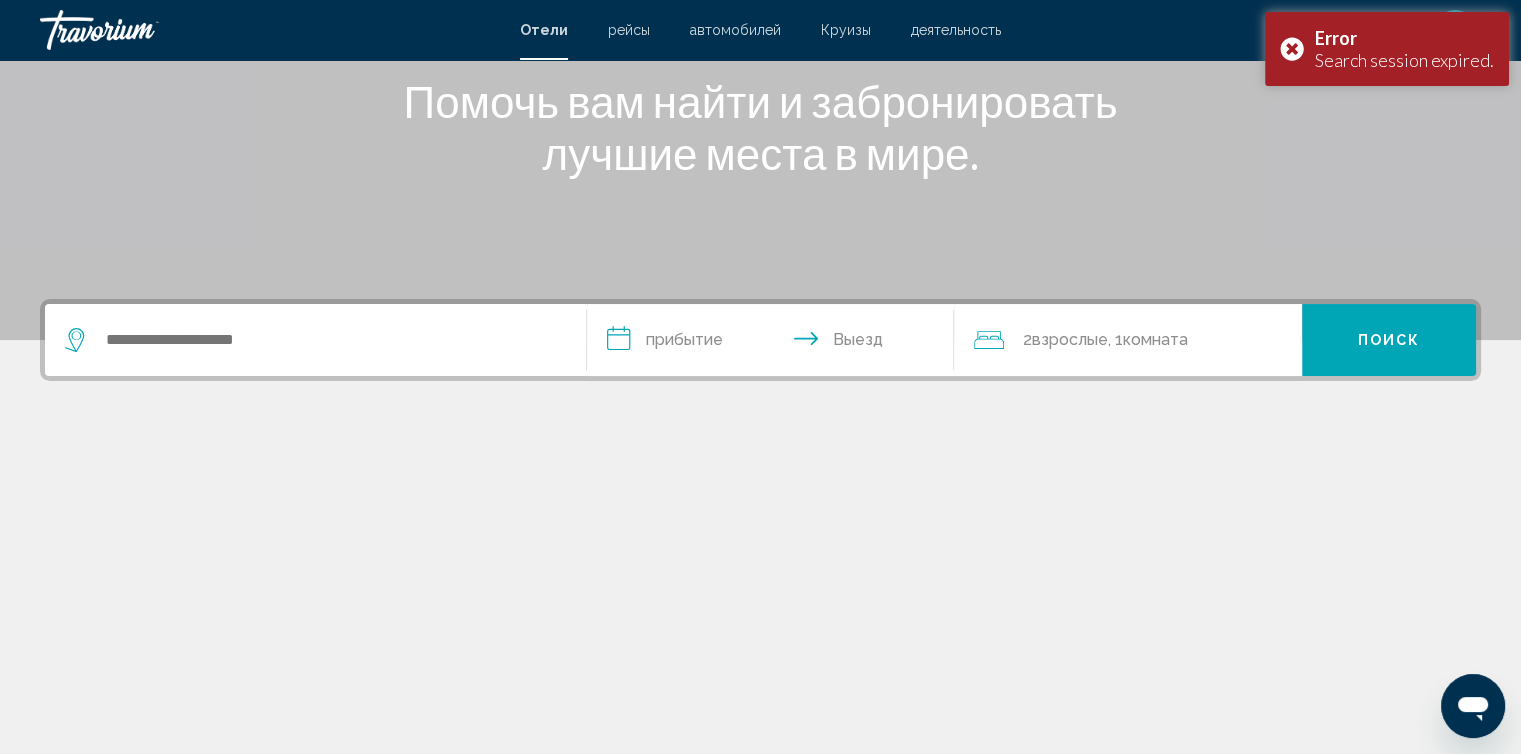 scroll, scrollTop: 278, scrollLeft: 0, axis: vertical 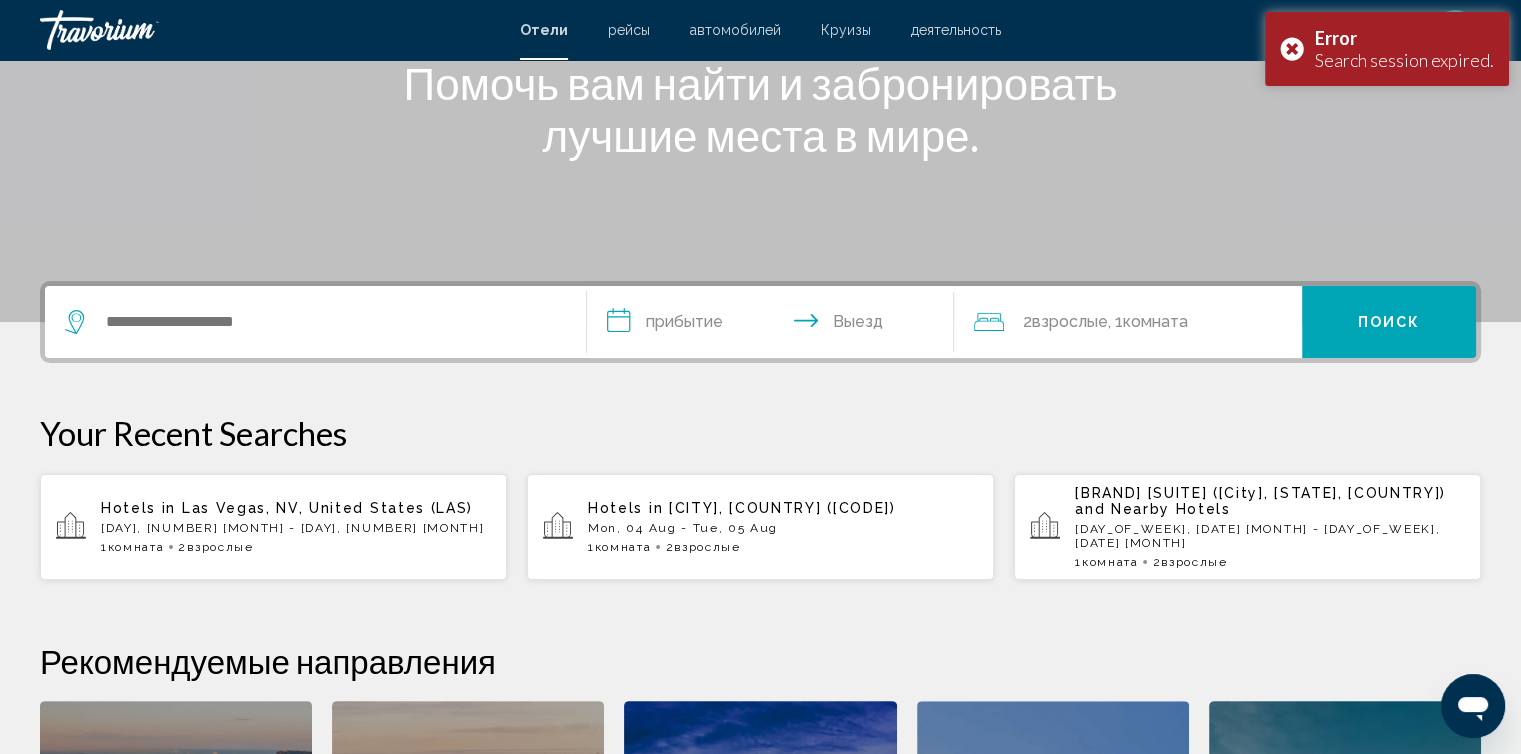 click on "Error" at bounding box center (1404, 38) 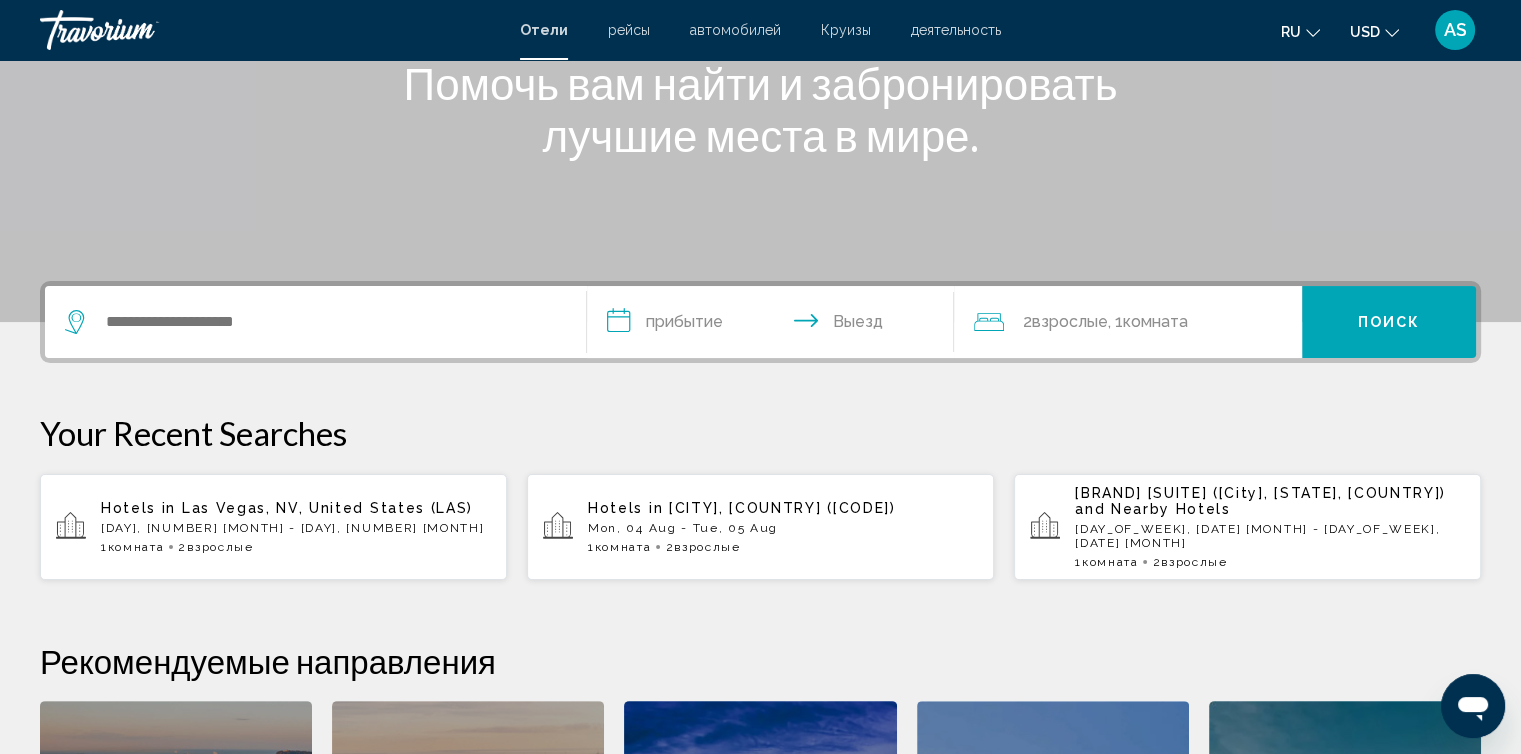 click on "AS" at bounding box center (1455, 30) 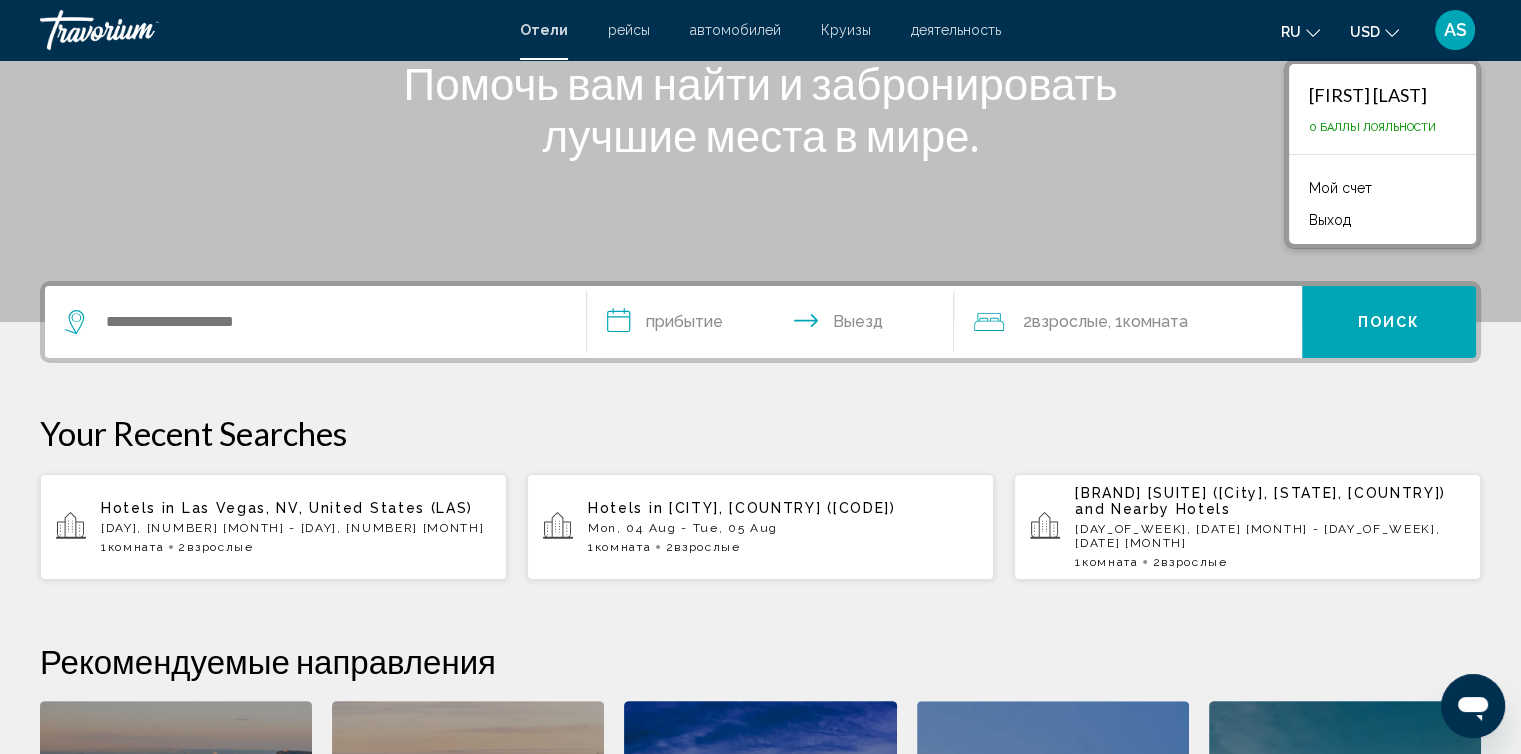 click on "Las Vegas, NV, United States (LAS)" at bounding box center (327, 508) 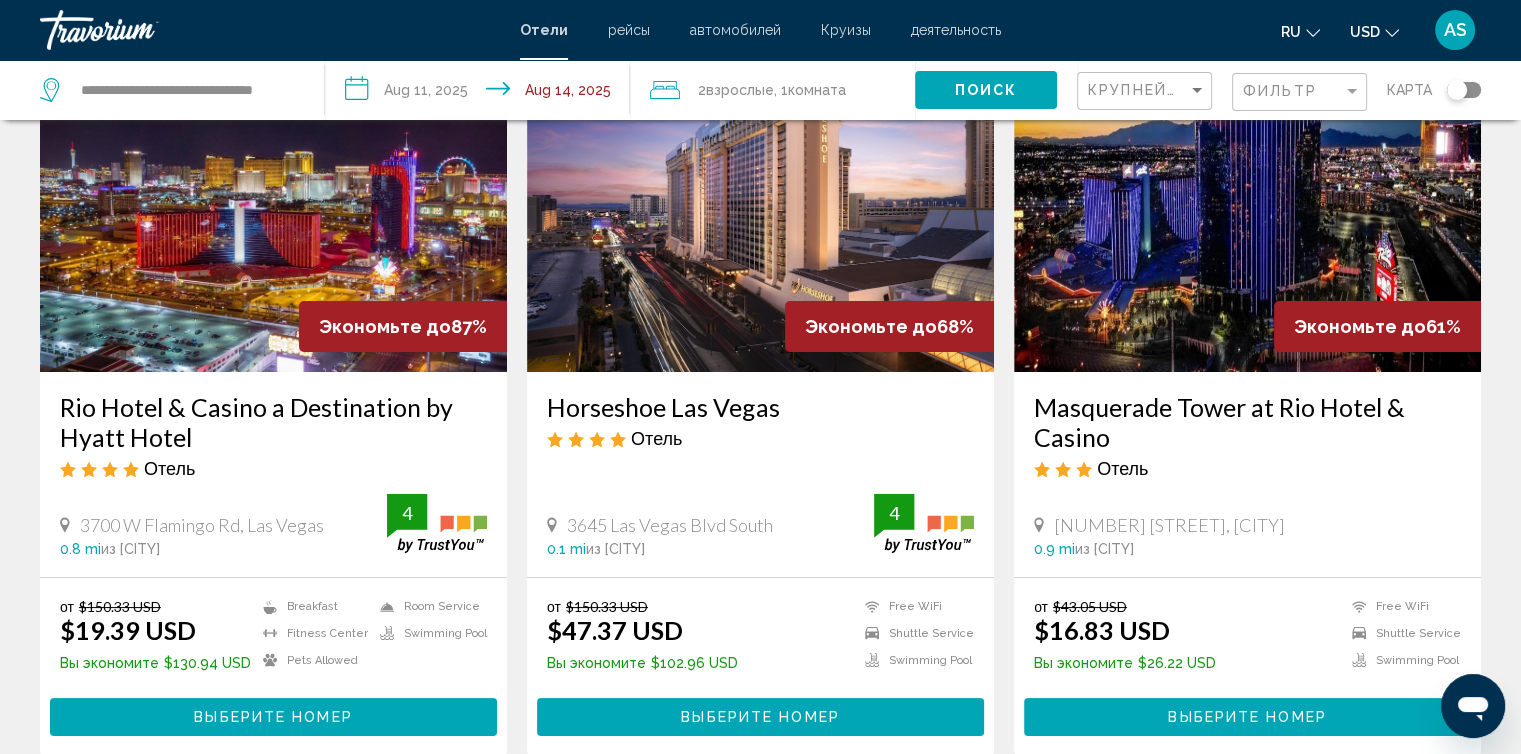 scroll, scrollTop: 0, scrollLeft: 0, axis: both 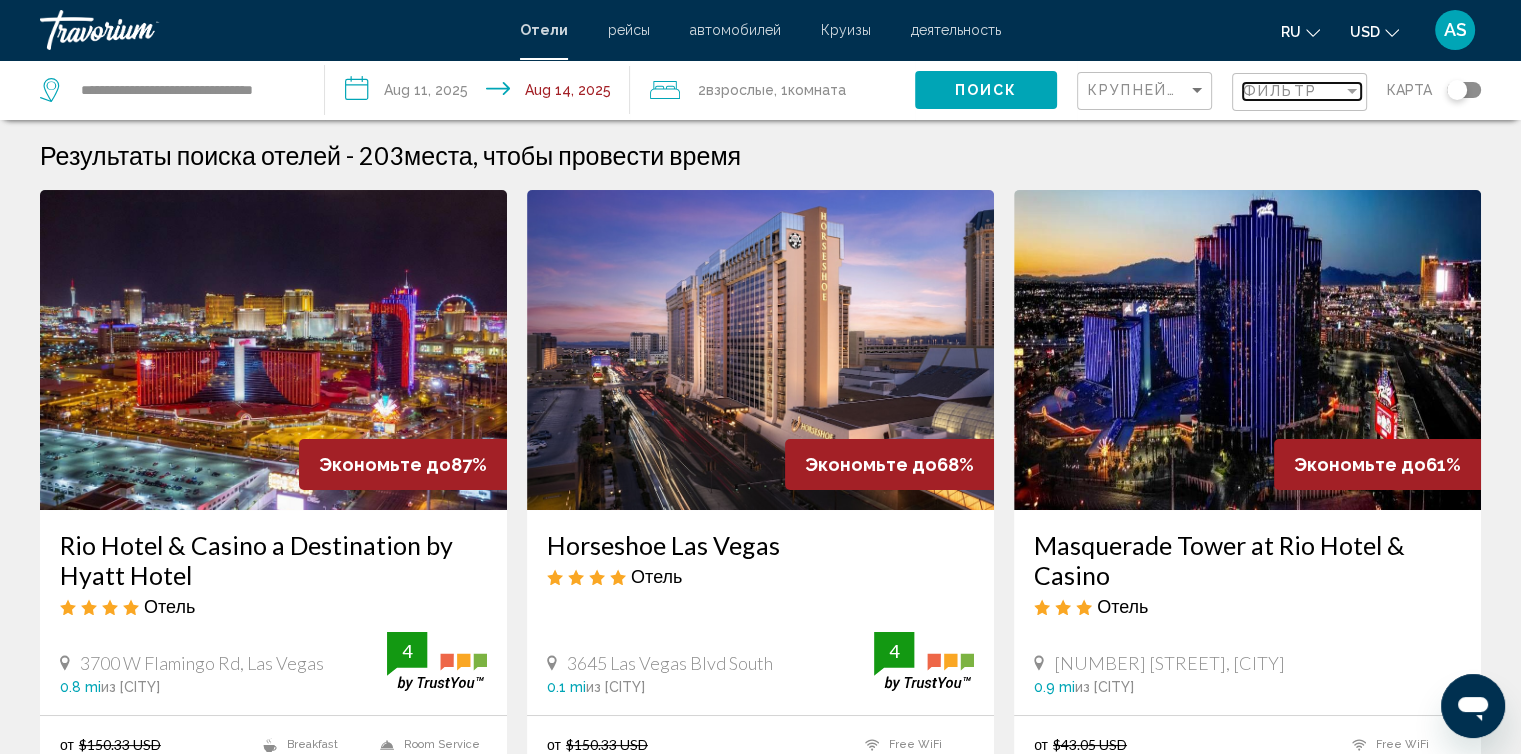 click on "Фильтр" at bounding box center (1293, 91) 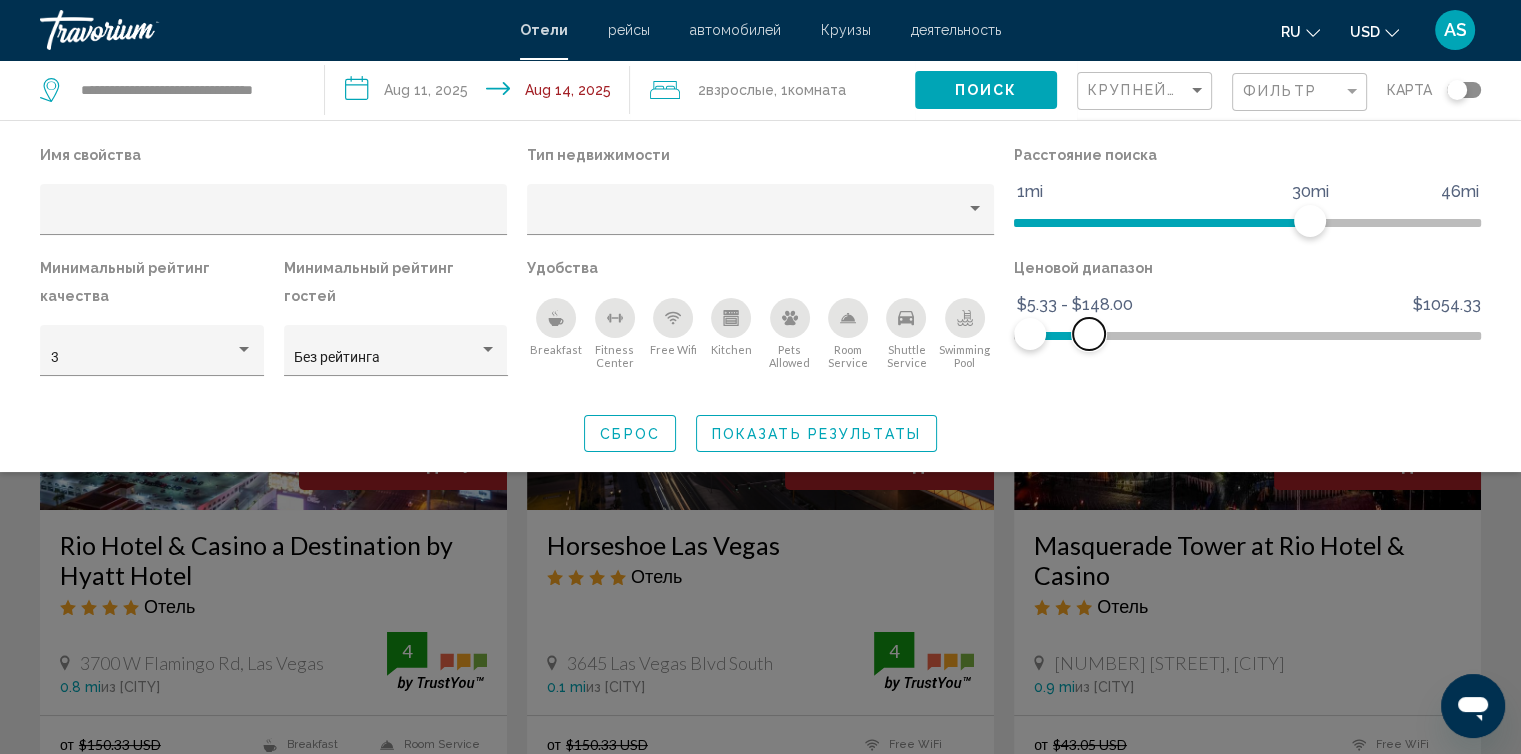 drag, startPoint x: 1464, startPoint y: 333, endPoint x: 1089, endPoint y: 393, distance: 379.76965 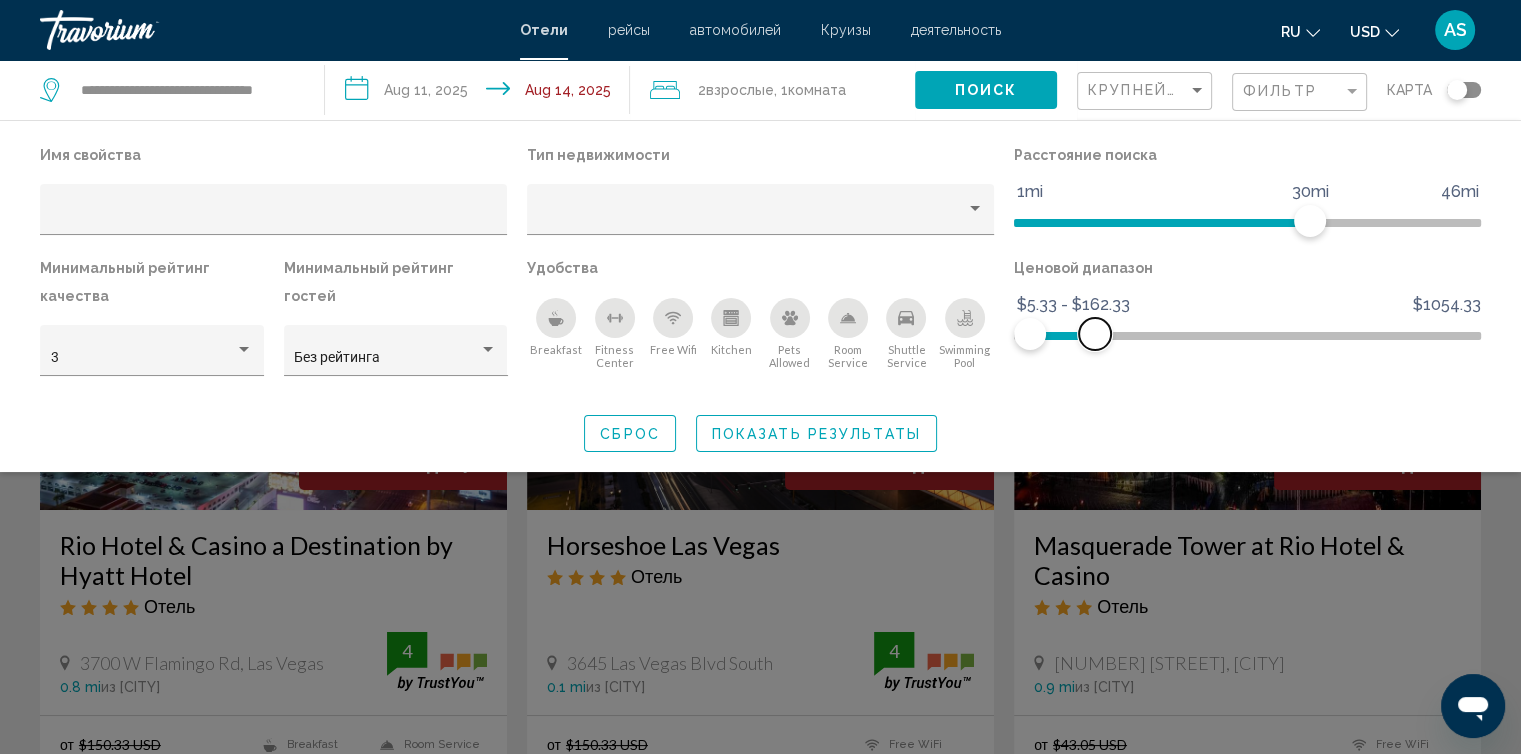 click 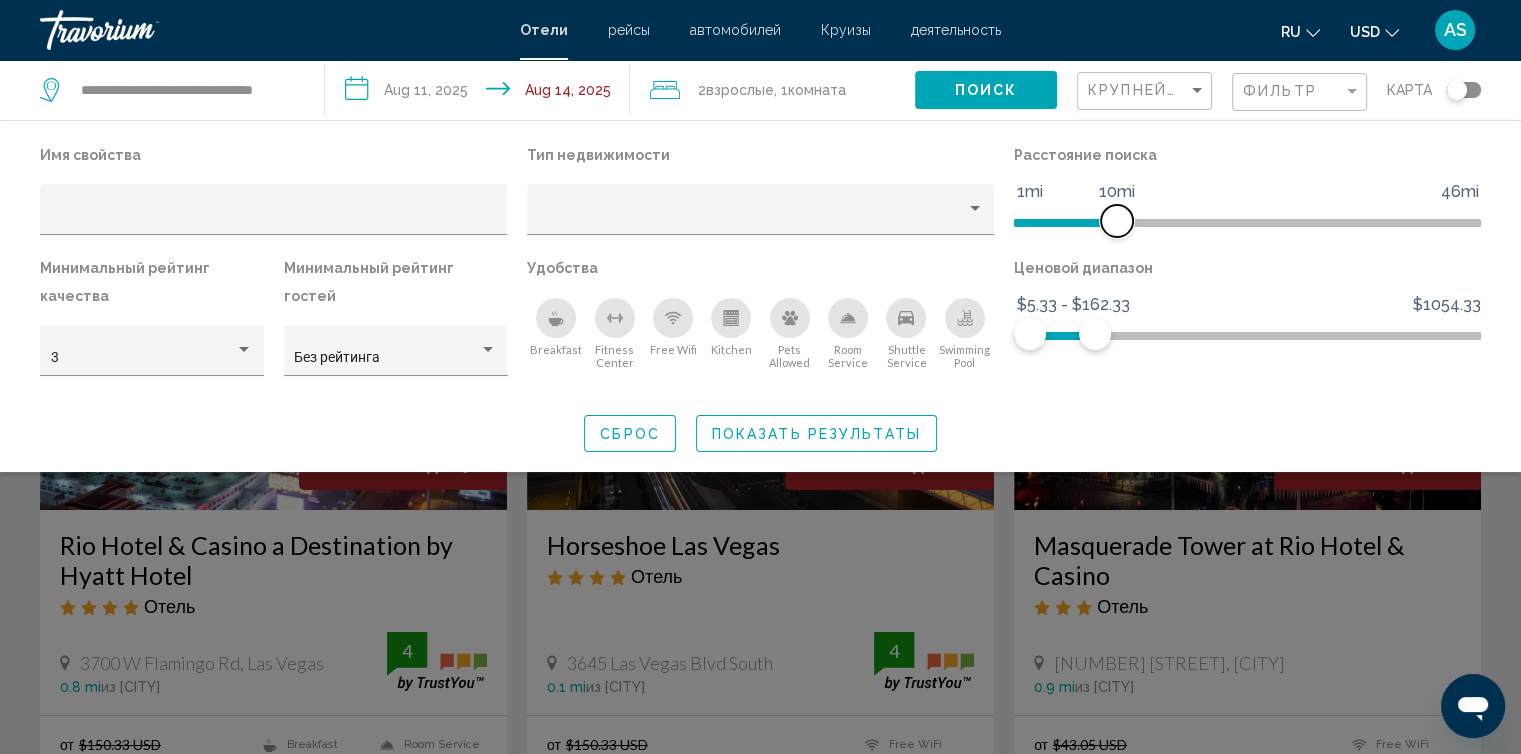drag, startPoint x: 1305, startPoint y: 229, endPoint x: 1120, endPoint y: 284, distance: 193.0026 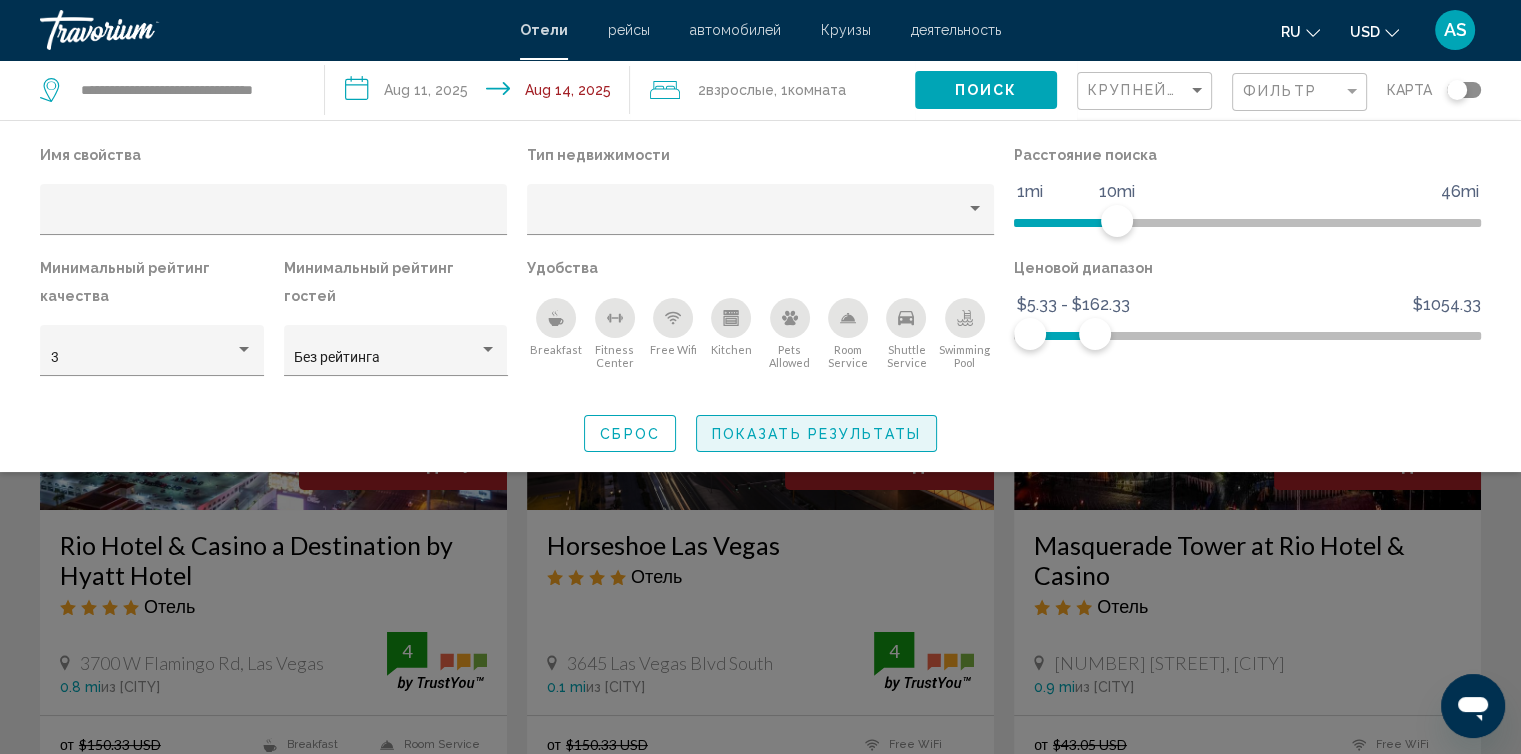 click on "Показать результаты" 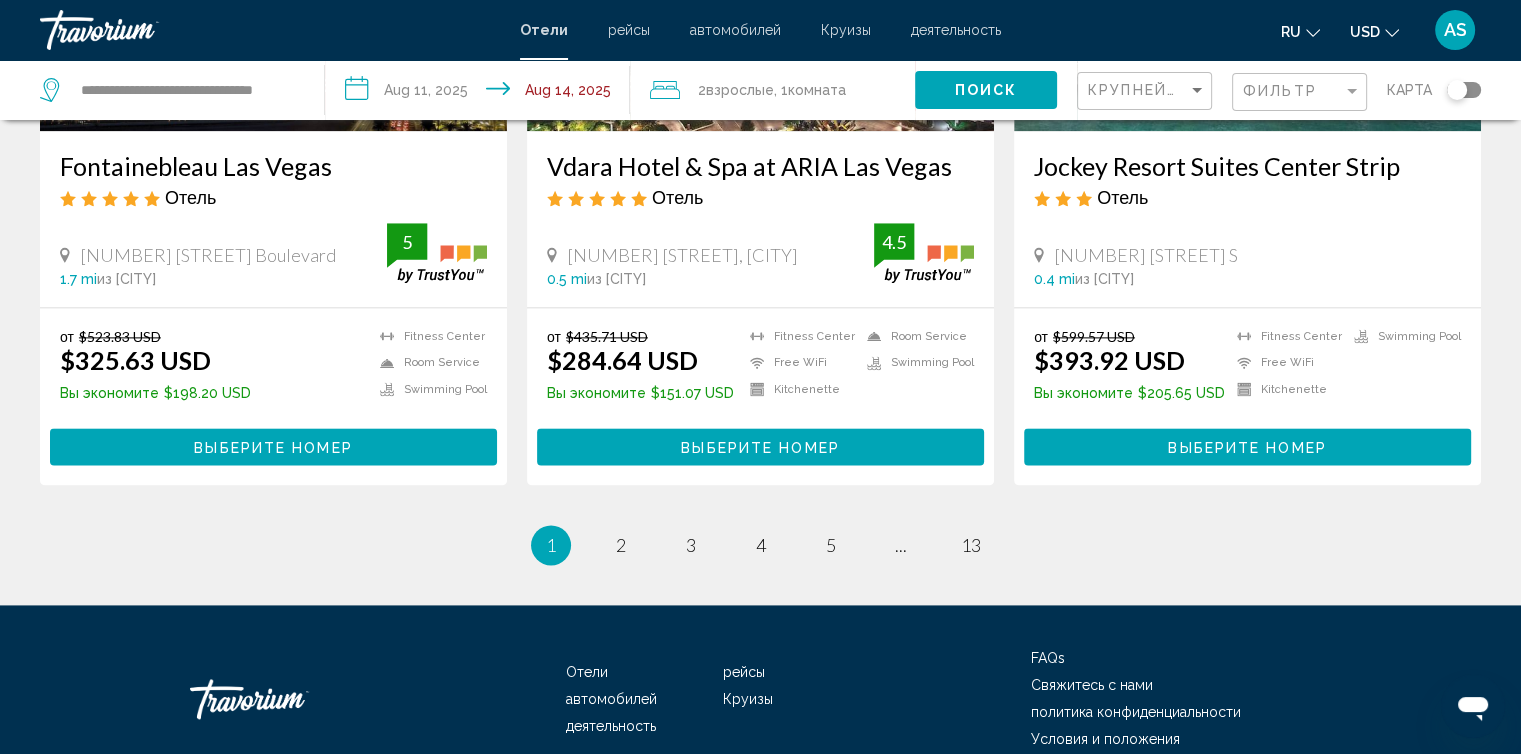 scroll, scrollTop: 2674, scrollLeft: 0, axis: vertical 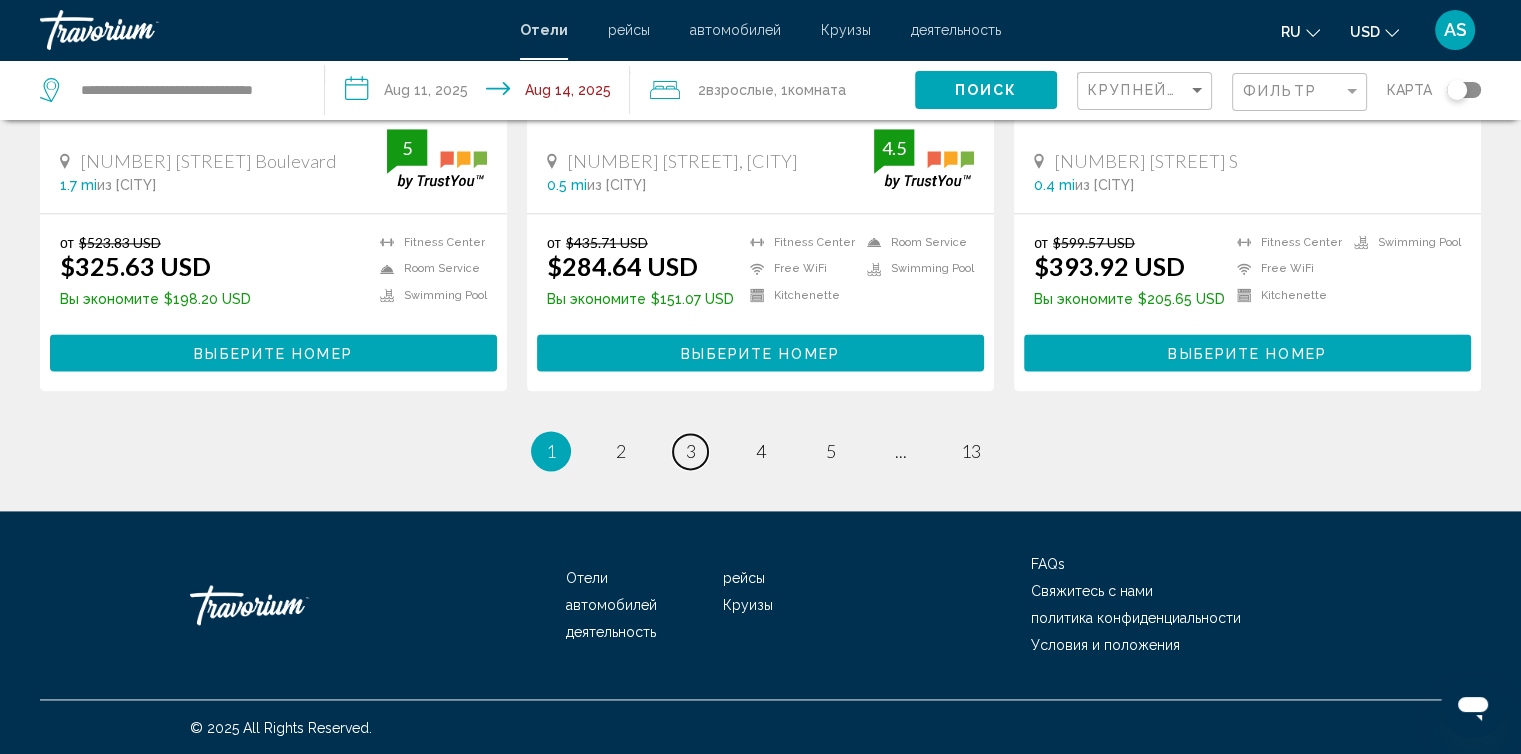 click on "page  3" at bounding box center [690, 451] 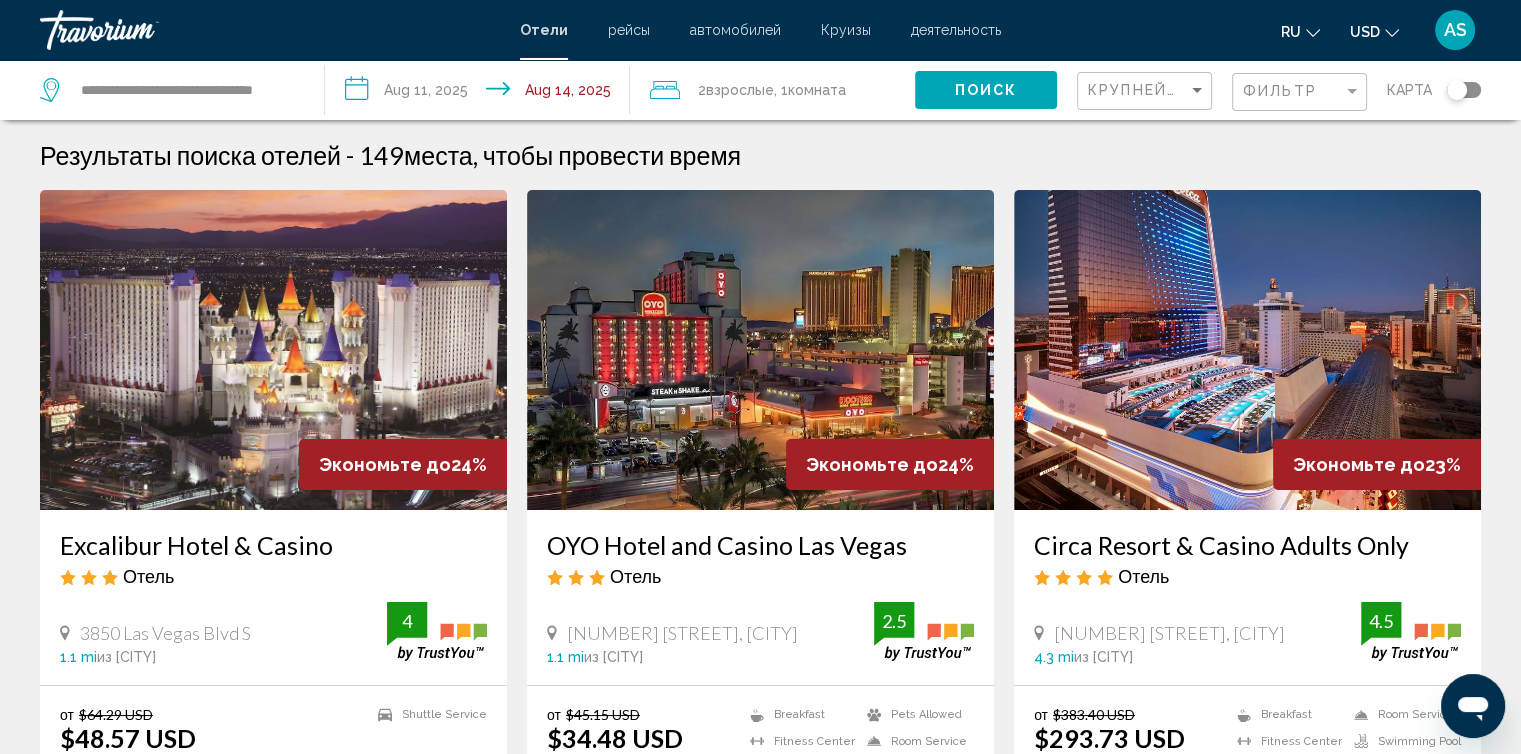 scroll, scrollTop: 63, scrollLeft: 0, axis: vertical 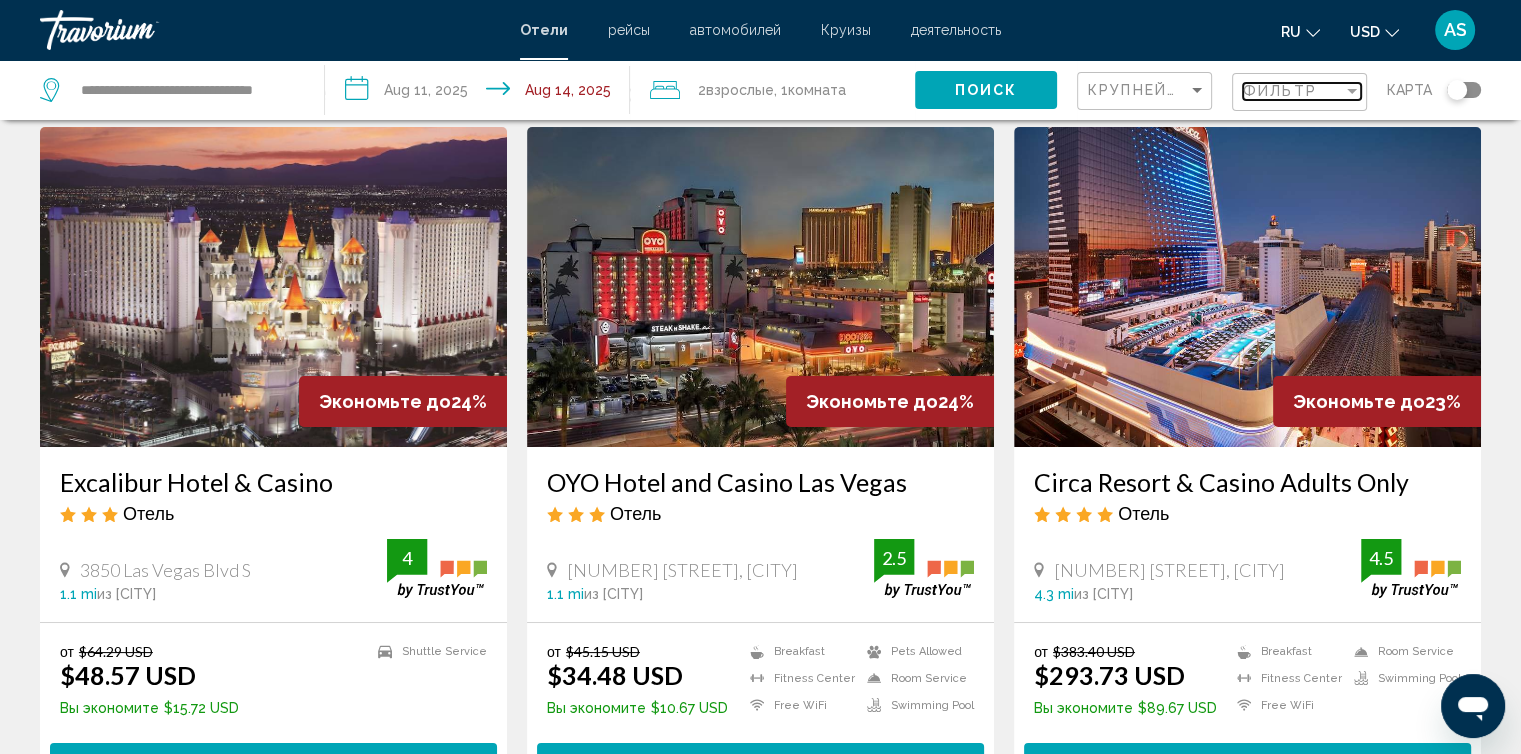 click on "Фильтр" at bounding box center [1293, 91] 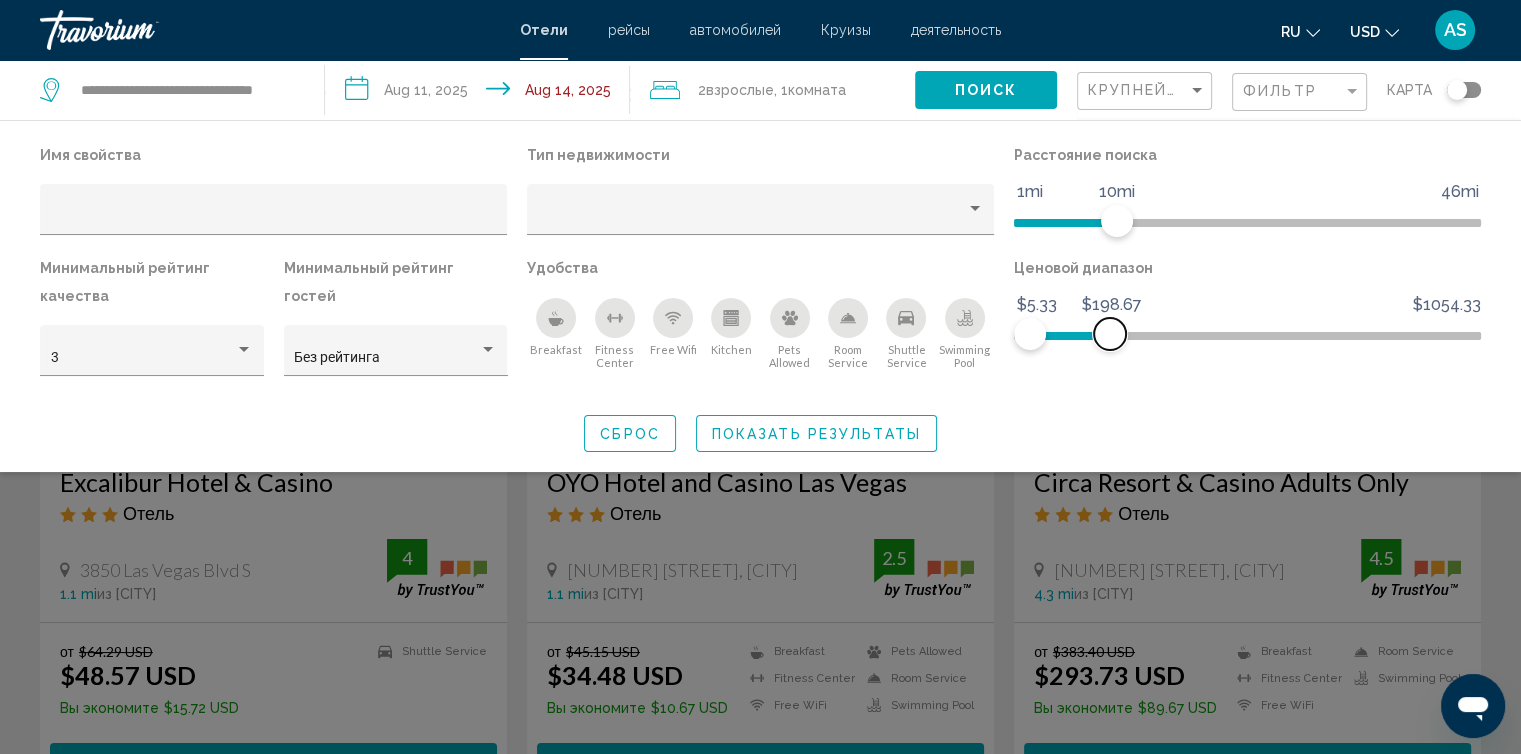 drag, startPoint x: 1094, startPoint y: 345, endPoint x: 1112, endPoint y: 345, distance: 18 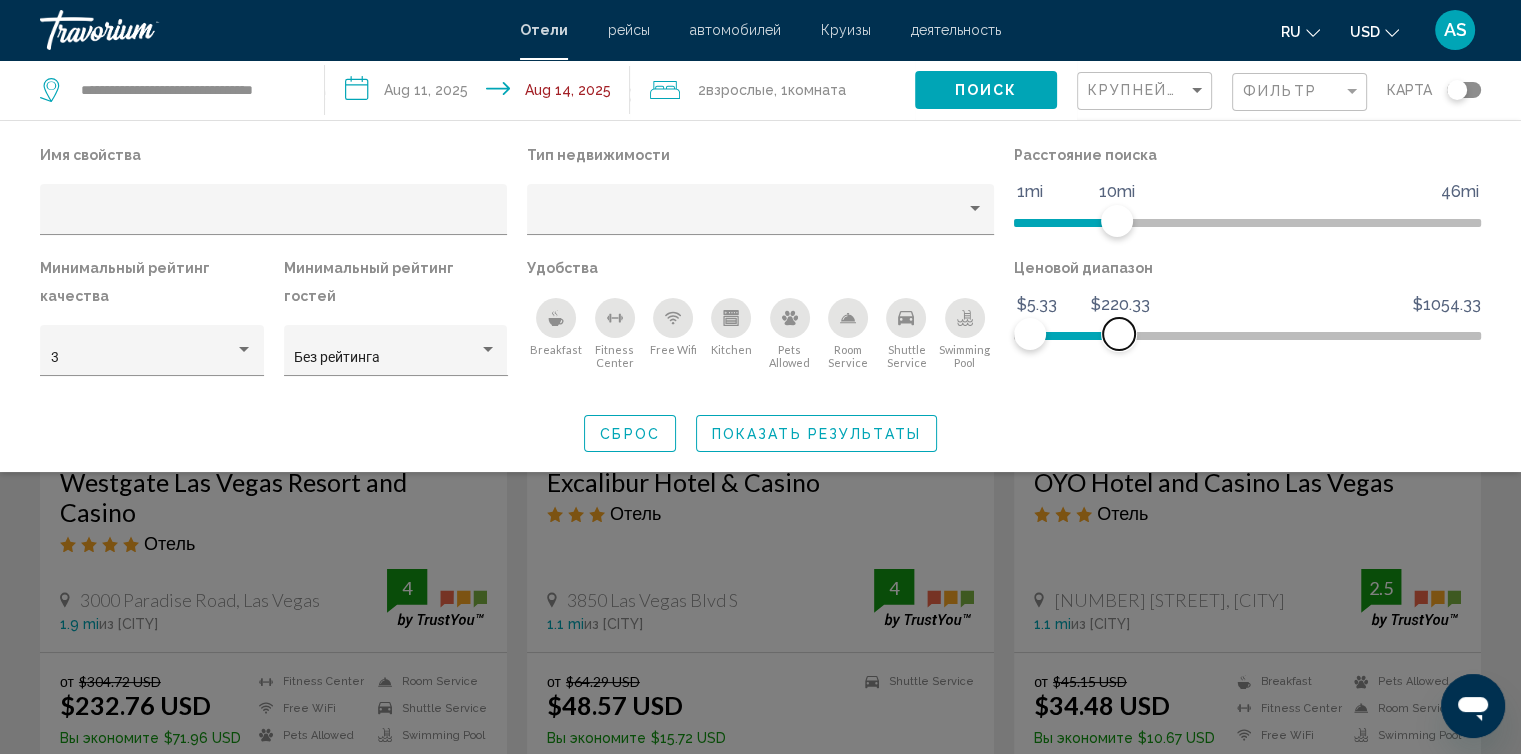 click 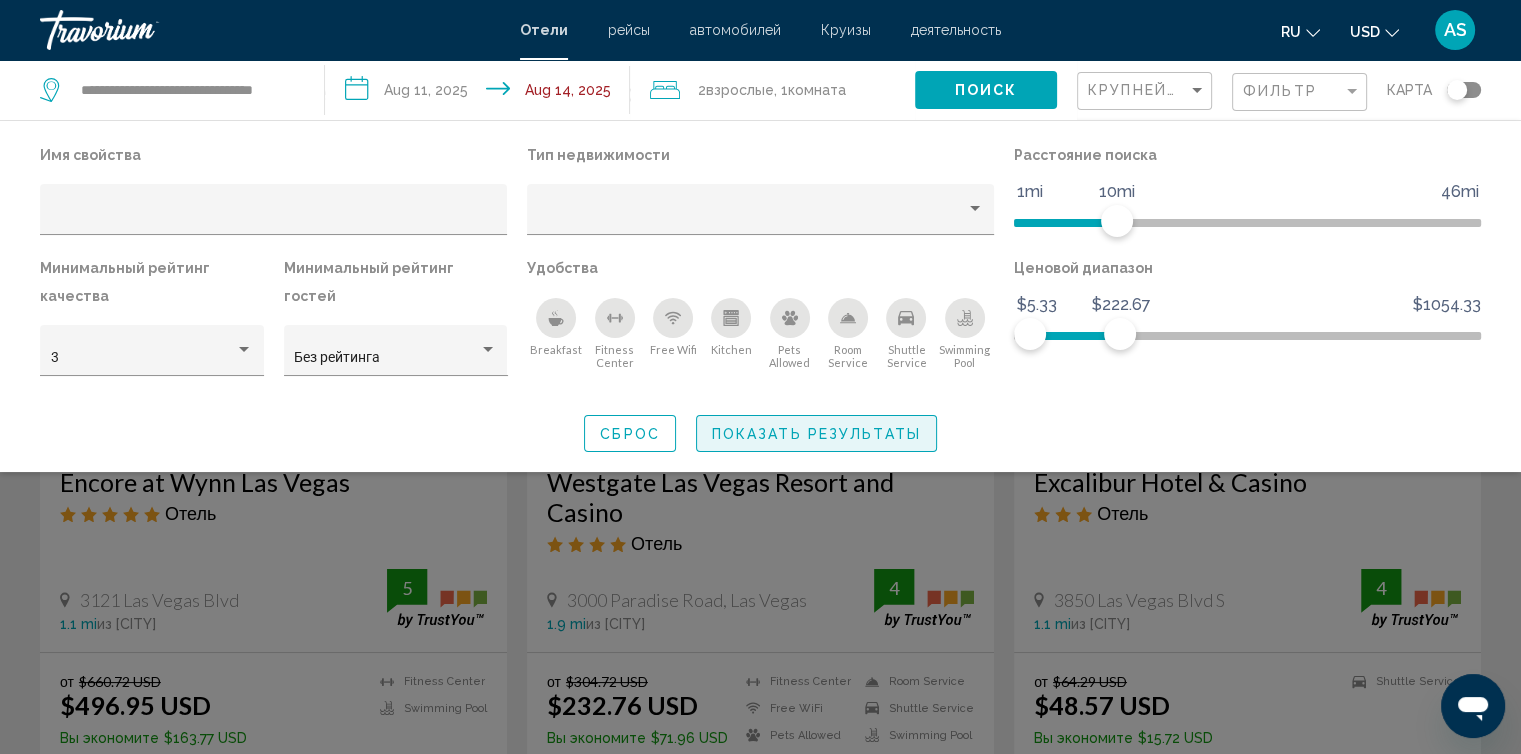 click on "Показать результаты" 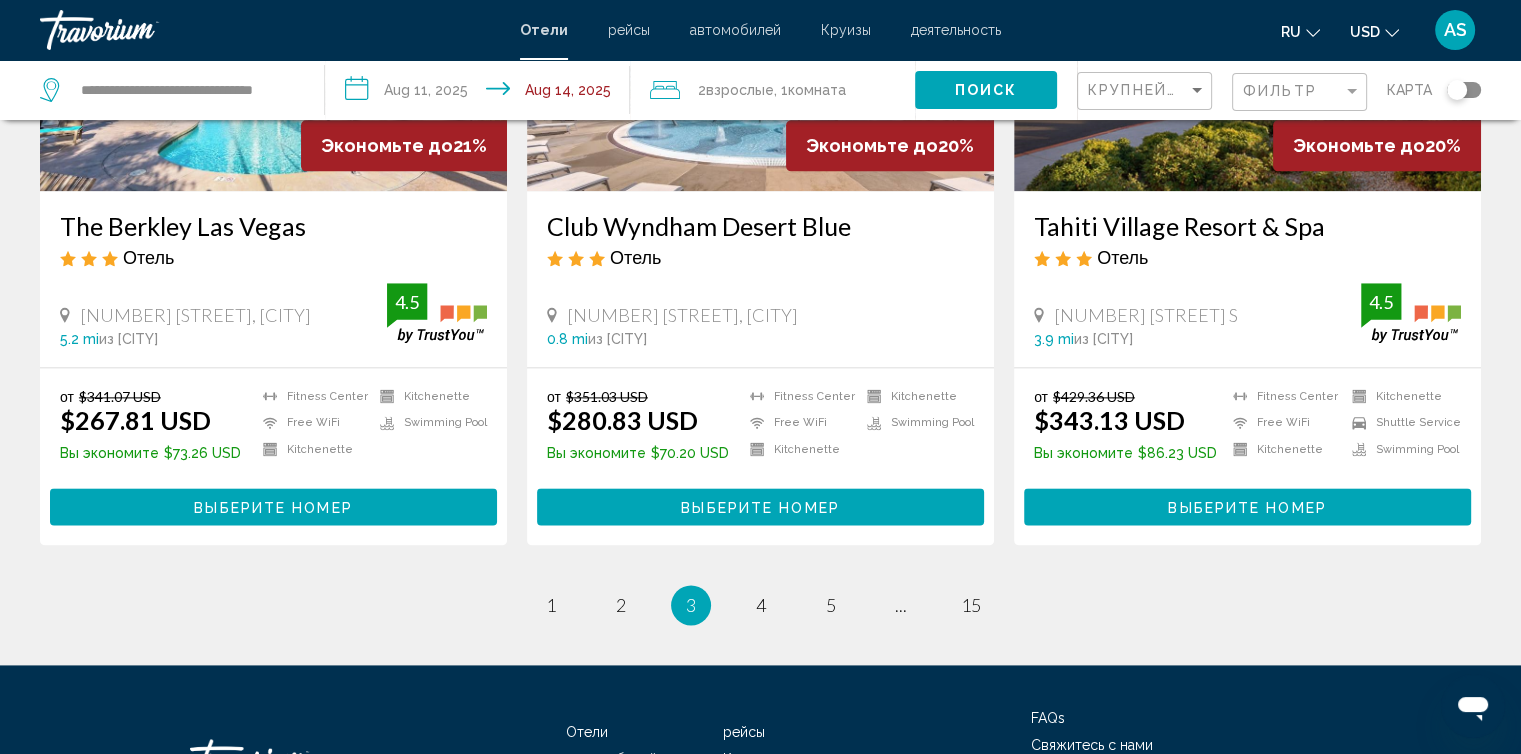 scroll, scrollTop: 2520, scrollLeft: 0, axis: vertical 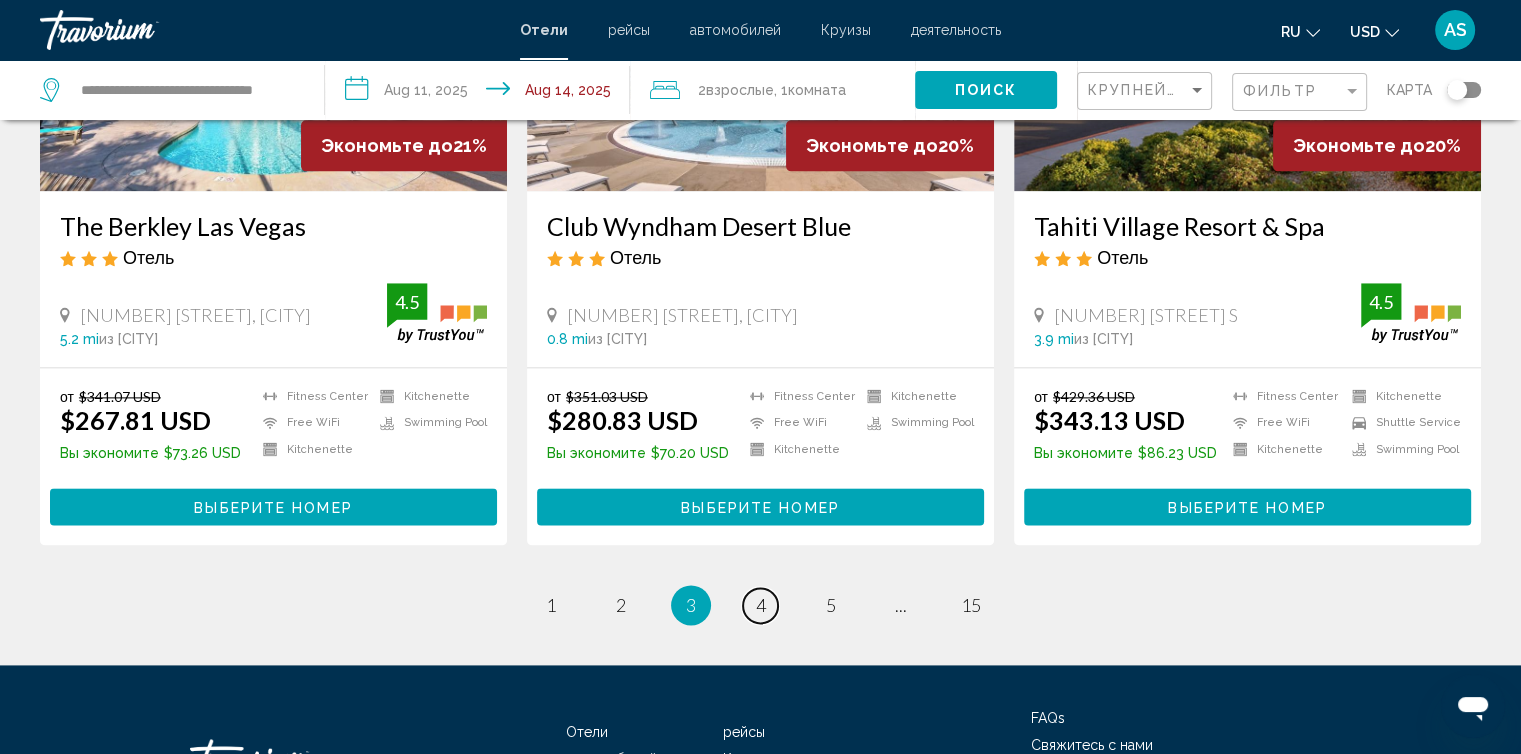 click on "page  4" at bounding box center [760, 605] 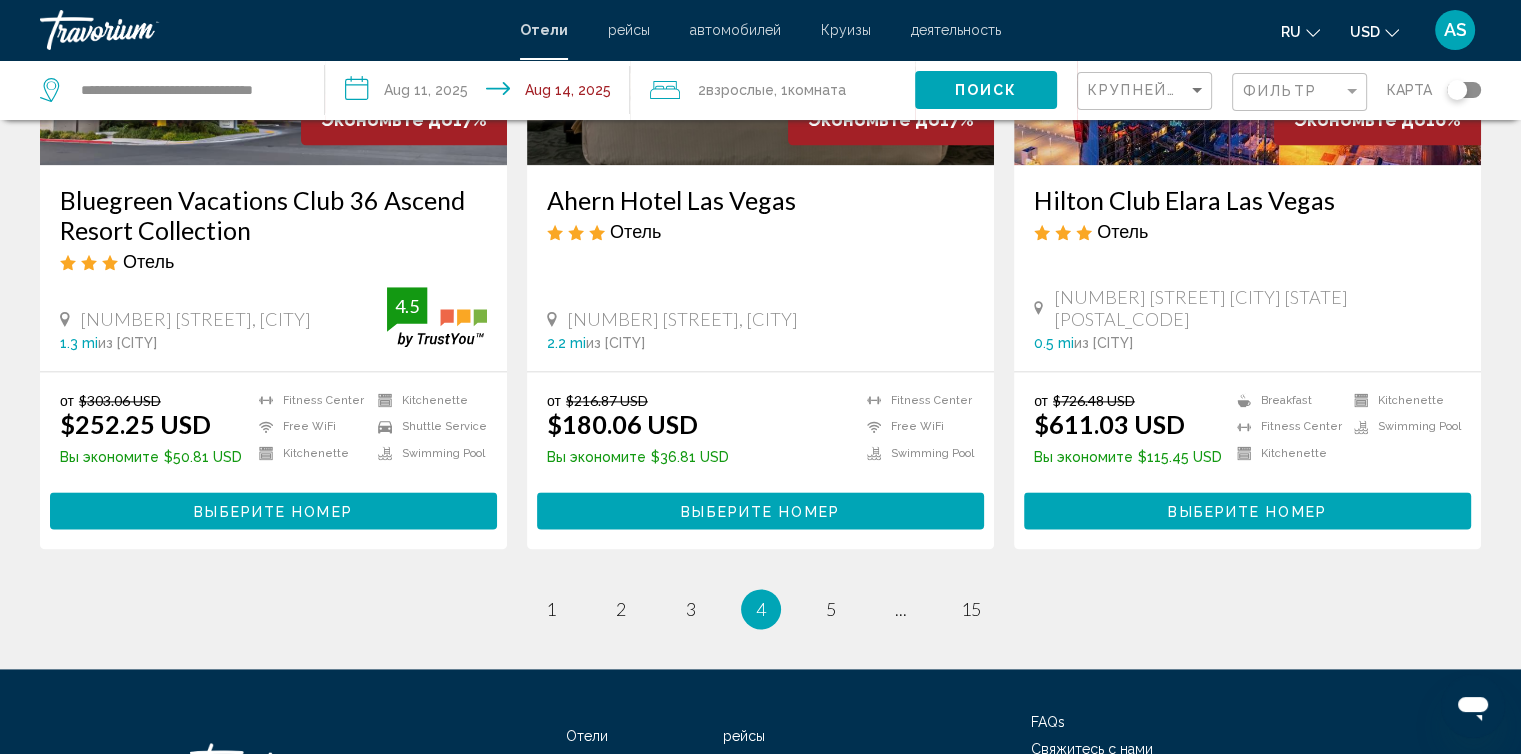 scroll, scrollTop: 2548, scrollLeft: 0, axis: vertical 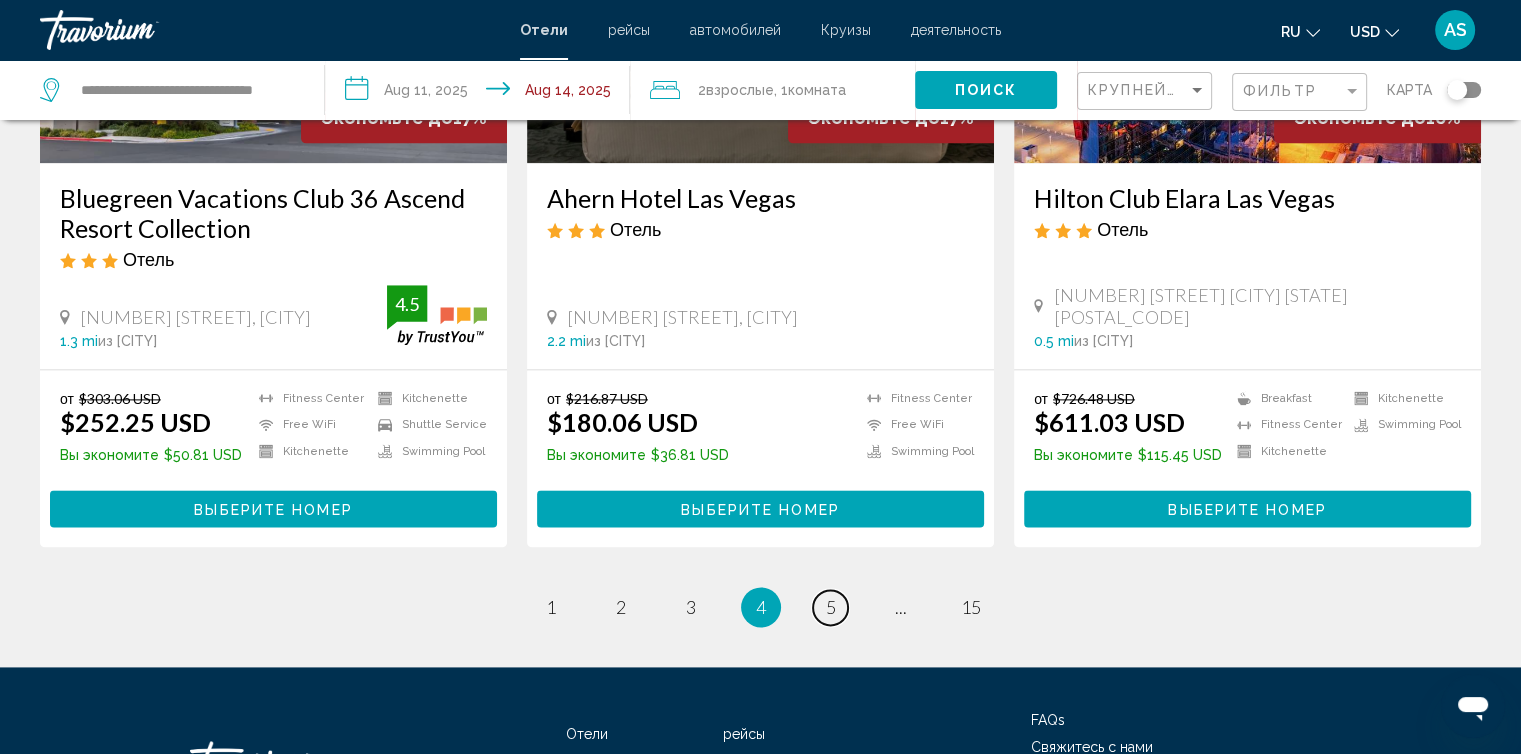 click on "5" at bounding box center [831, 607] 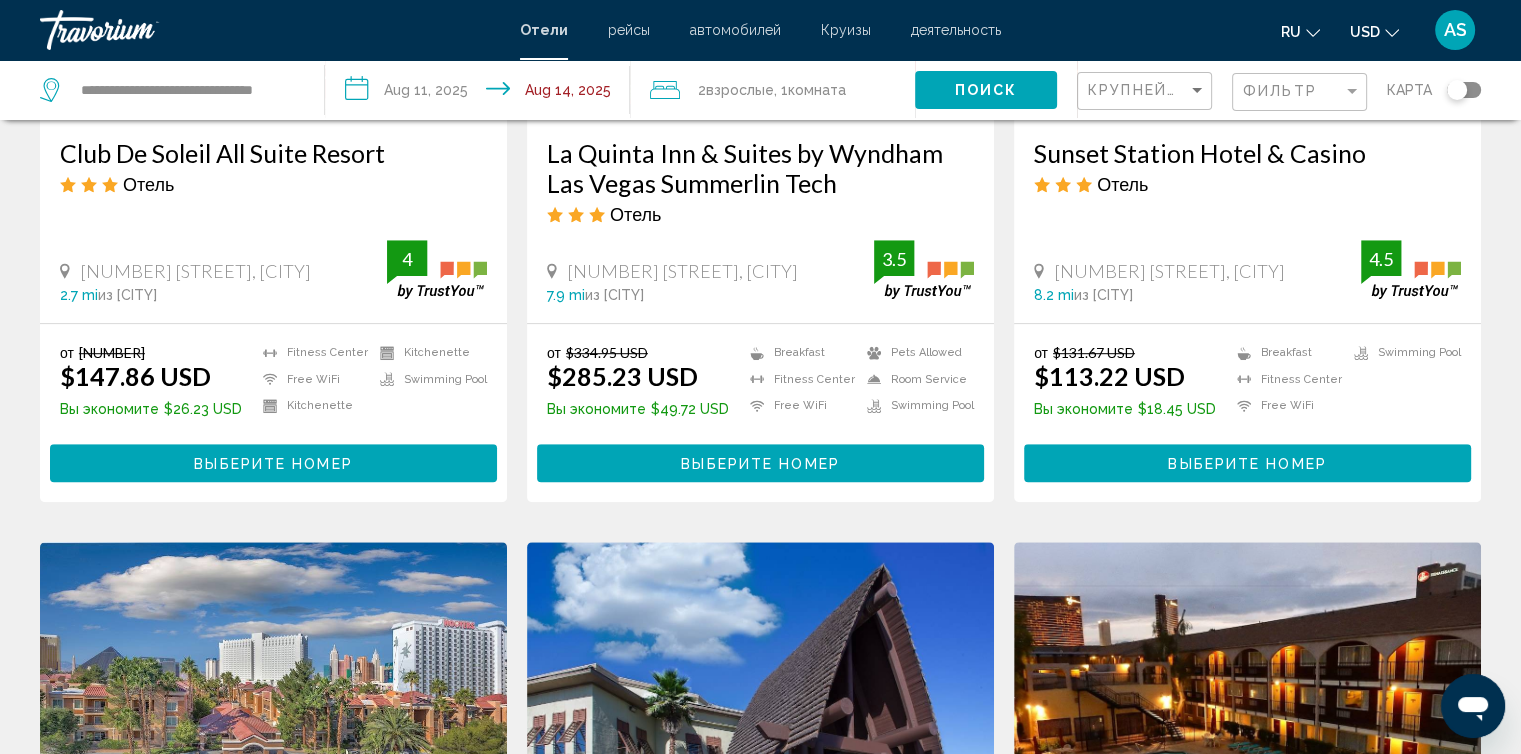 scroll, scrollTop: 1134, scrollLeft: 0, axis: vertical 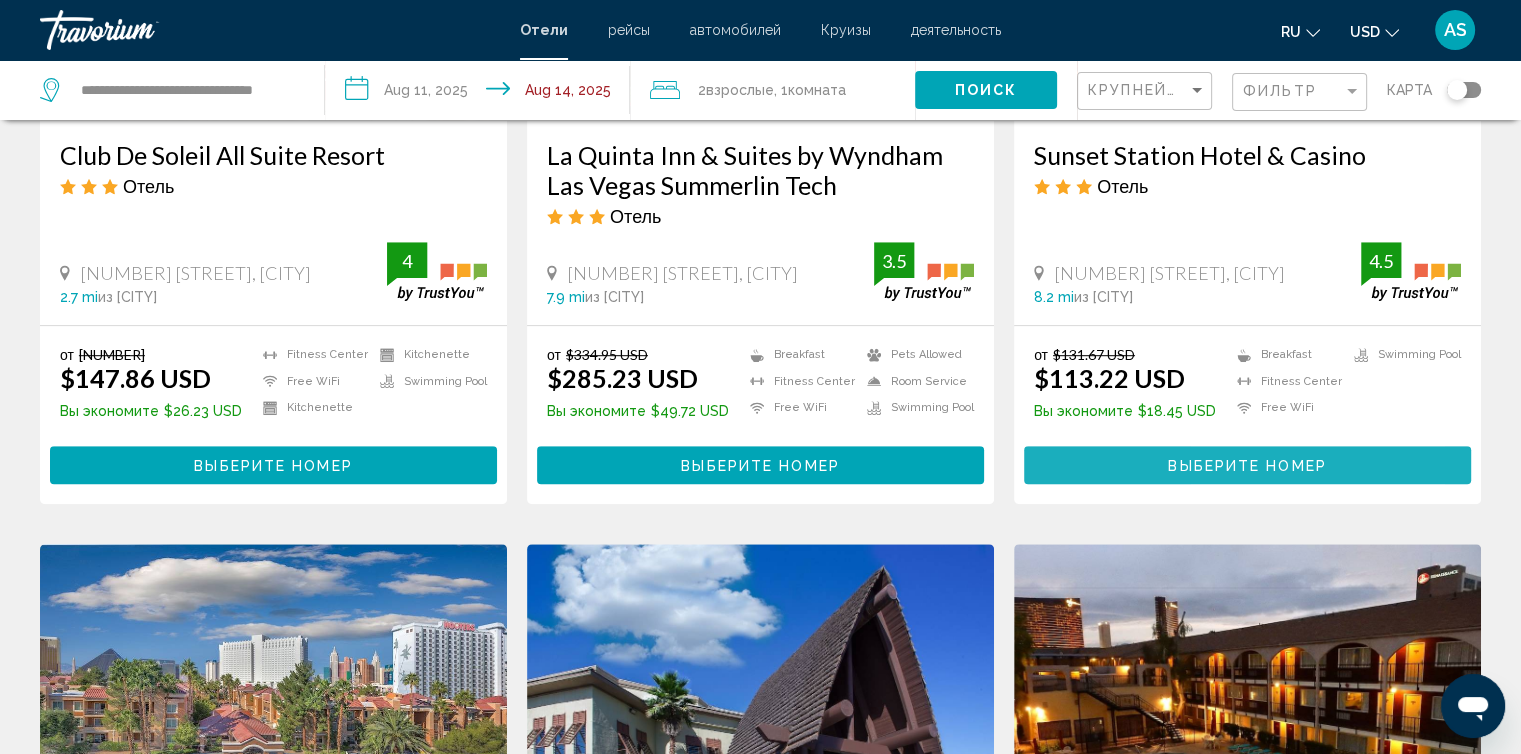 click on "Выберите номер" at bounding box center (1247, 466) 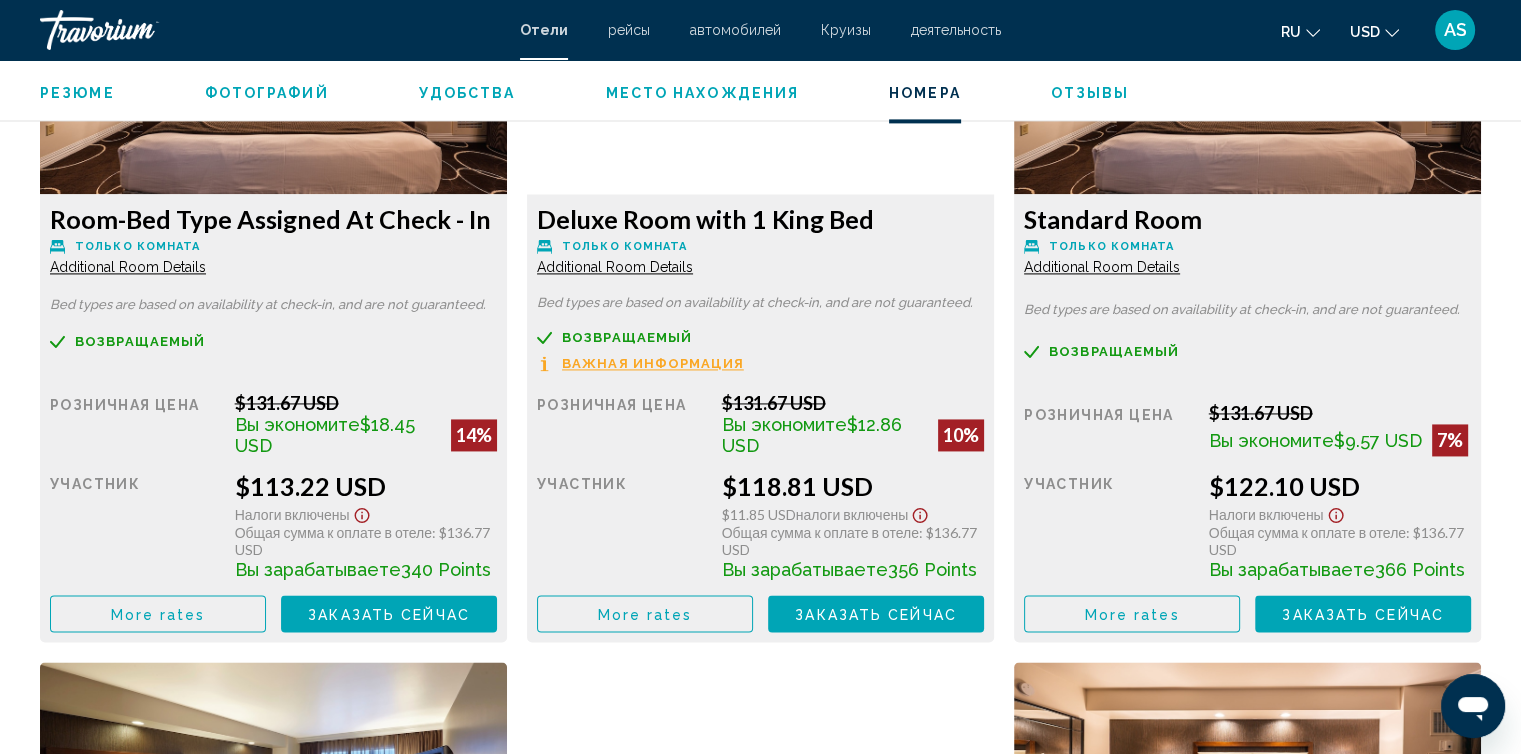 scroll, scrollTop: 2888, scrollLeft: 0, axis: vertical 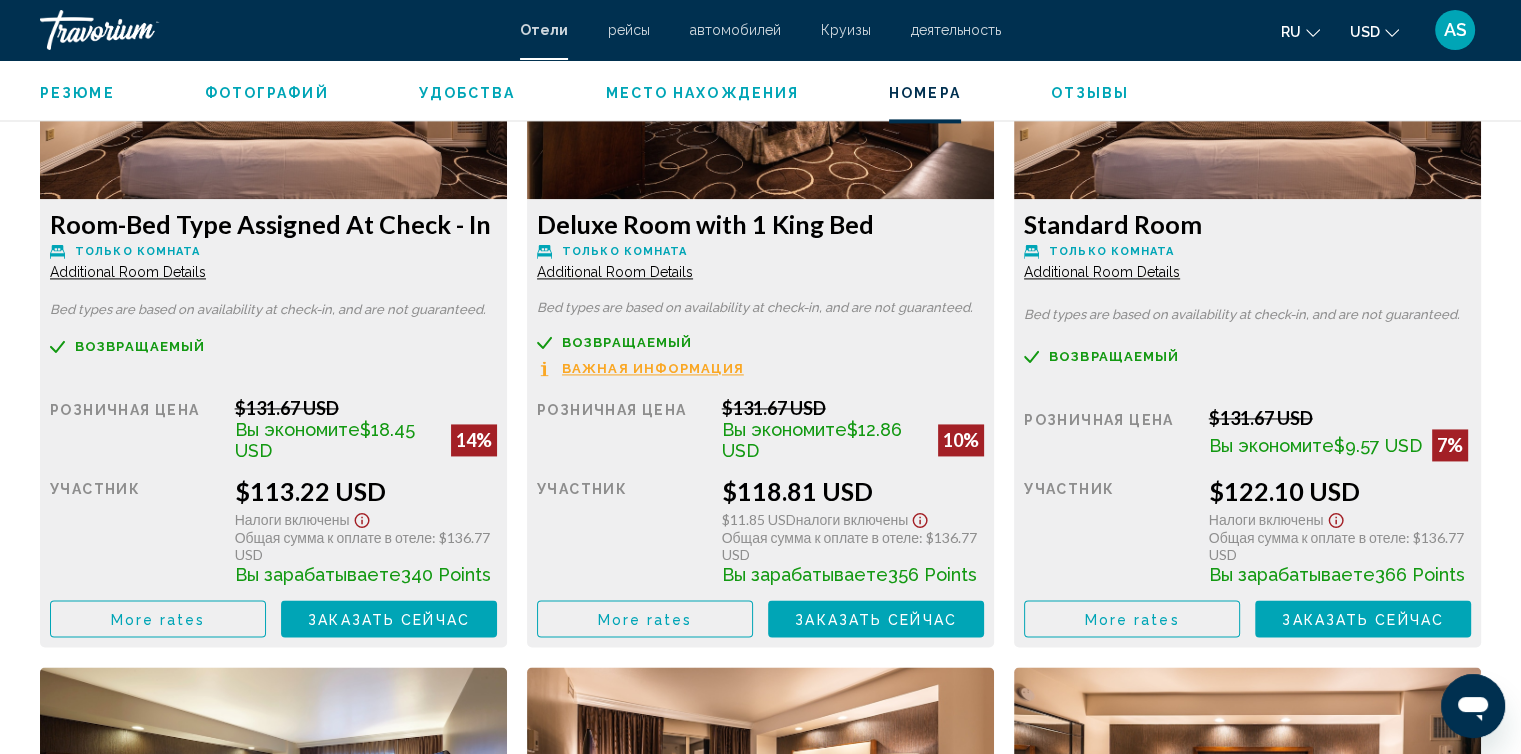 click on "Важная информация" at bounding box center [653, 368] 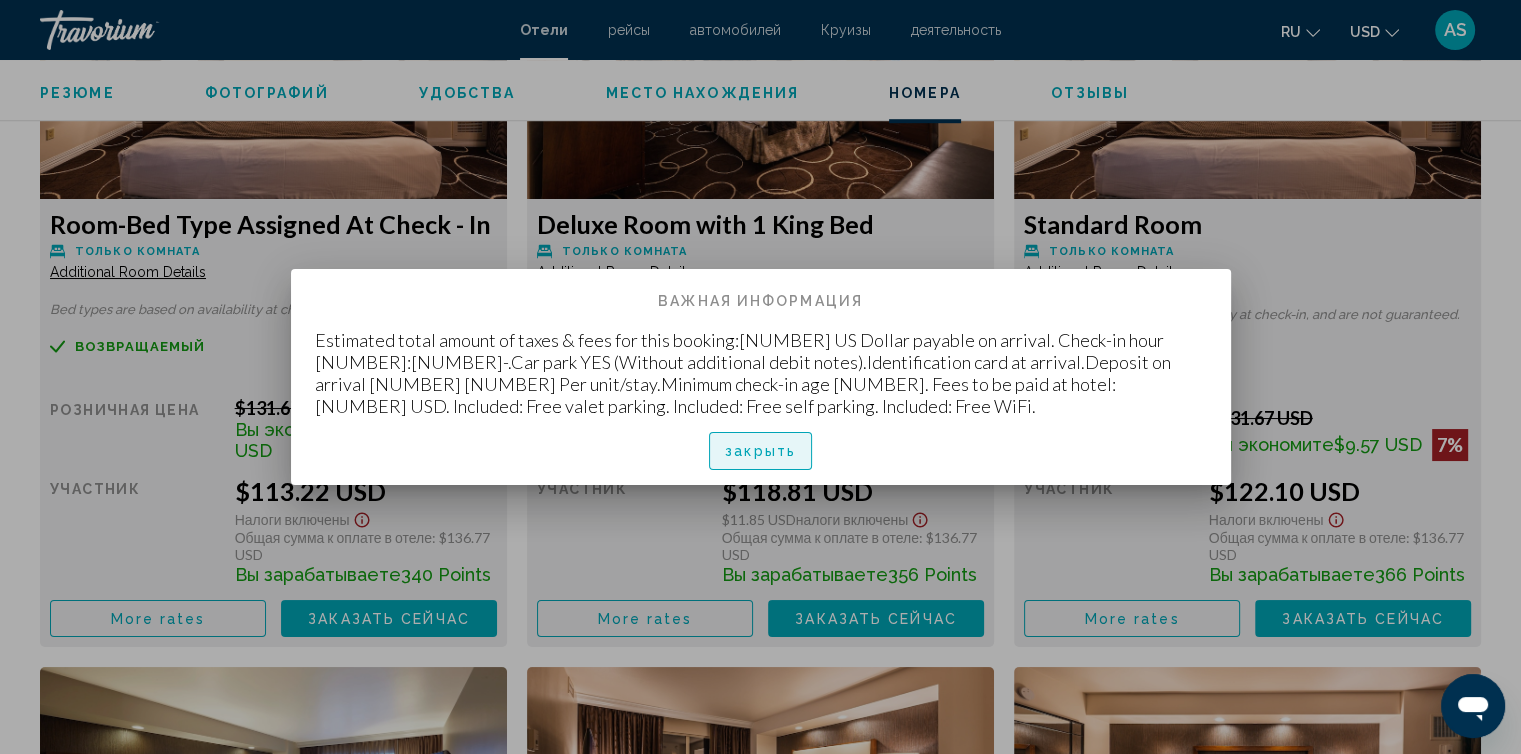 click on "закрыть" at bounding box center [760, 450] 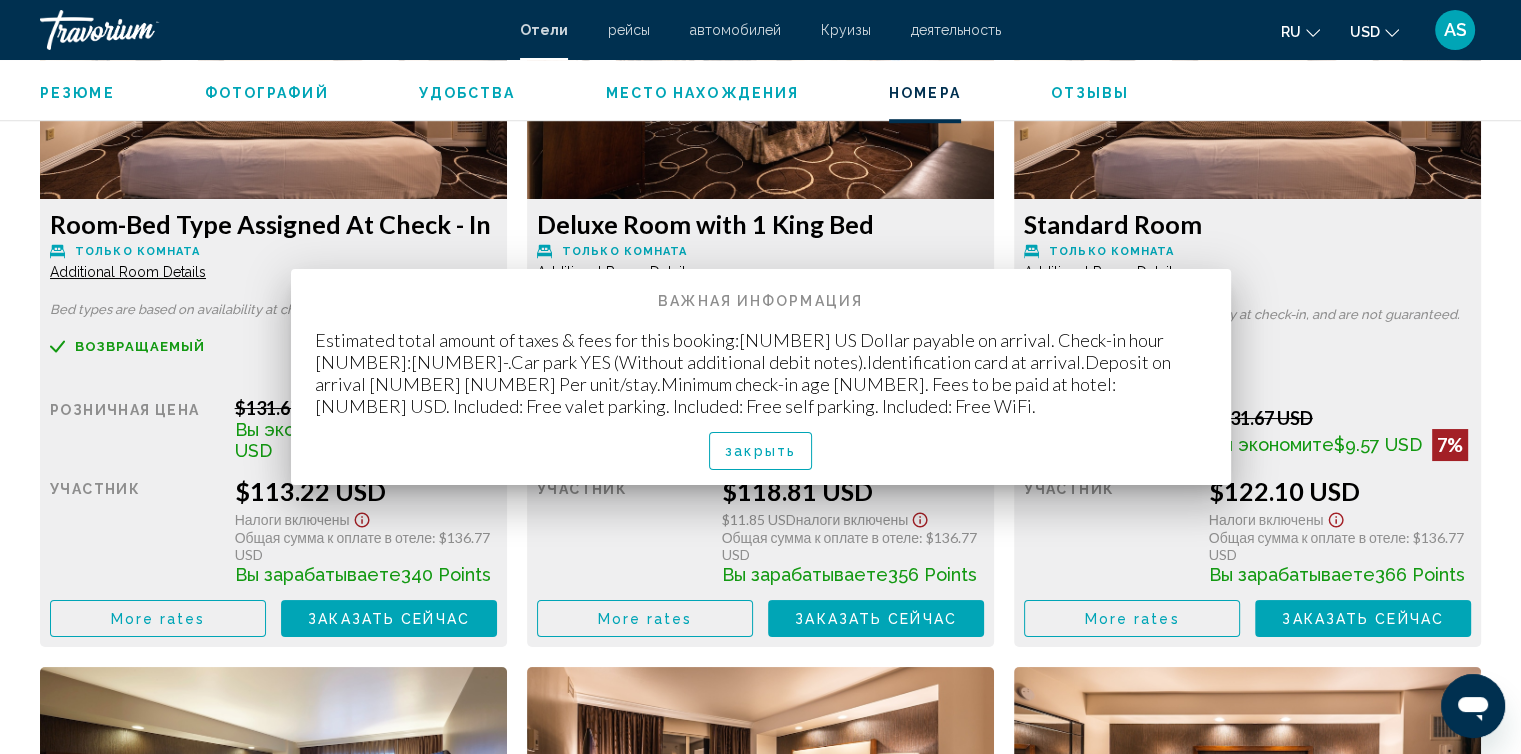 scroll, scrollTop: 2883, scrollLeft: 0, axis: vertical 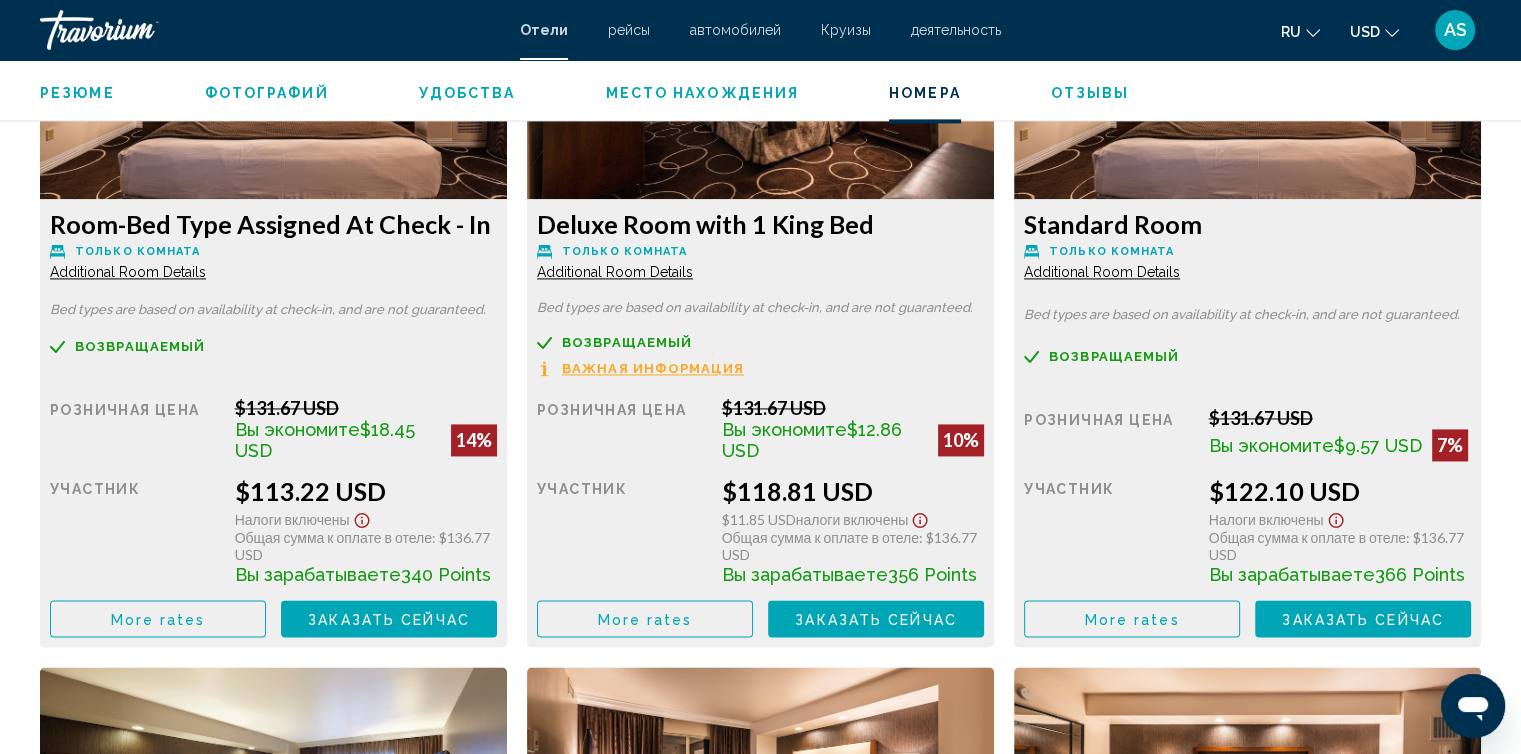 click 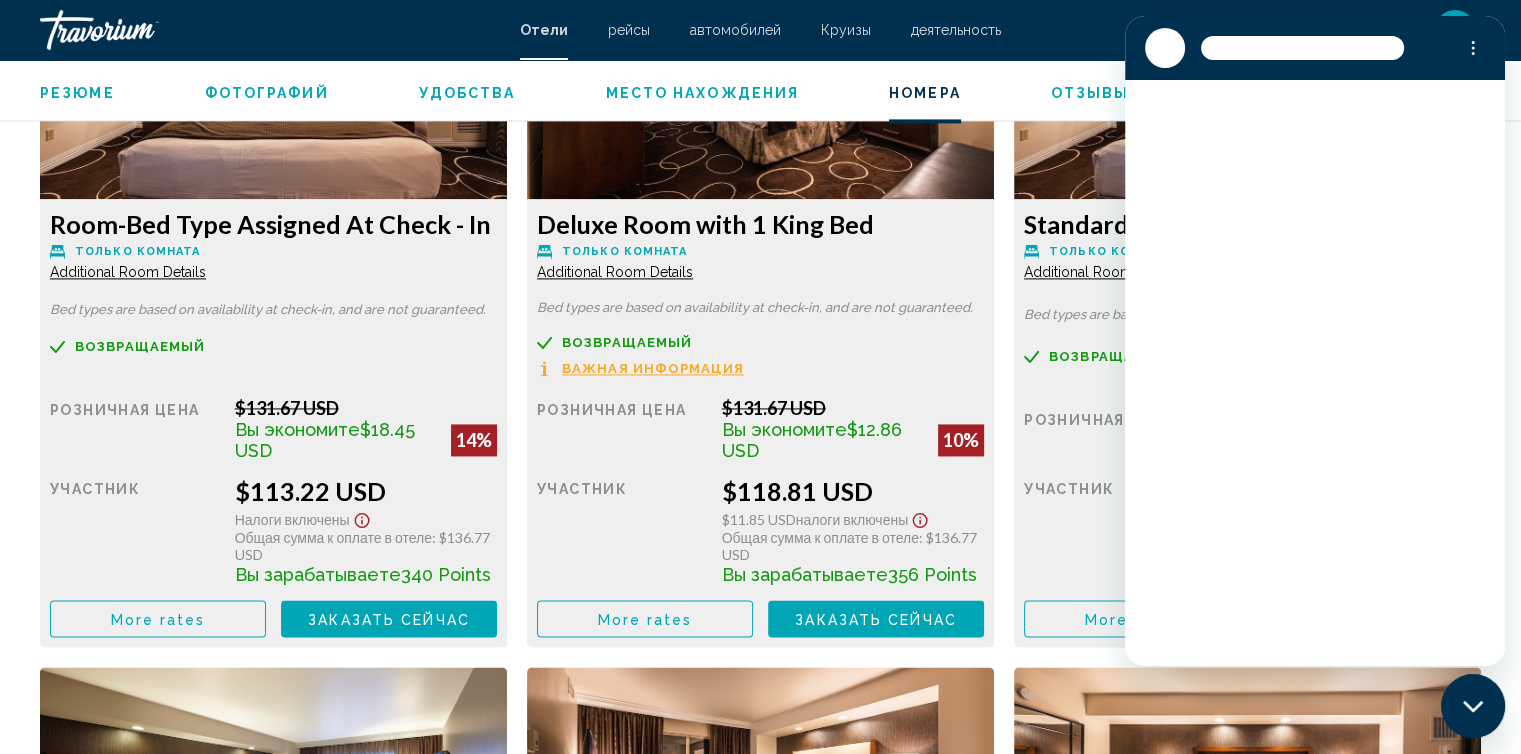 scroll, scrollTop: 0, scrollLeft: 0, axis: both 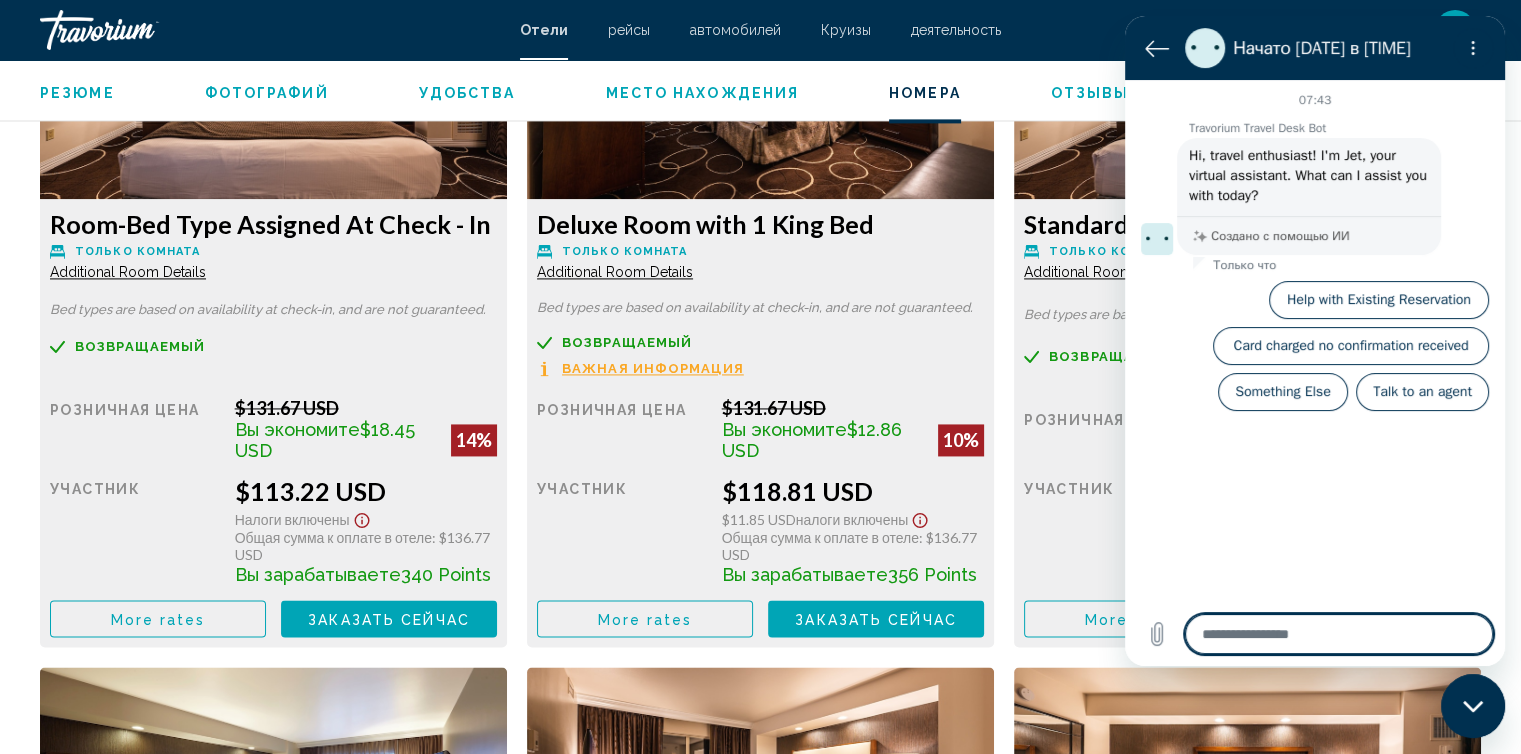 type on "*" 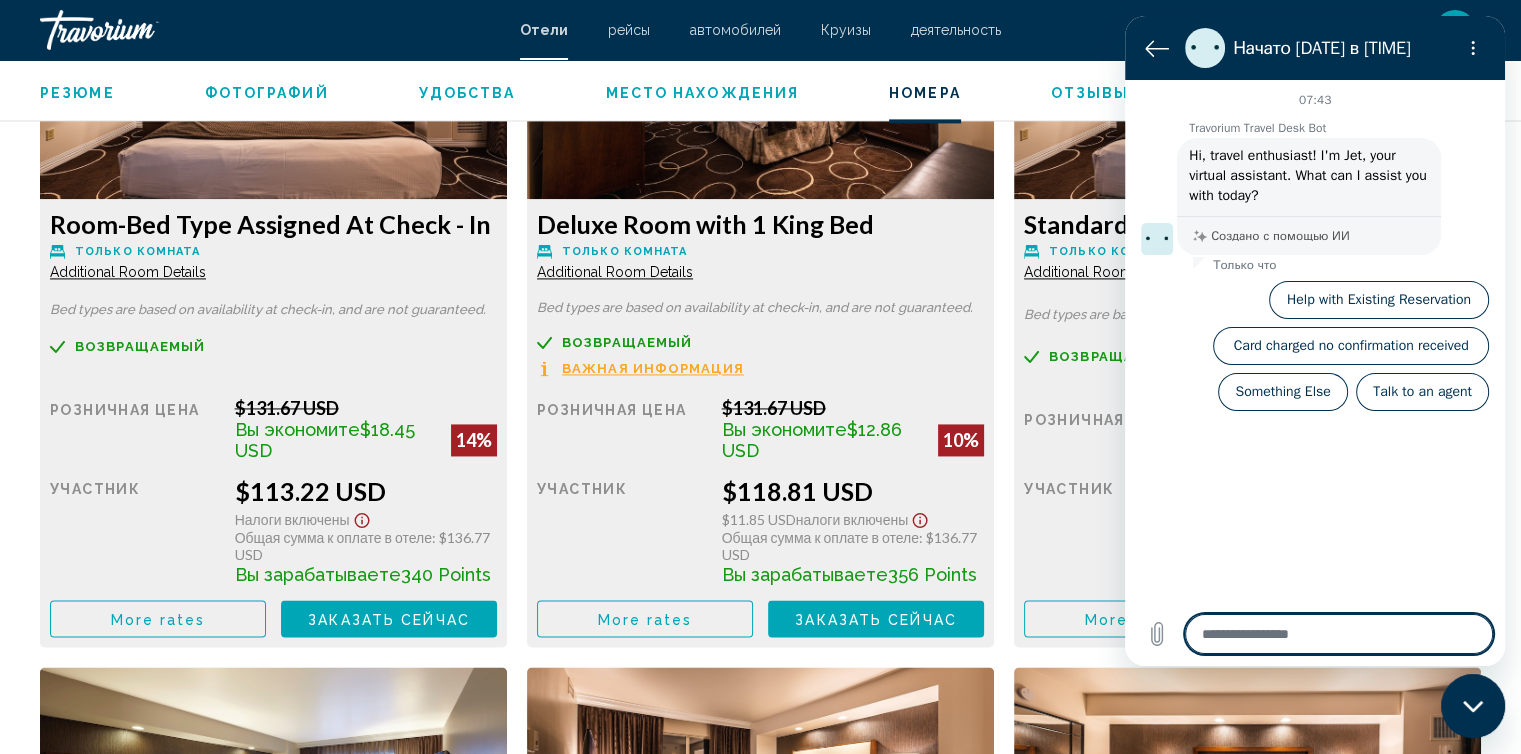 type on "*" 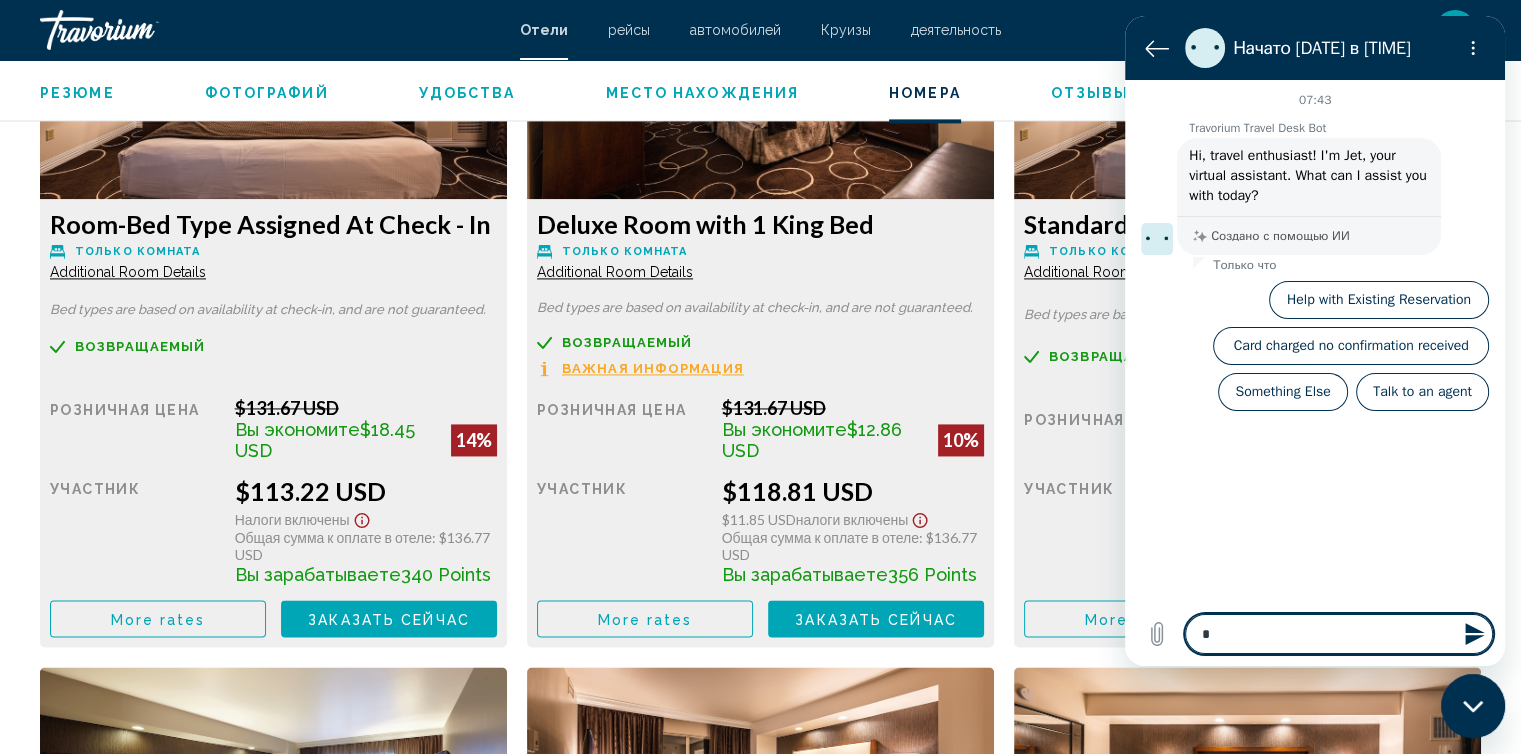 type on "**" 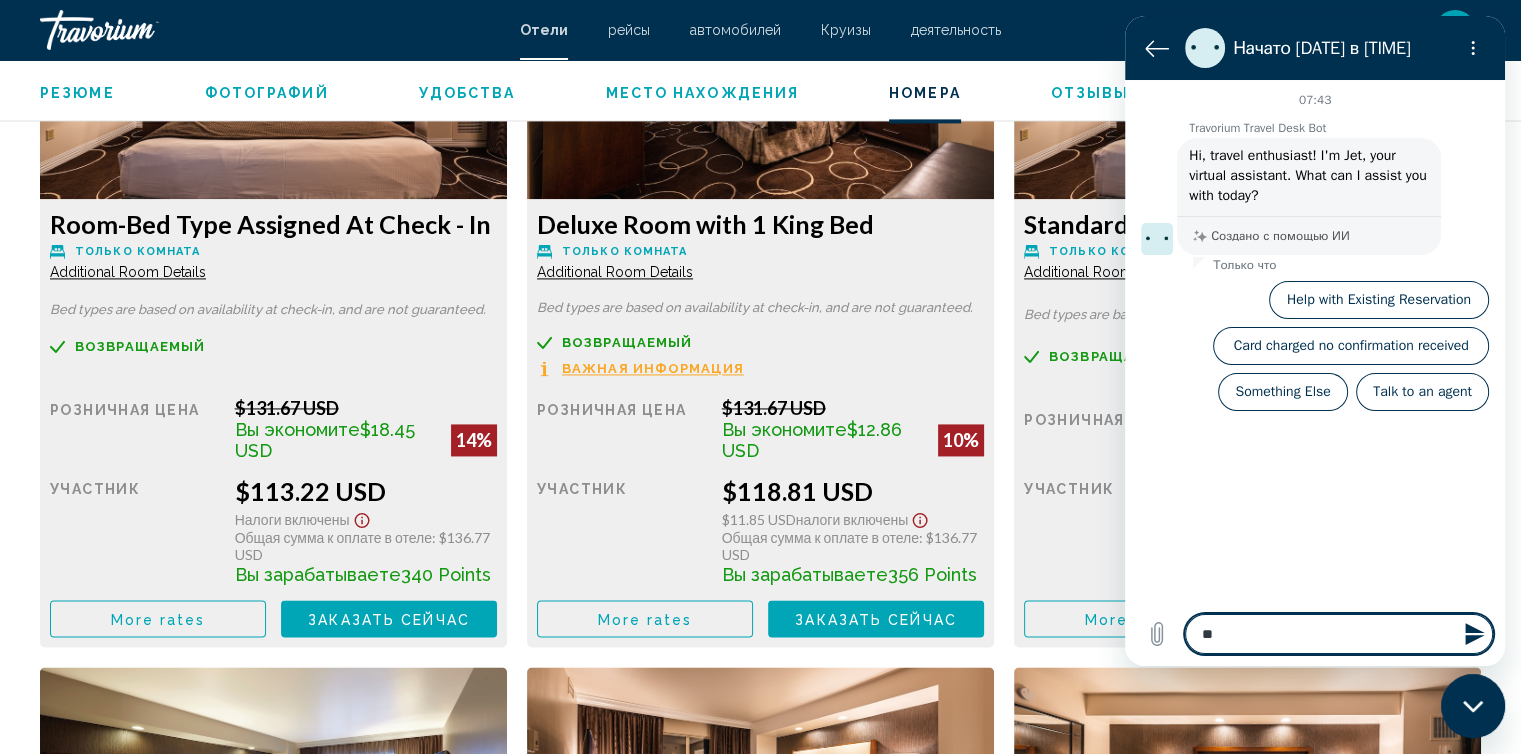 type 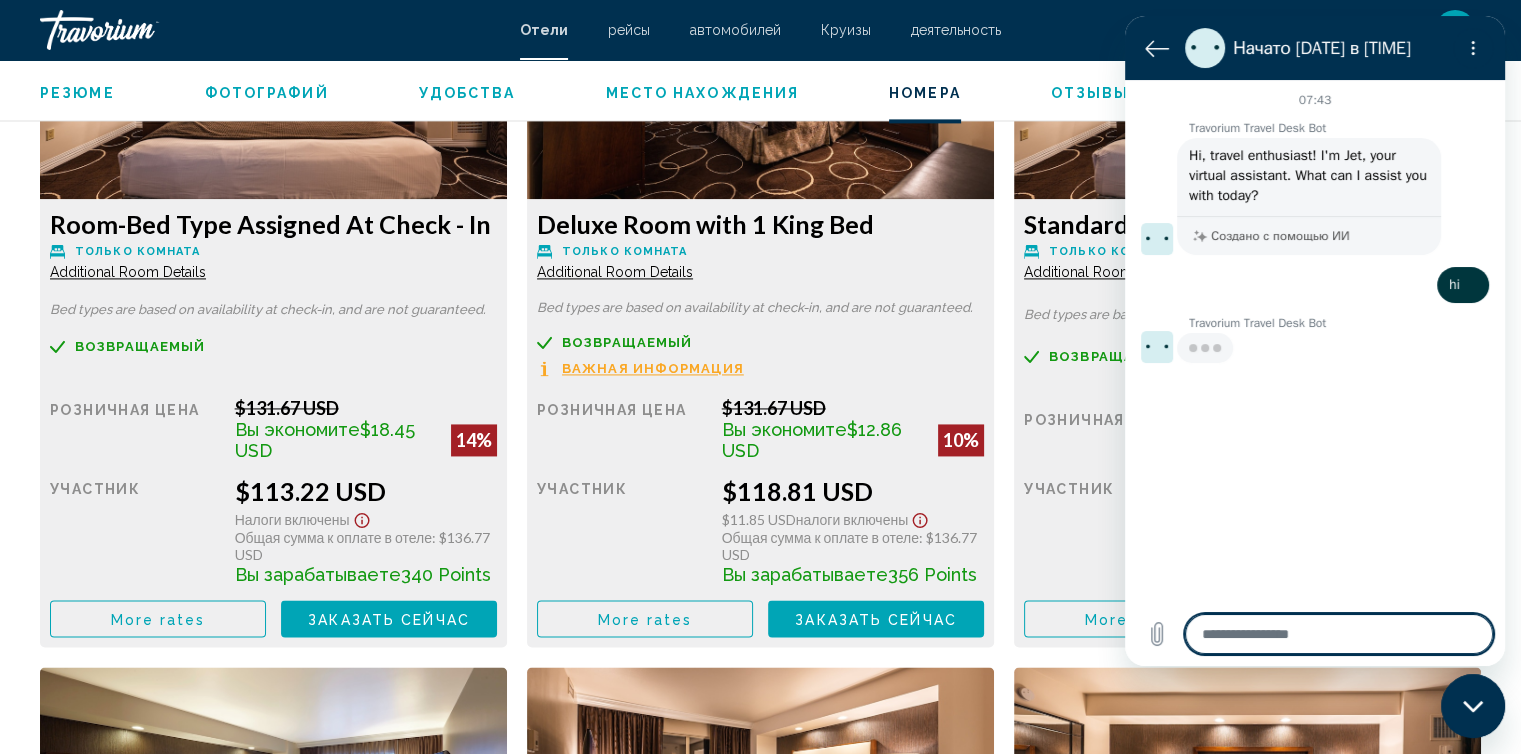 type on "*" 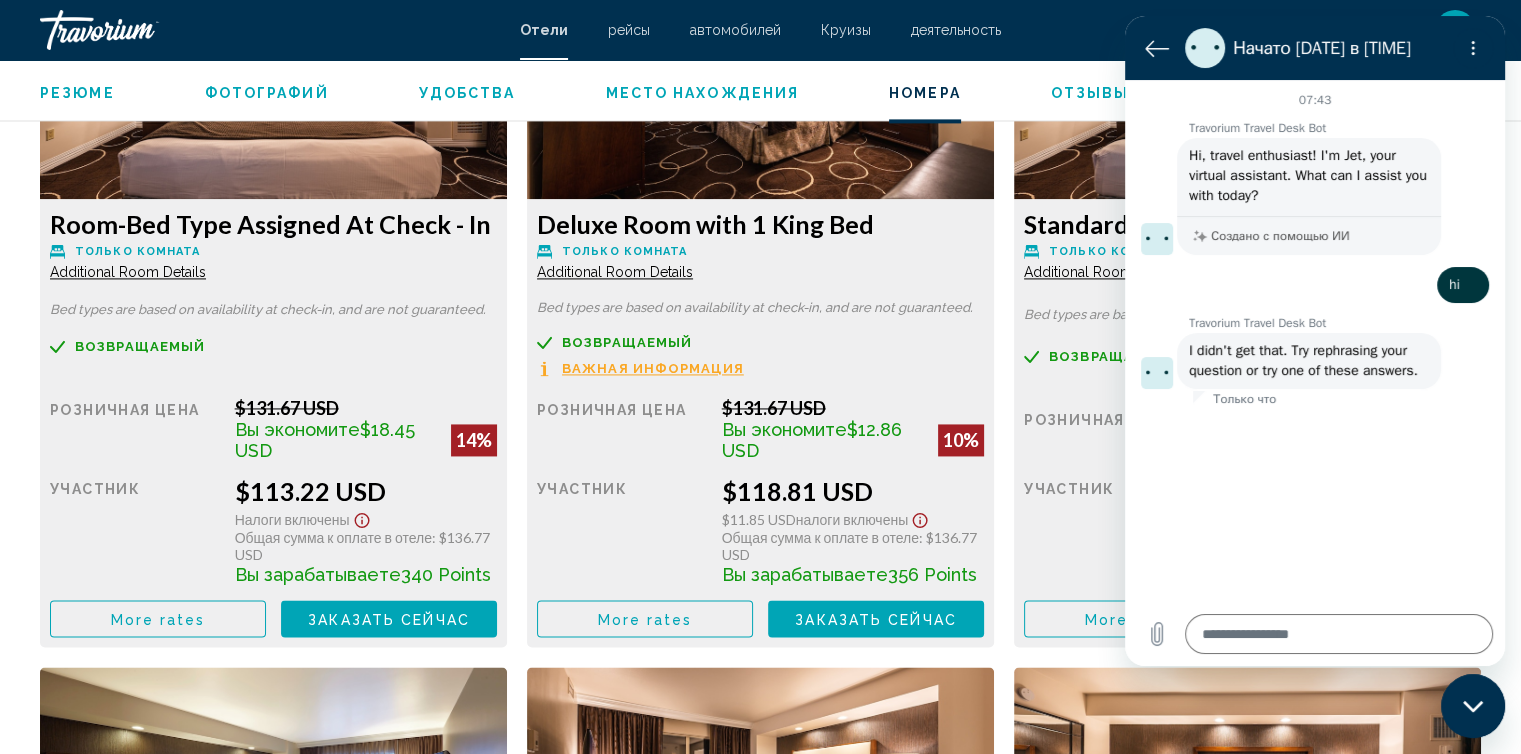 click 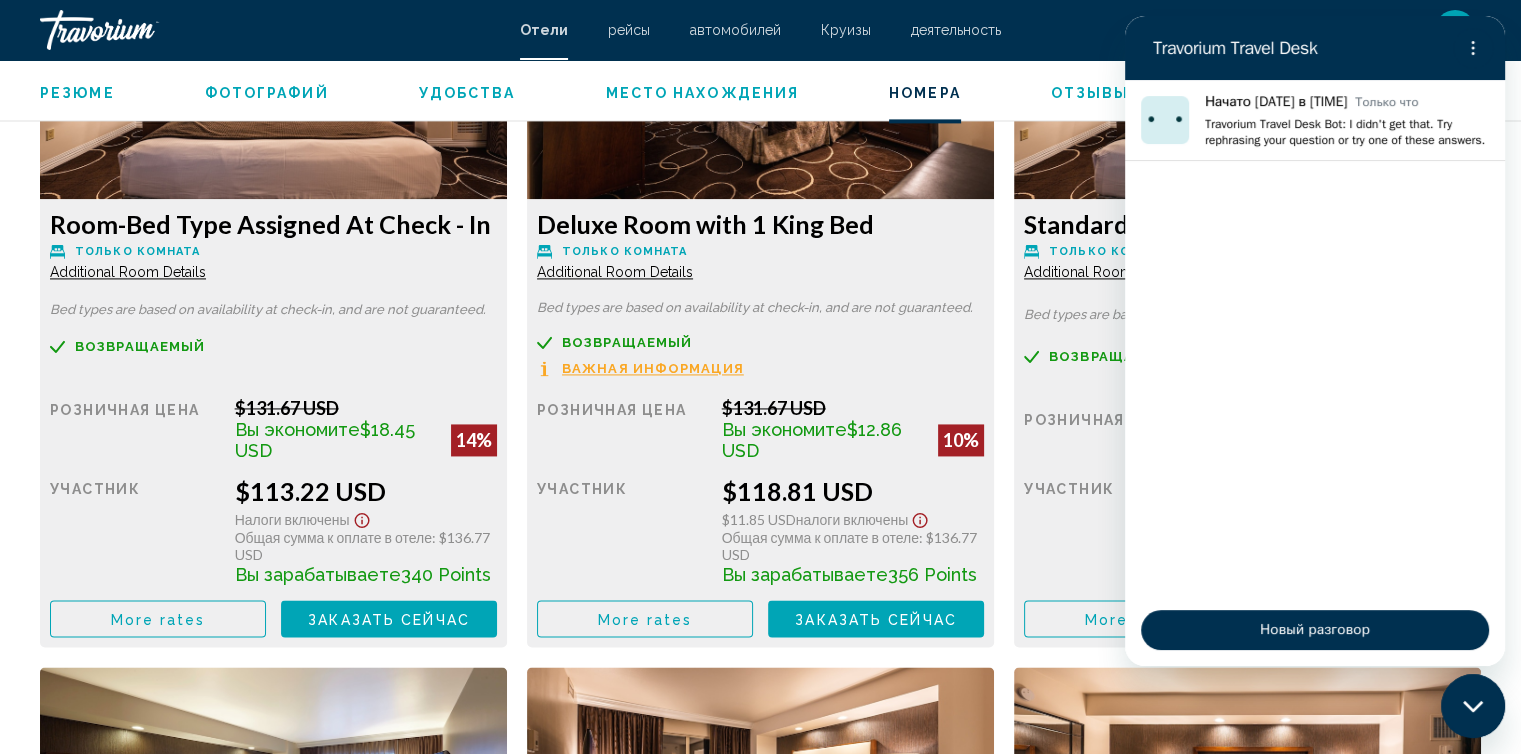 scroll, scrollTop: 2872, scrollLeft: 0, axis: vertical 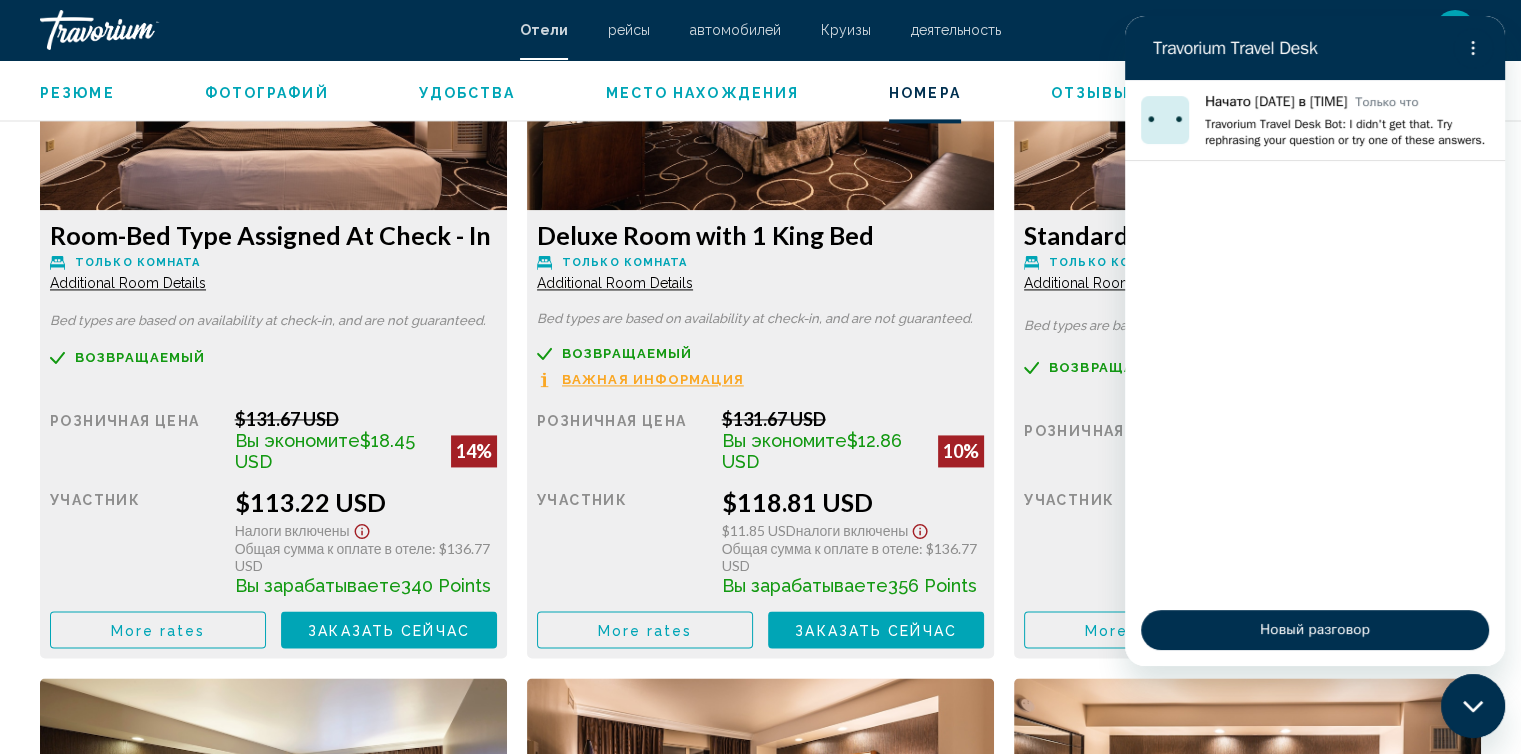 click at bounding box center [1473, 706] 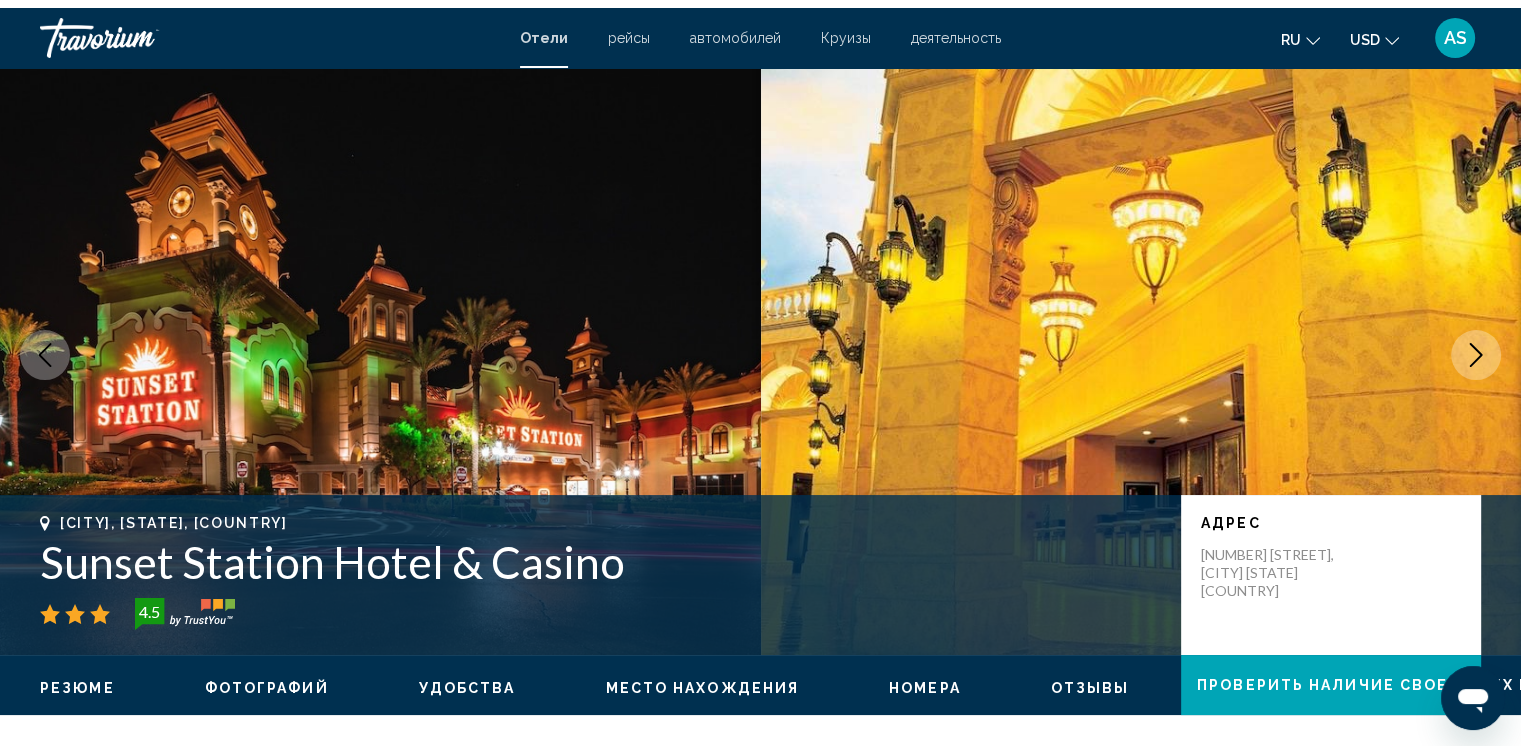 scroll, scrollTop: 0, scrollLeft: 0, axis: both 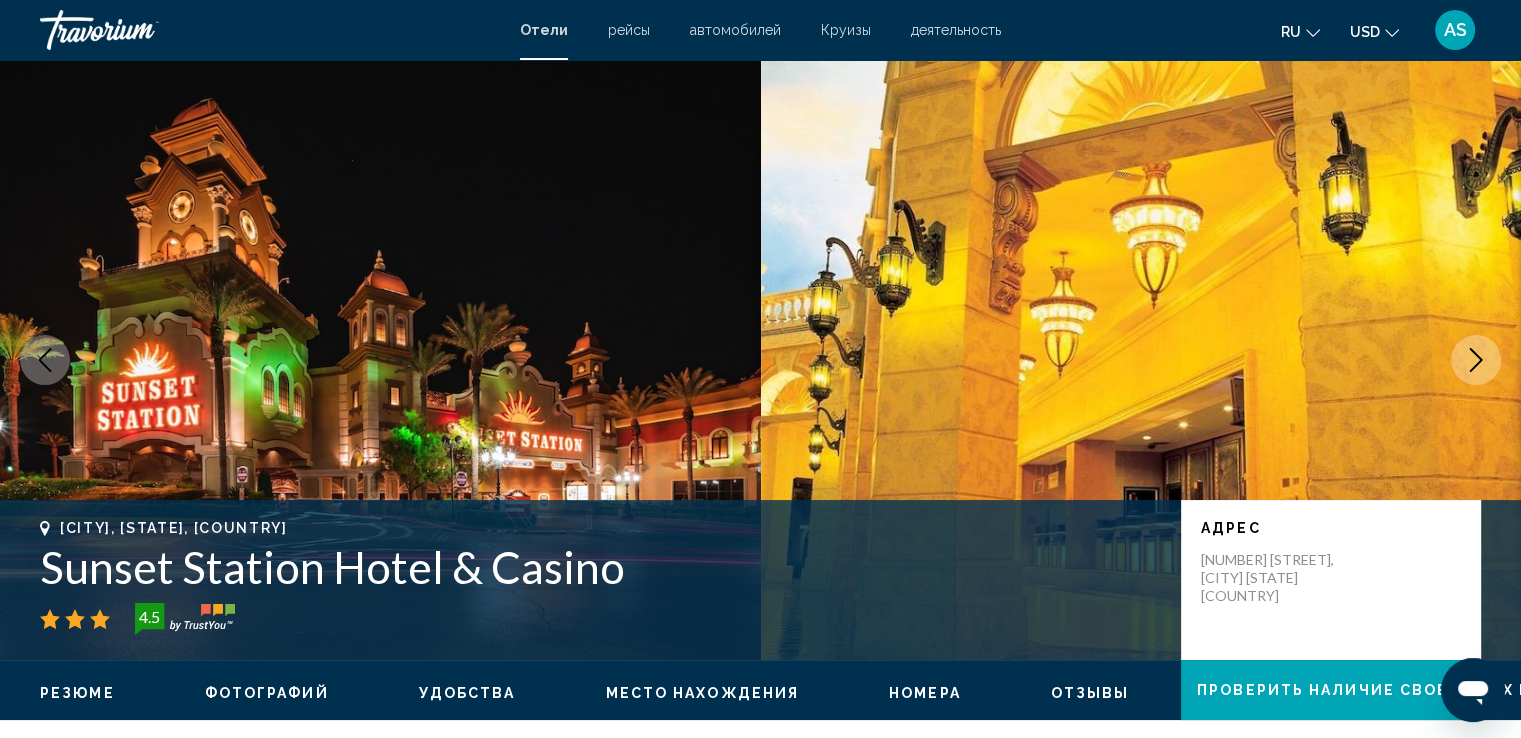 drag, startPoint x: 43, startPoint y: 562, endPoint x: 692, endPoint y: 564, distance: 649.00305 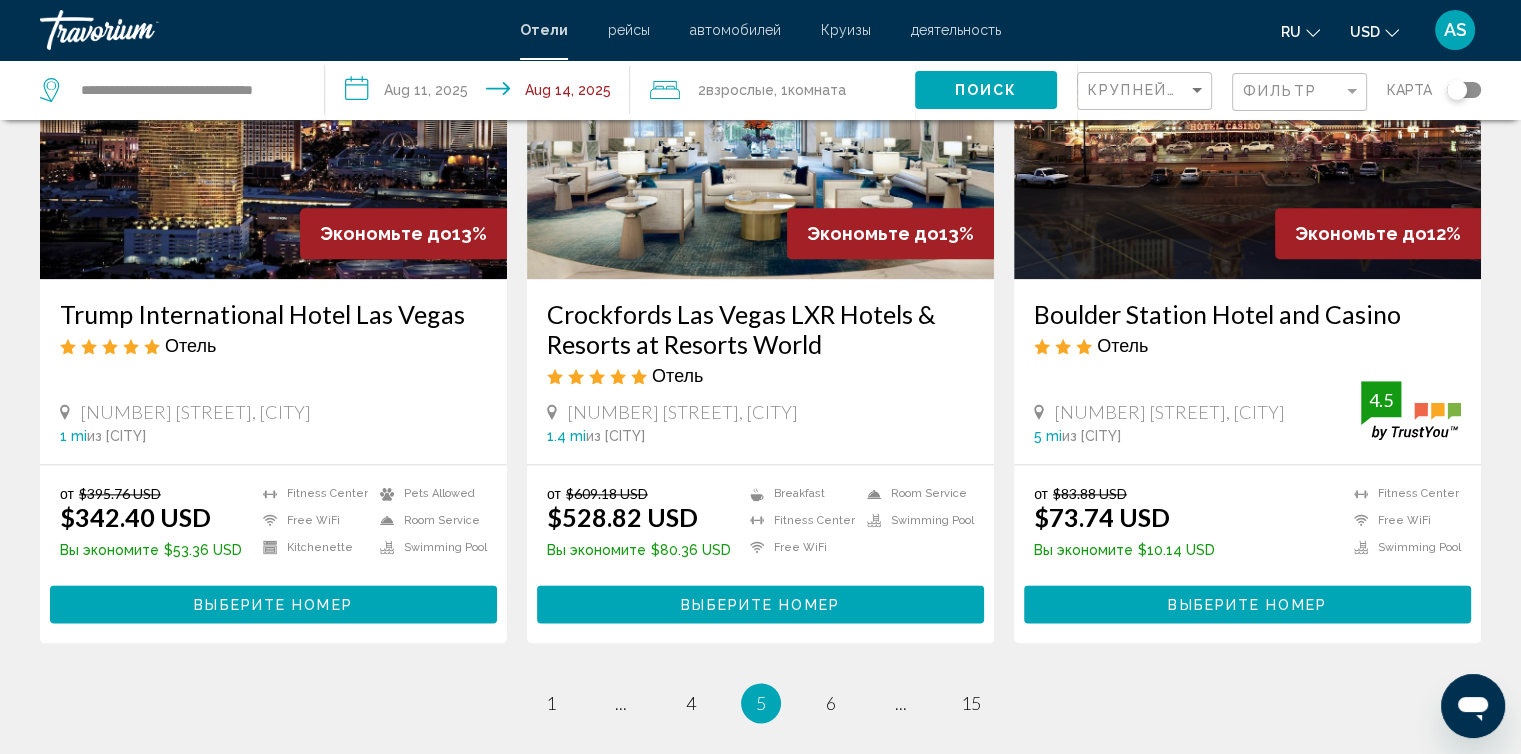 scroll, scrollTop: 2431, scrollLeft: 0, axis: vertical 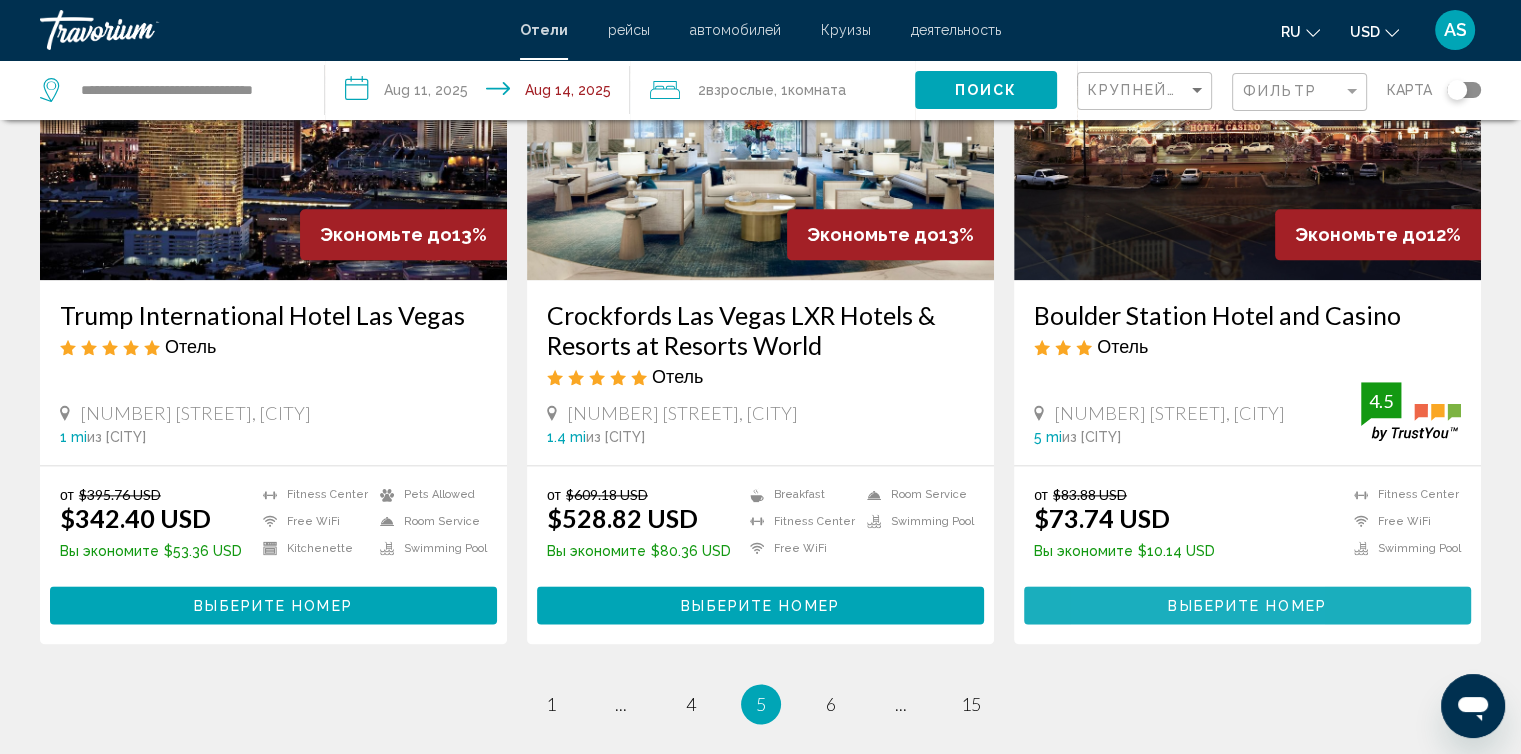 click on "Выберите номер" at bounding box center [1247, 604] 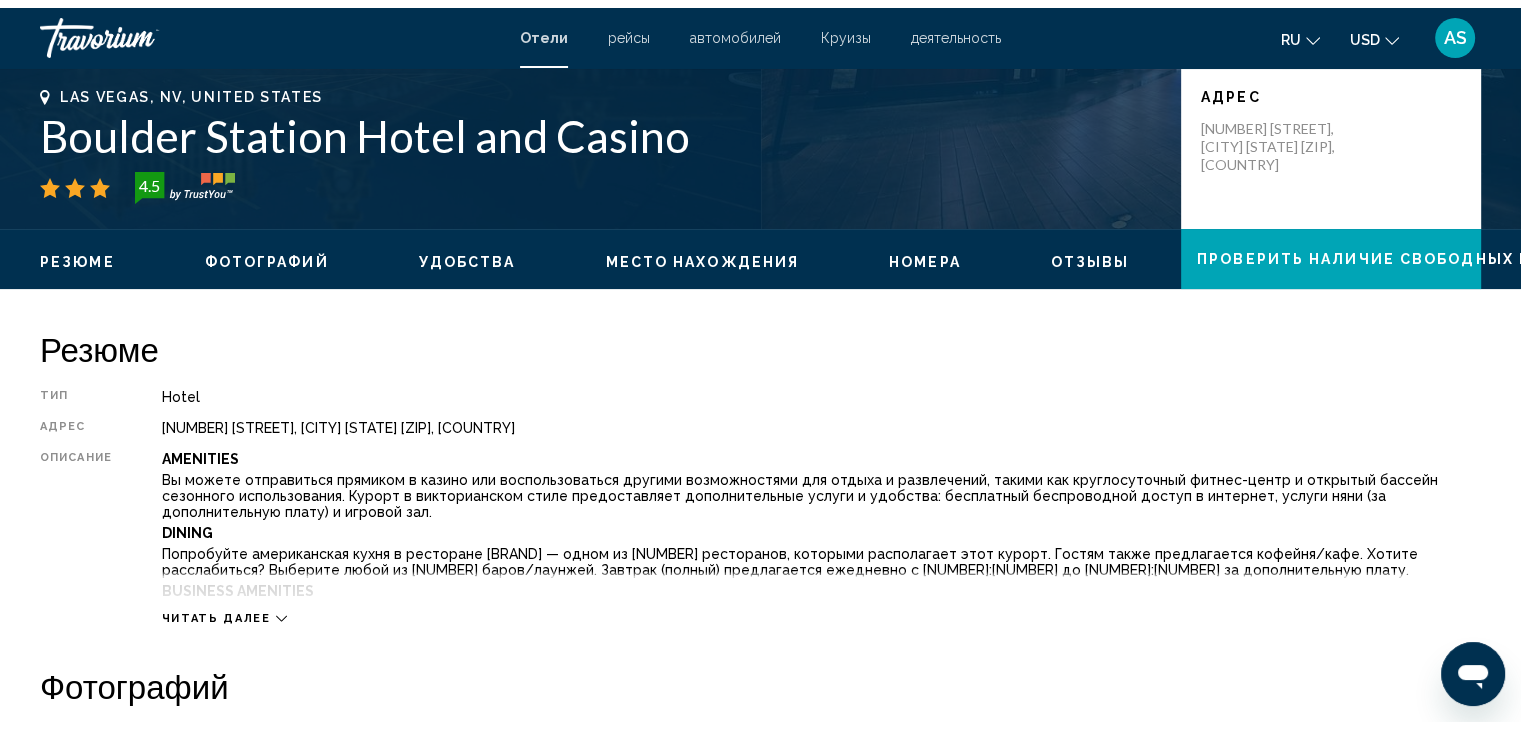 scroll, scrollTop: 0, scrollLeft: 0, axis: both 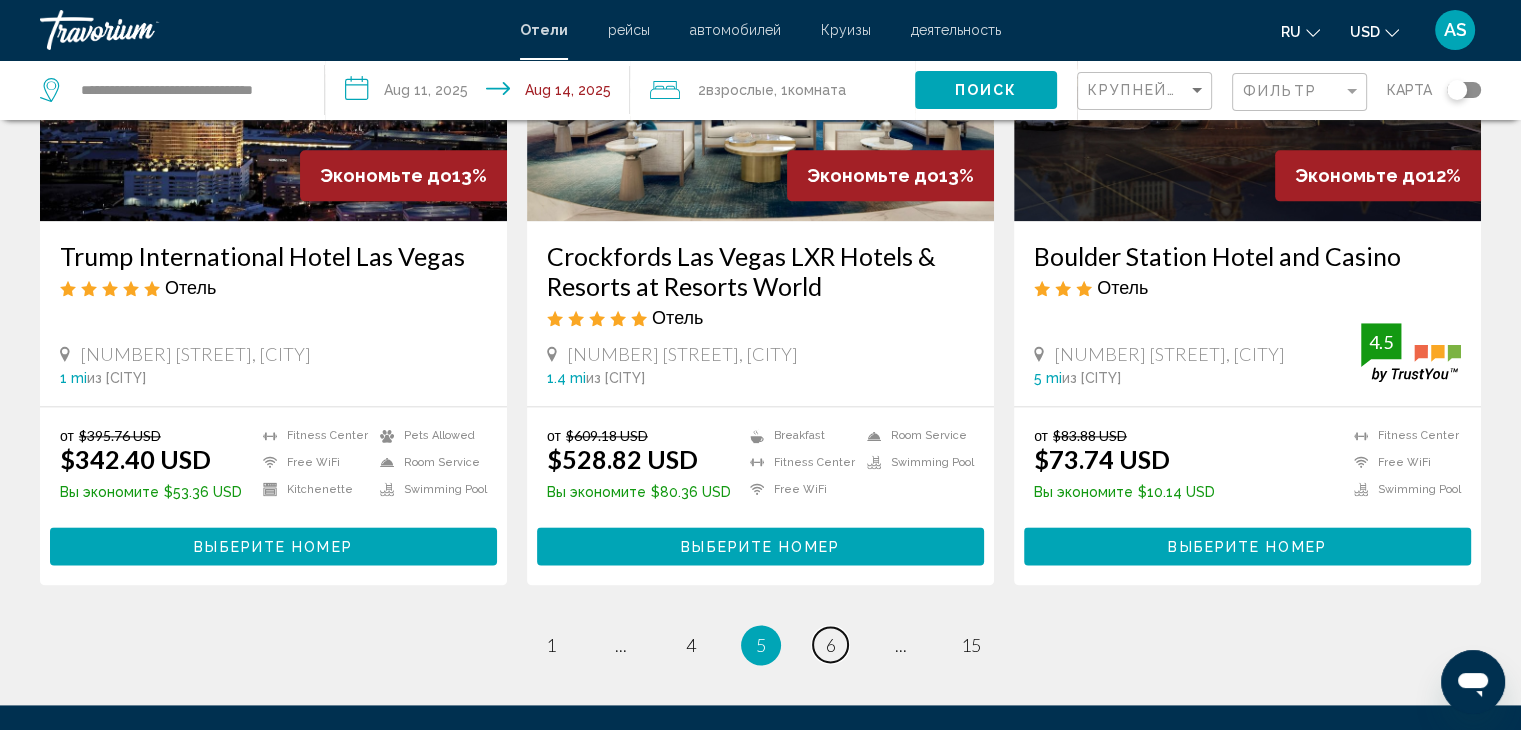 click on "page  6" at bounding box center (830, 644) 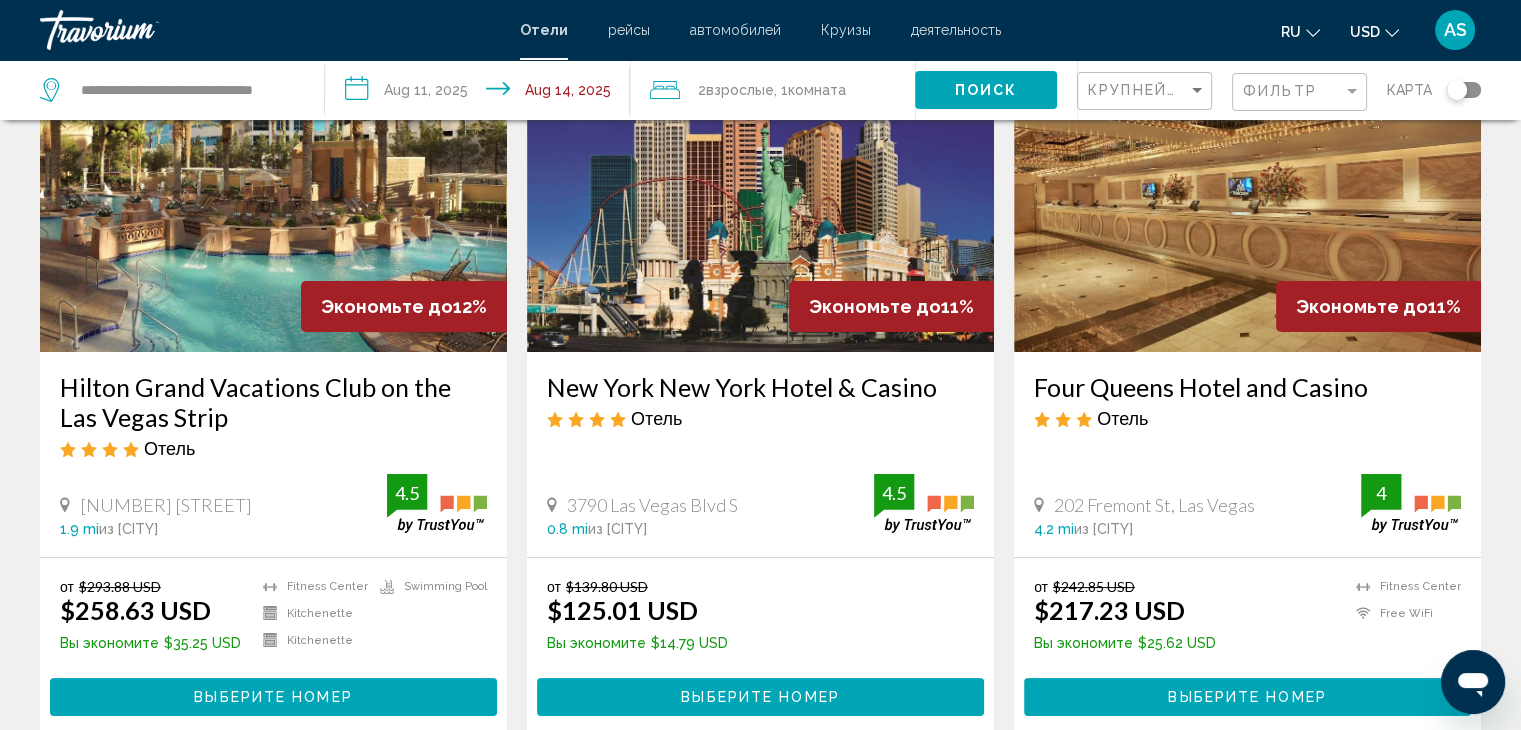 scroll, scrollTop: 159, scrollLeft: 0, axis: vertical 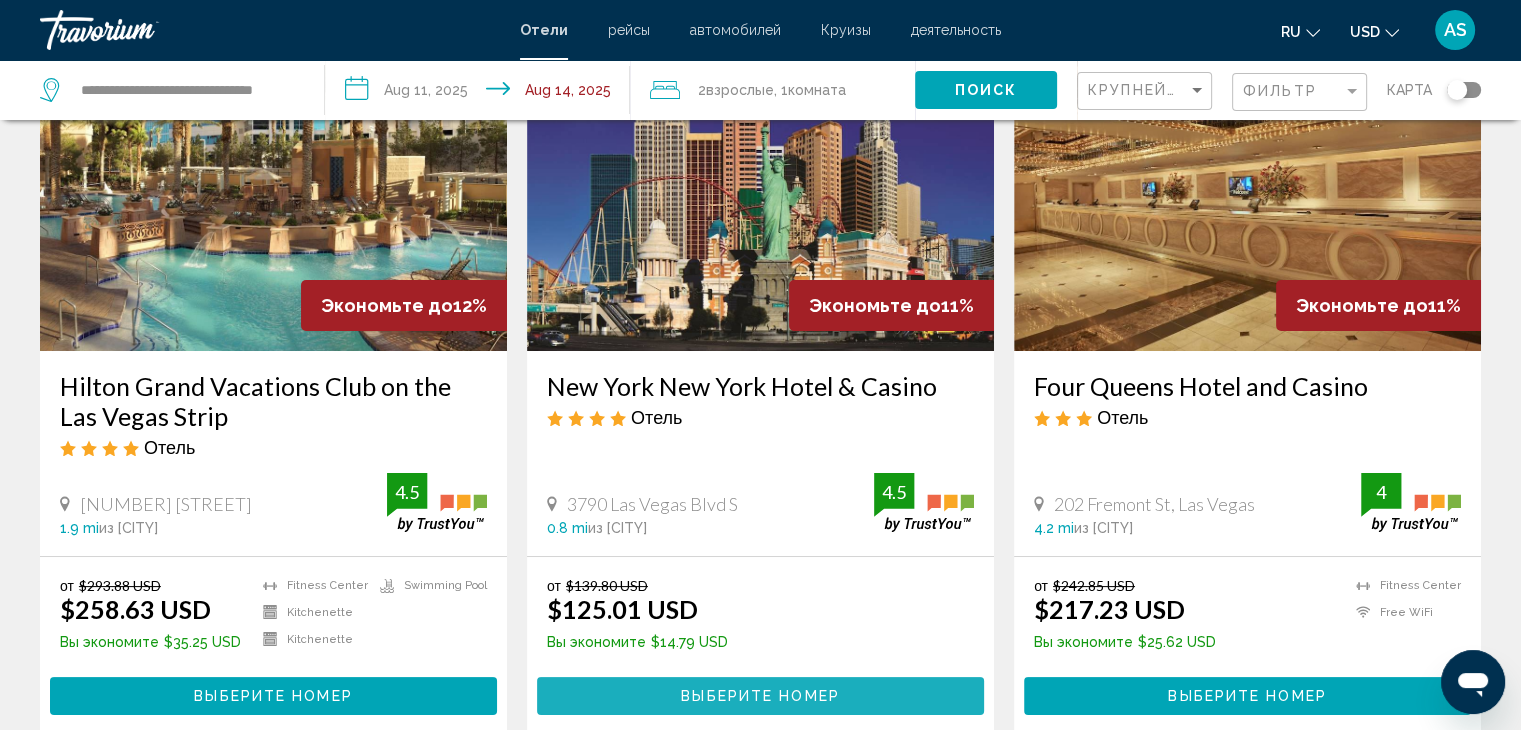 click on "Выберите номер" at bounding box center (760, 695) 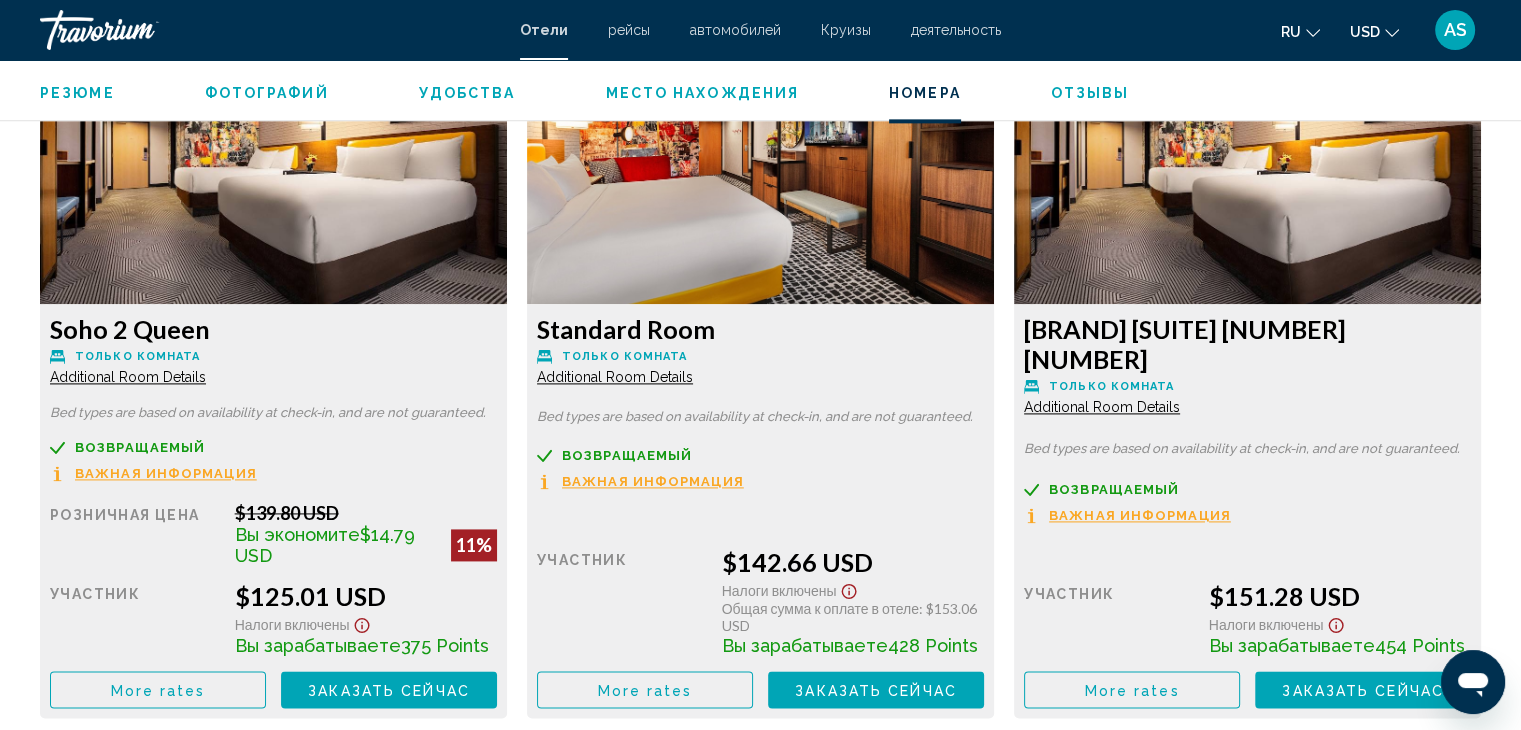 scroll, scrollTop: 2672, scrollLeft: 0, axis: vertical 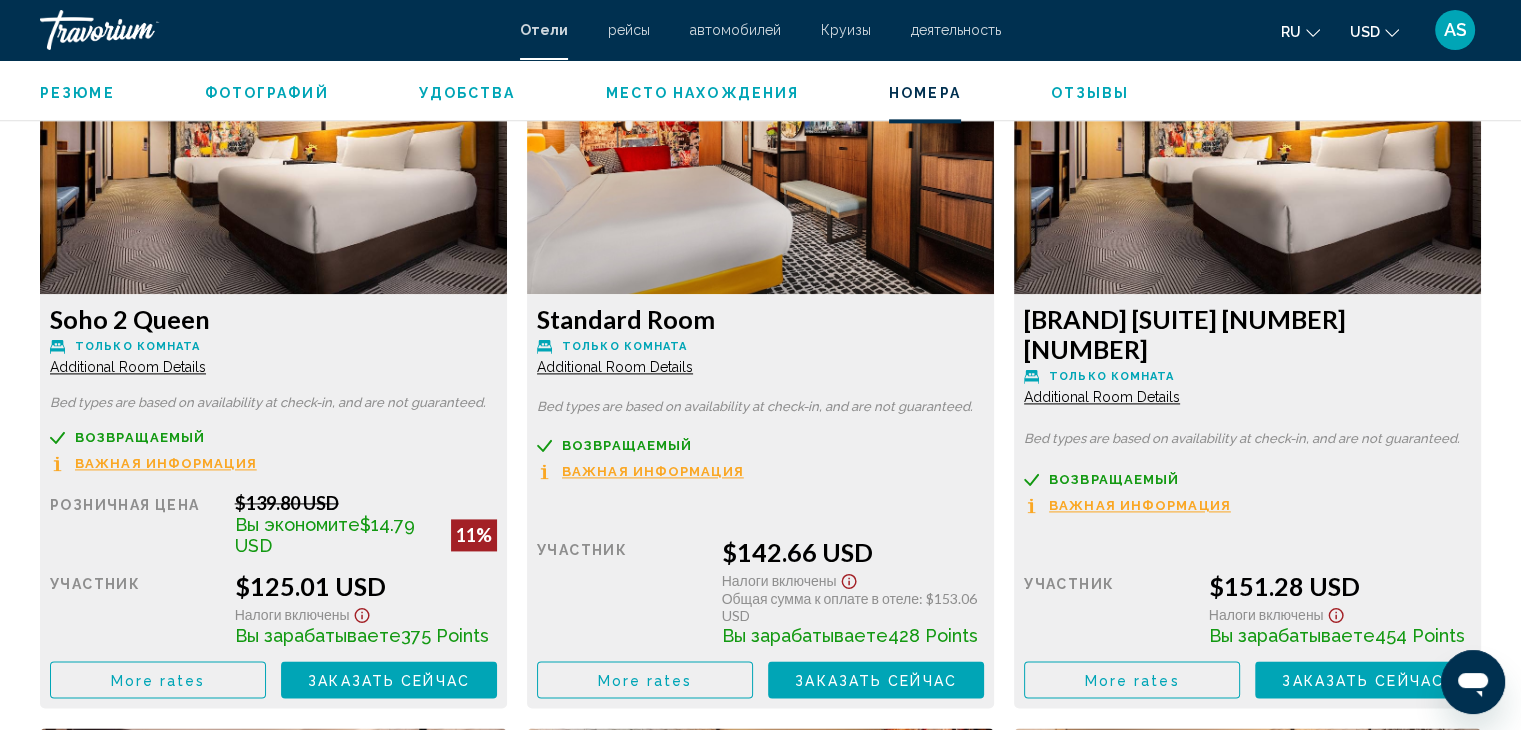 click on "Важная информация" at bounding box center (166, 463) 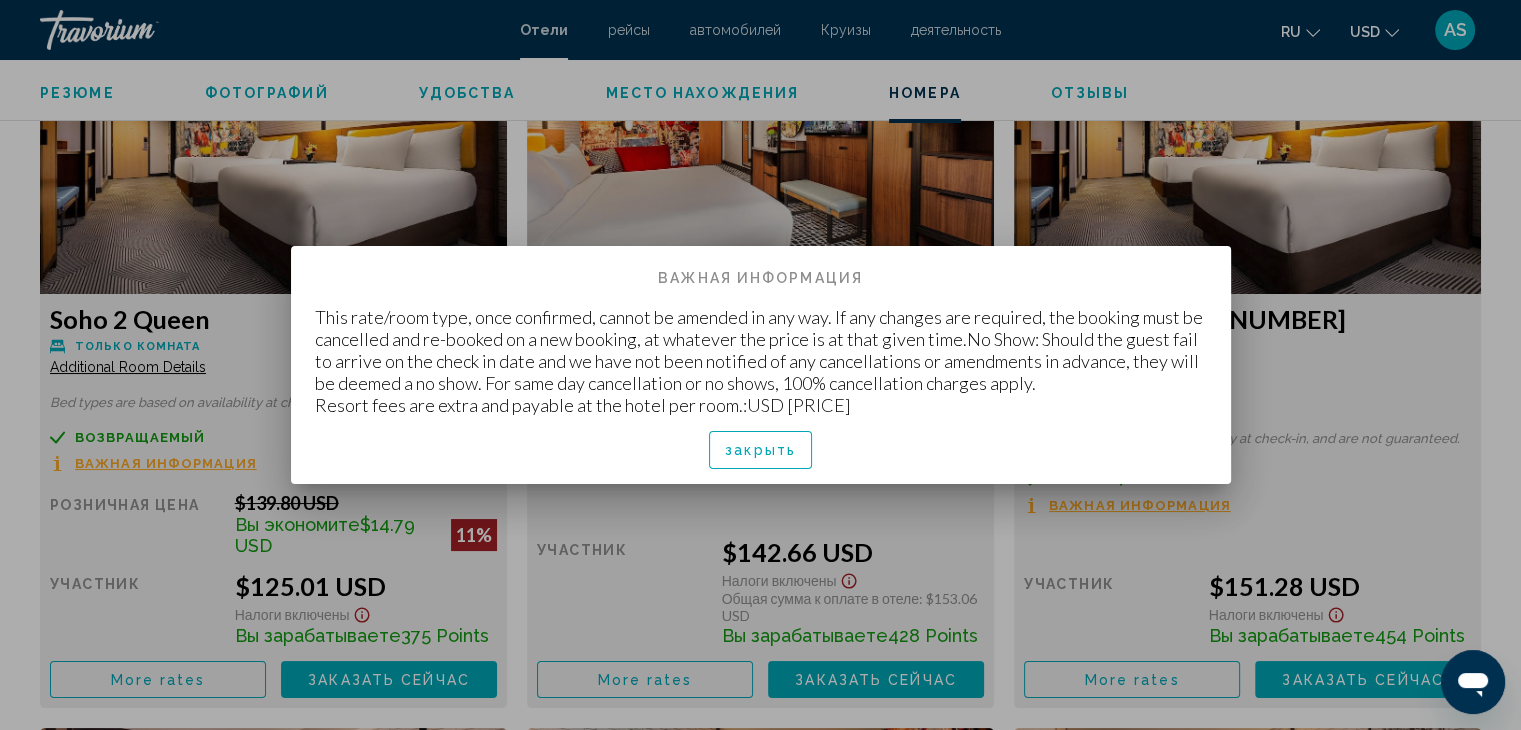 click on "закрыть" at bounding box center (760, 451) 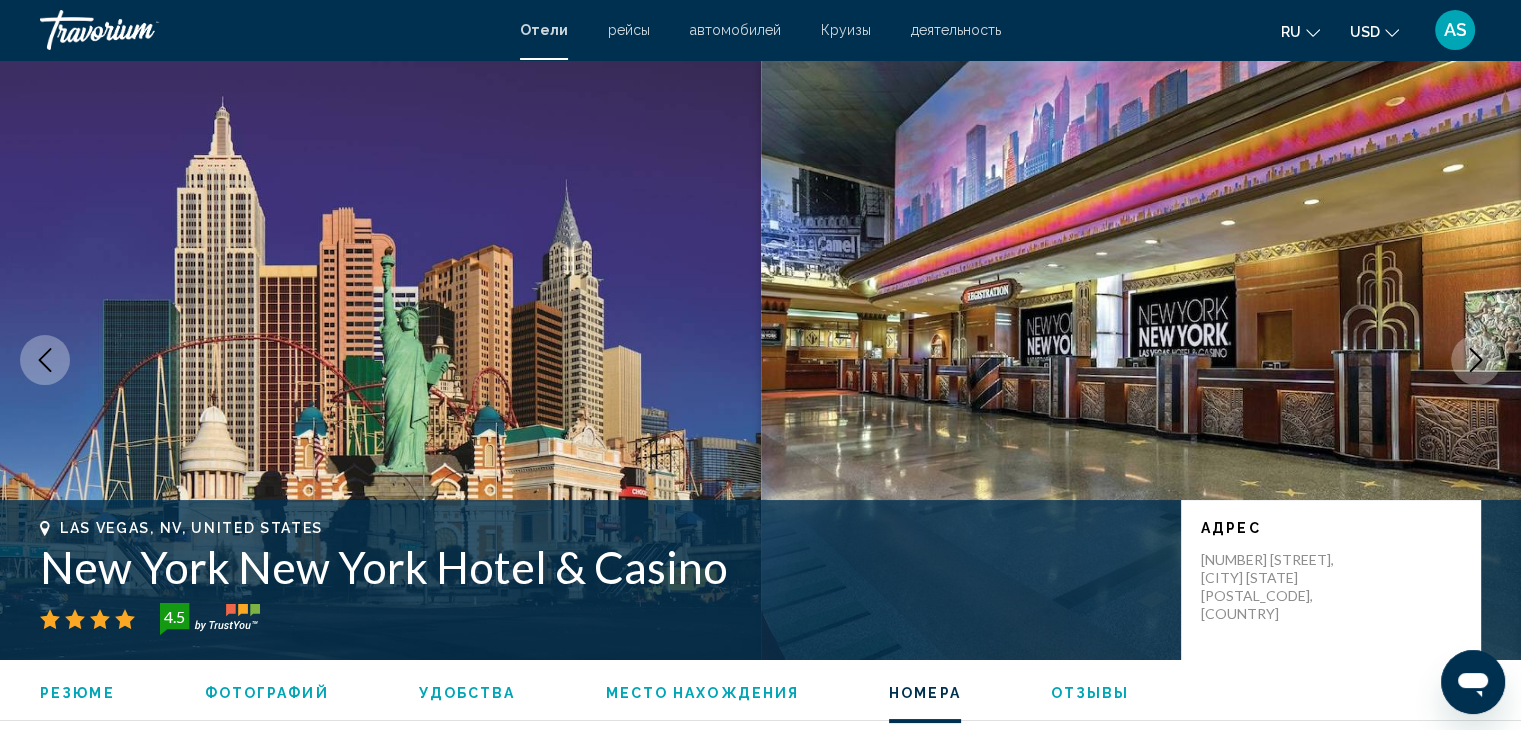 scroll, scrollTop: 2672, scrollLeft: 0, axis: vertical 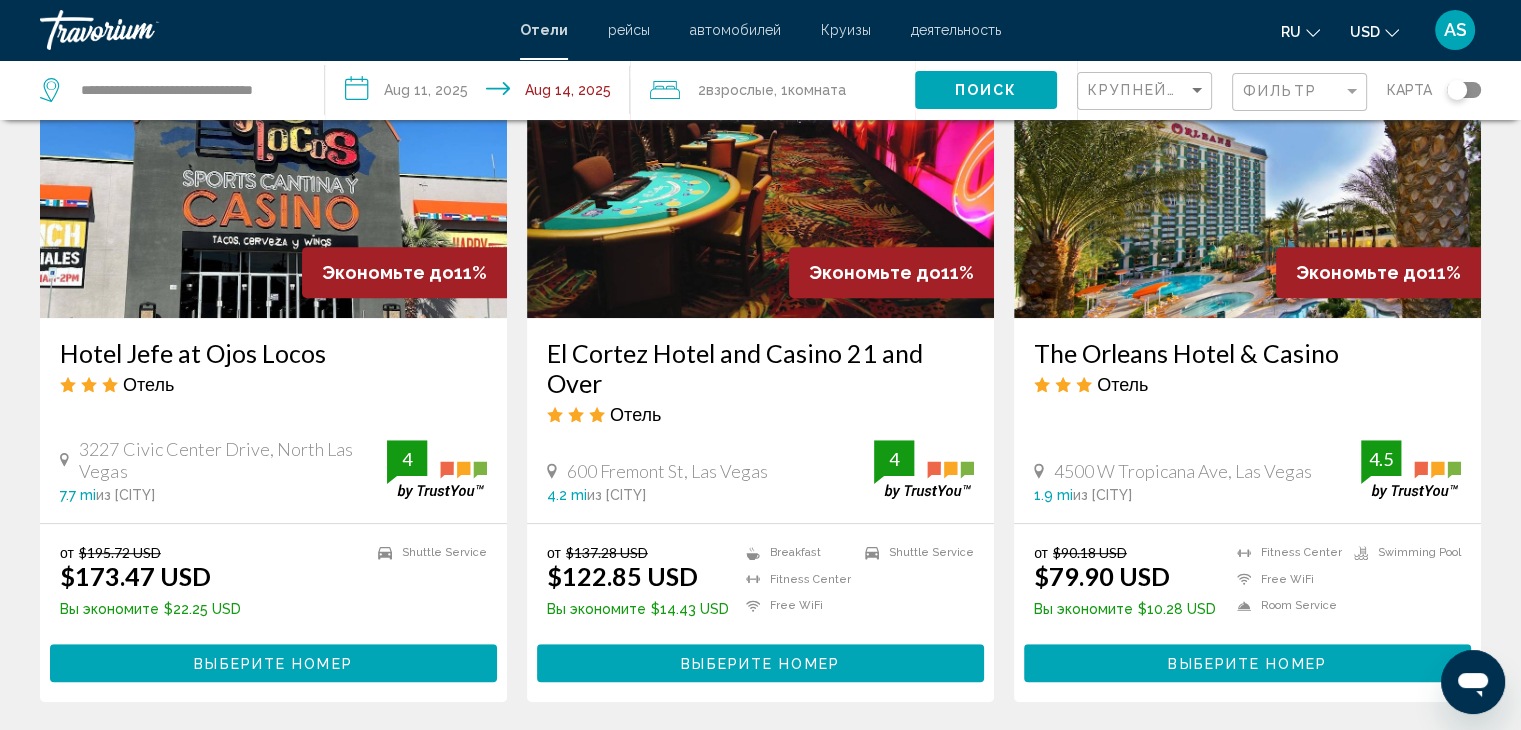 click on "Экономьте до  11%" at bounding box center [1378, 272] 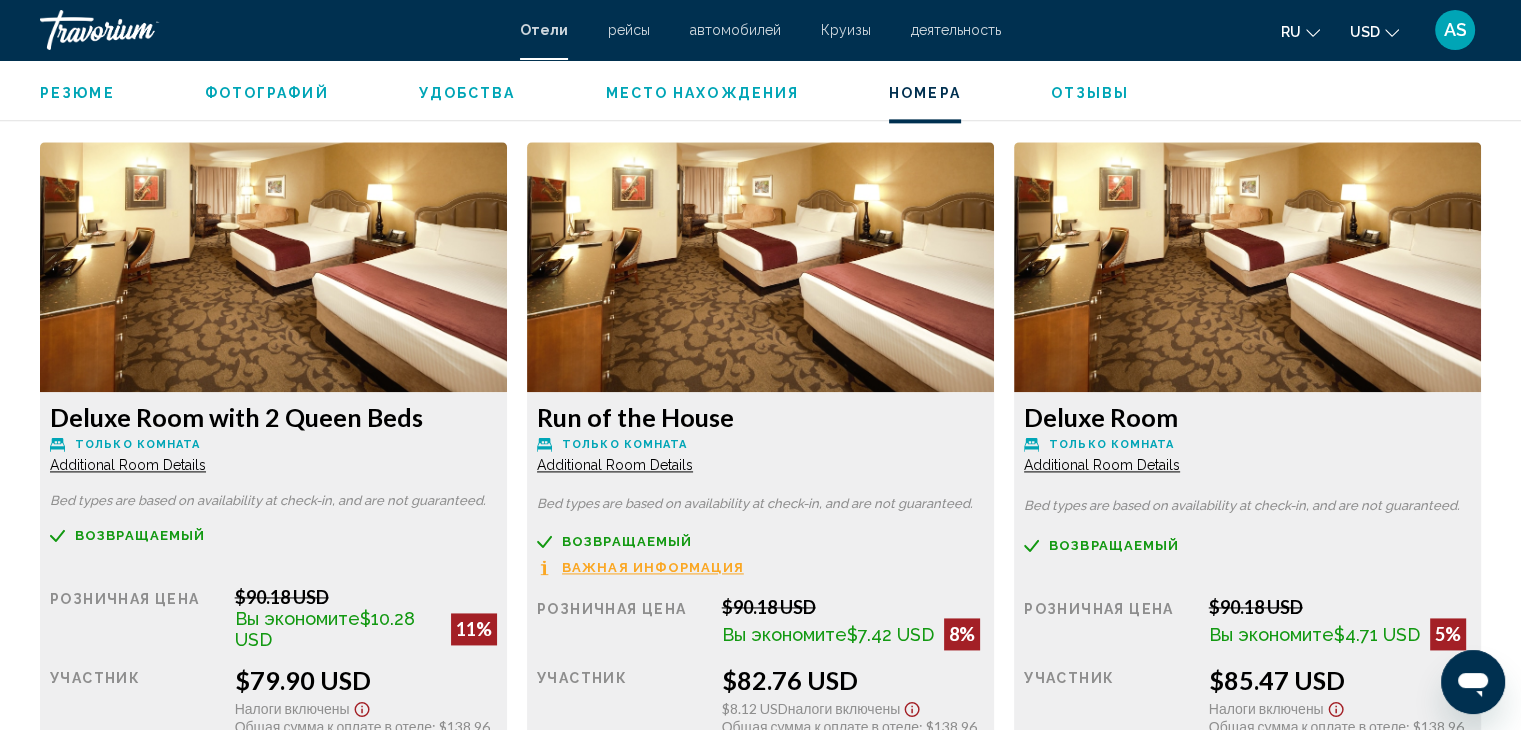 scroll, scrollTop: 2689, scrollLeft: 0, axis: vertical 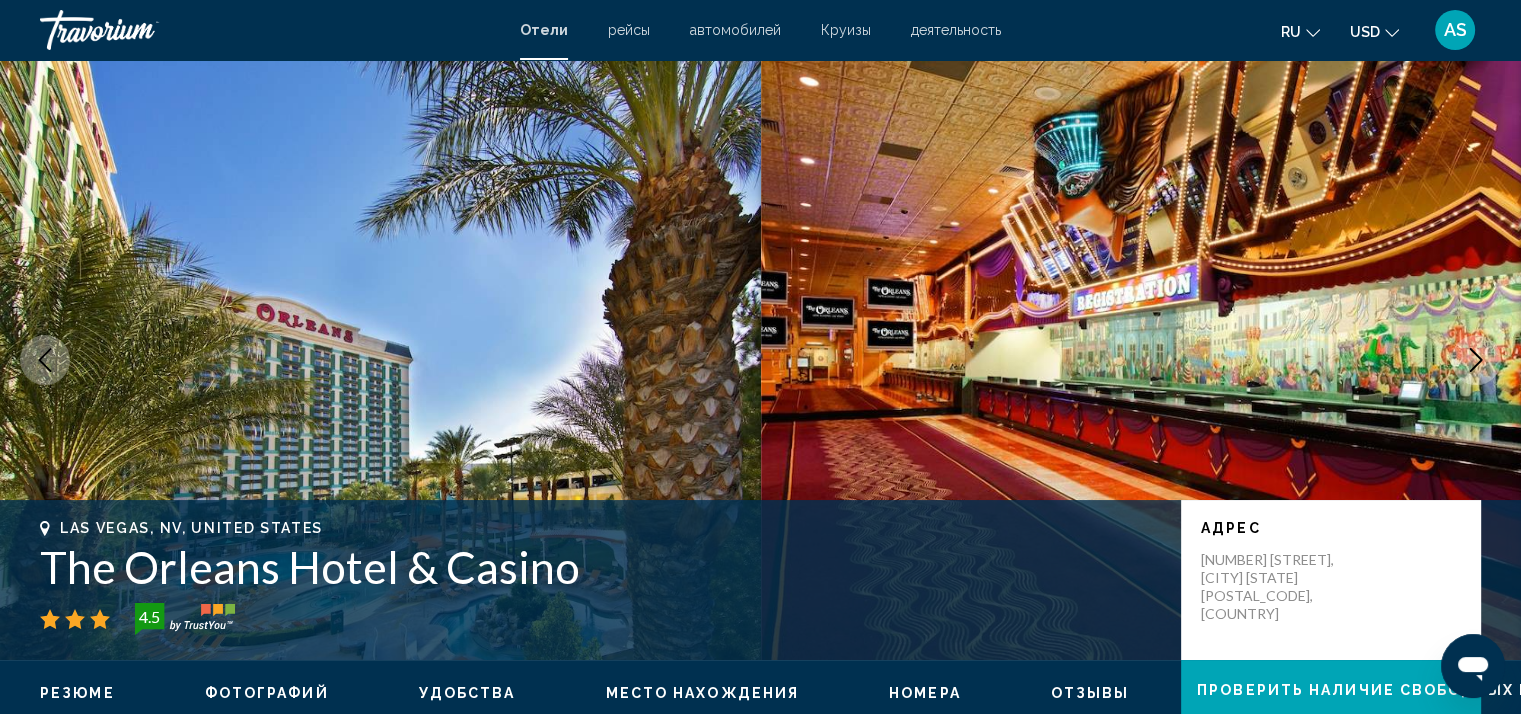 click on "The Orleans Hotel & Casino" at bounding box center [600, 567] 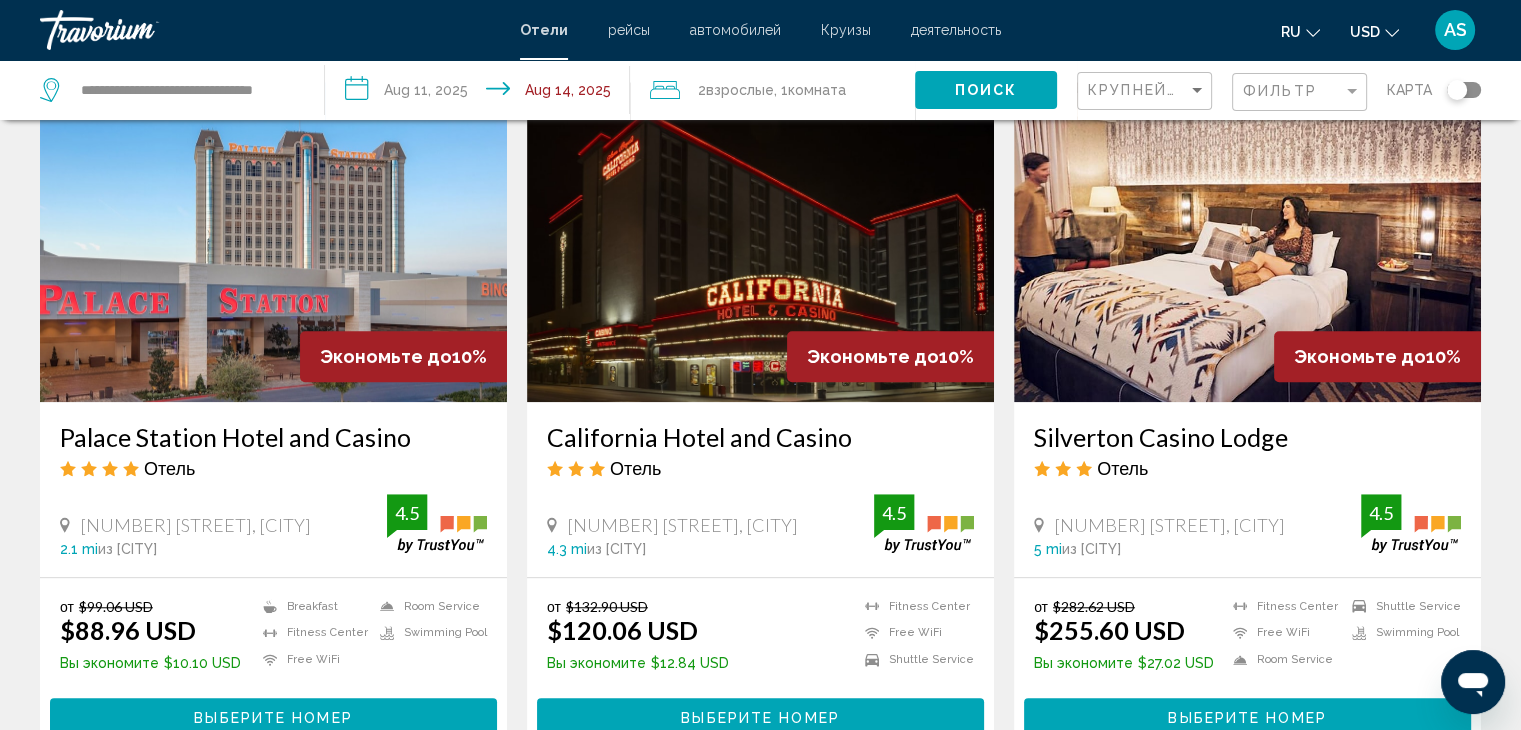 scroll, scrollTop: 1595, scrollLeft: 0, axis: vertical 